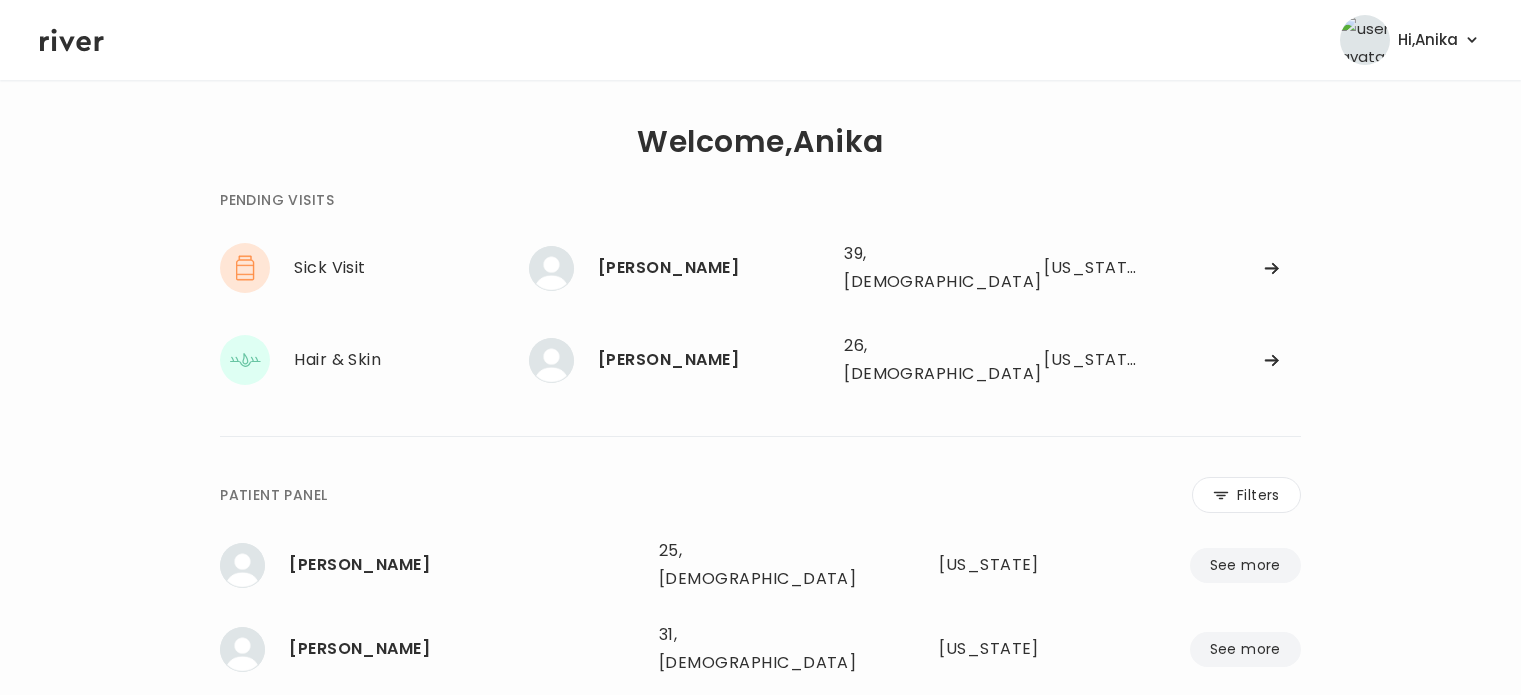 scroll, scrollTop: 0, scrollLeft: 0, axis: both 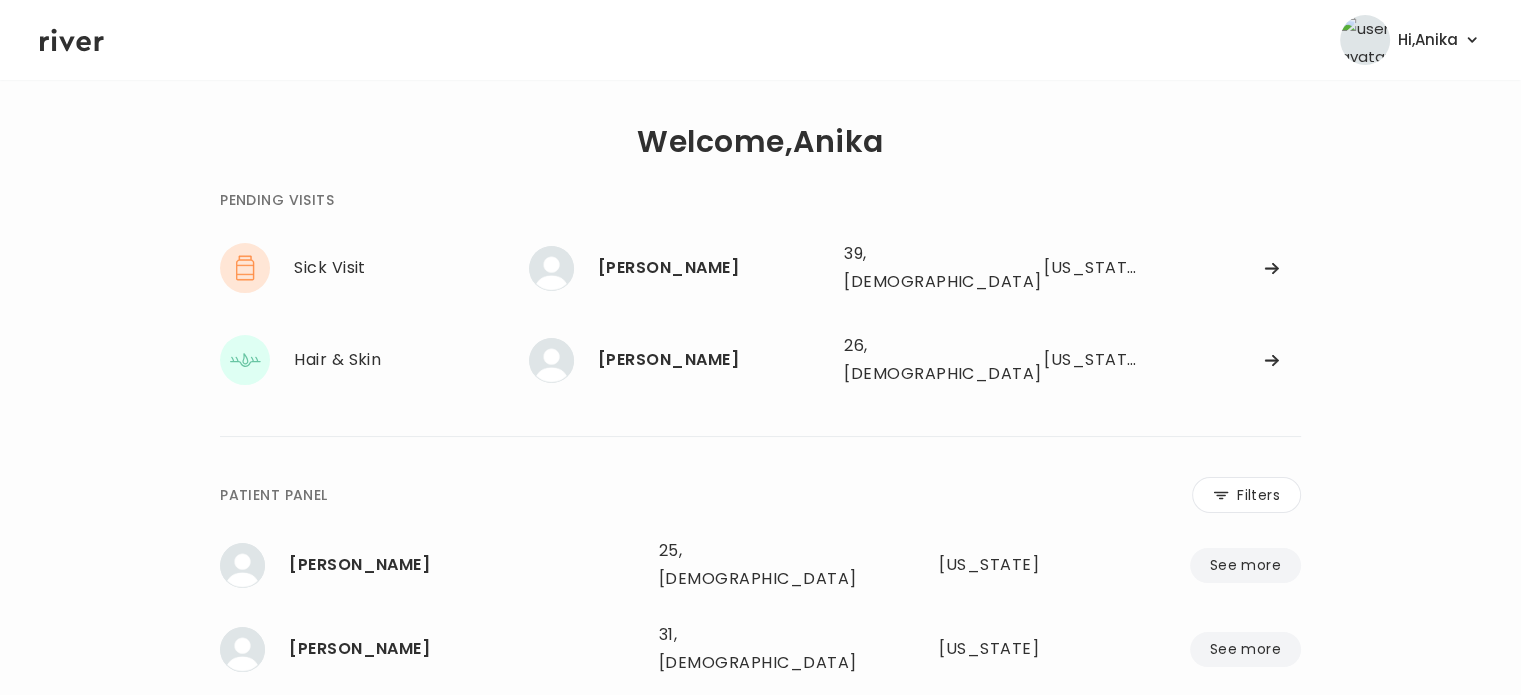 click 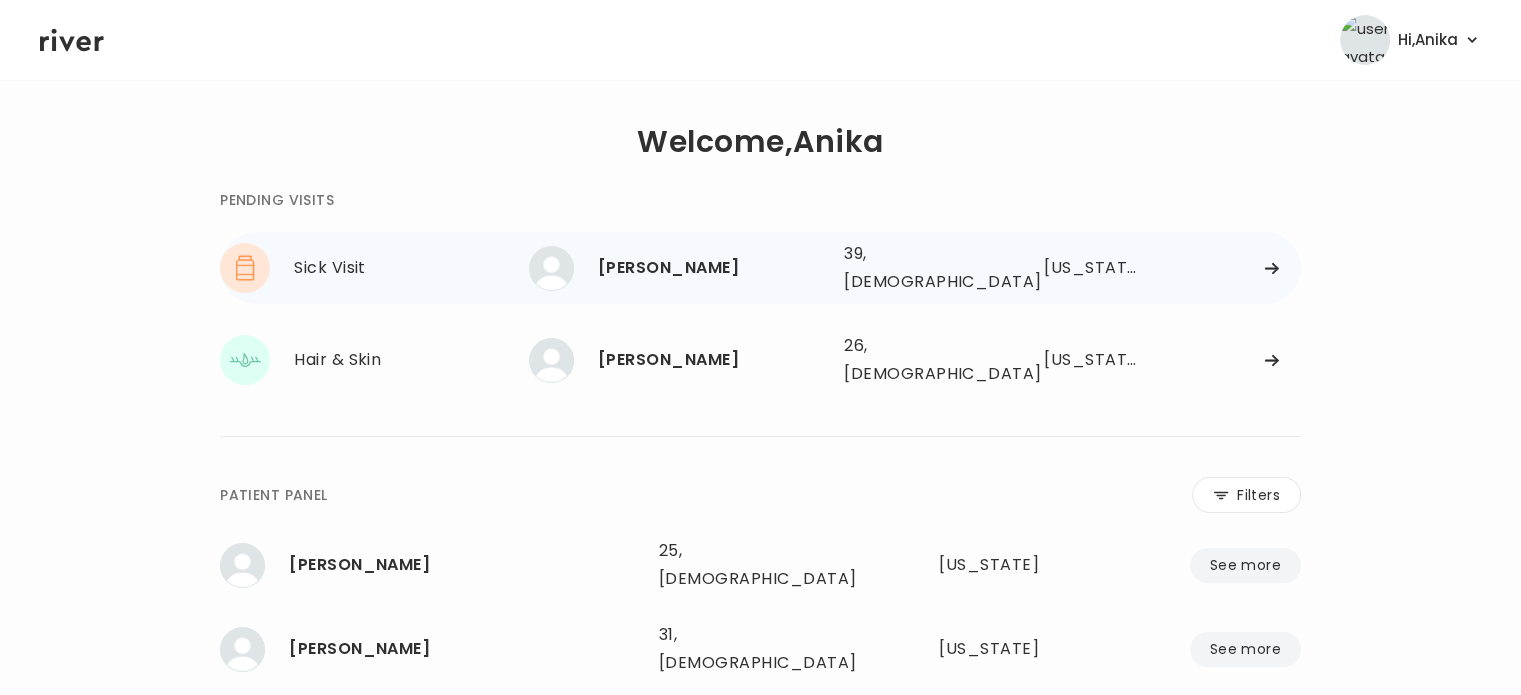 click on "crystal lizama" at bounding box center [713, 268] 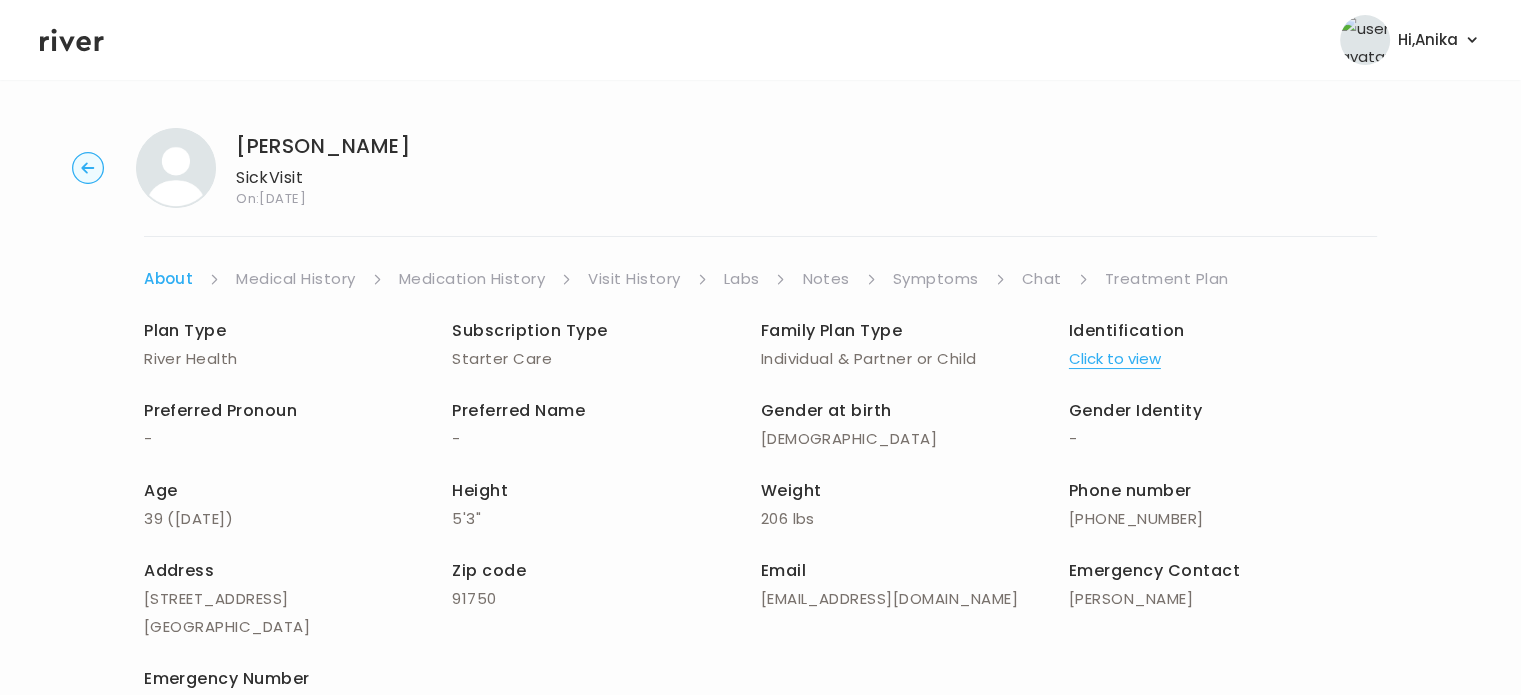 click on "Symptoms" at bounding box center (936, 279) 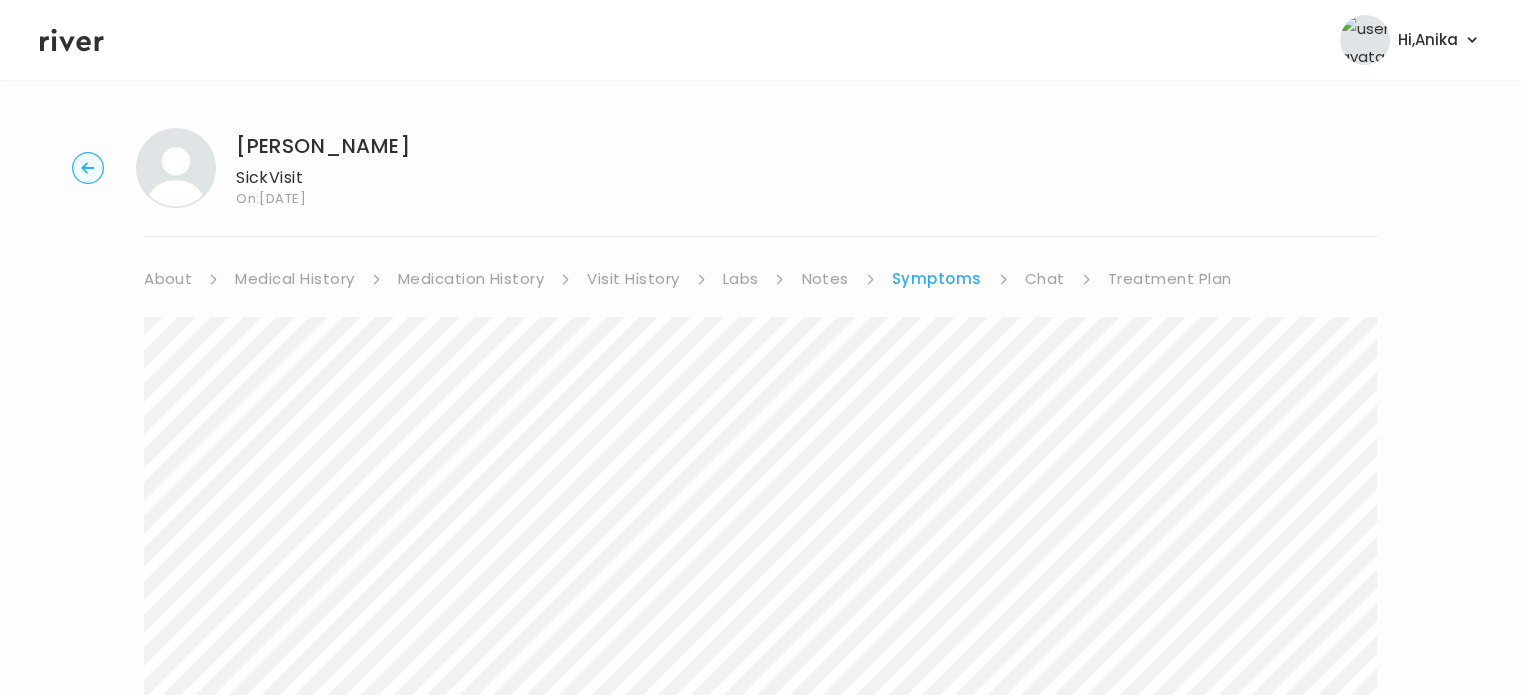 click on "Chat" at bounding box center [1045, 279] 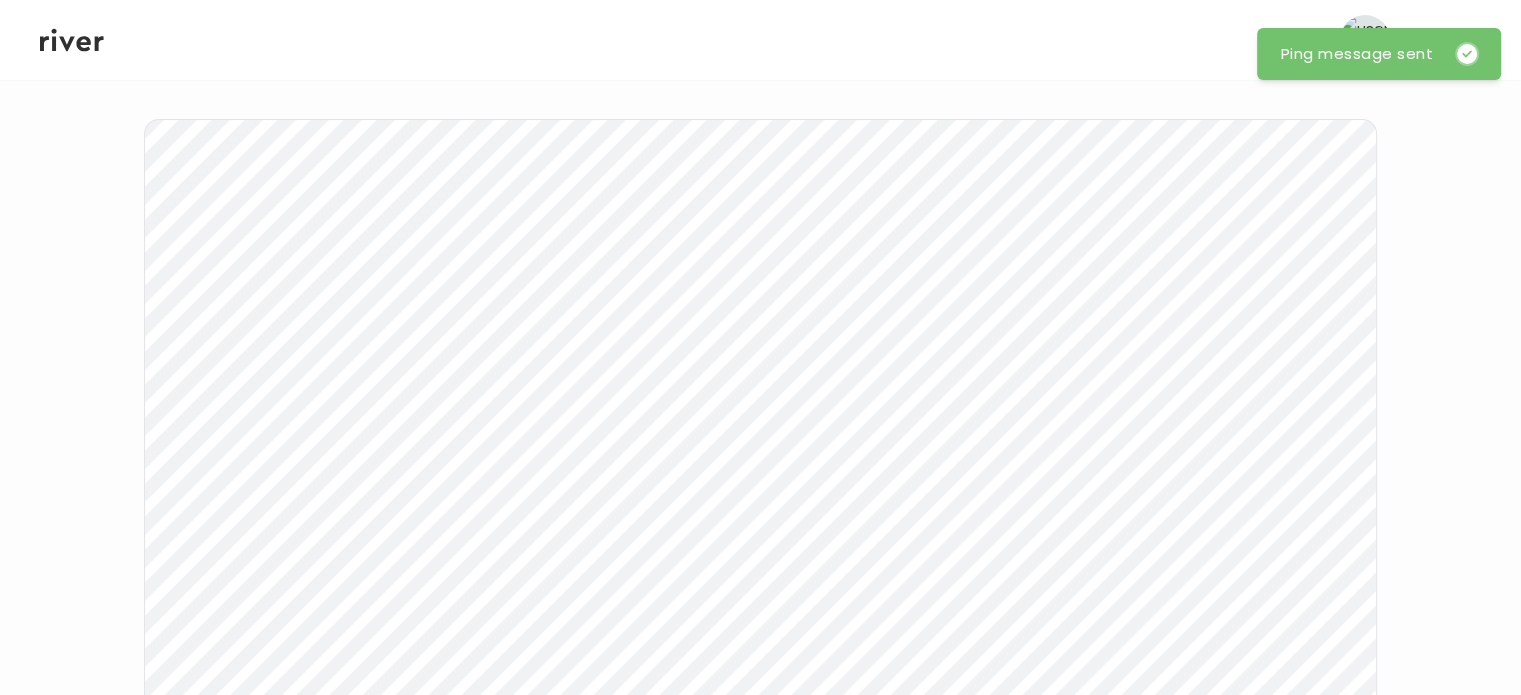 scroll, scrollTop: 196, scrollLeft: 0, axis: vertical 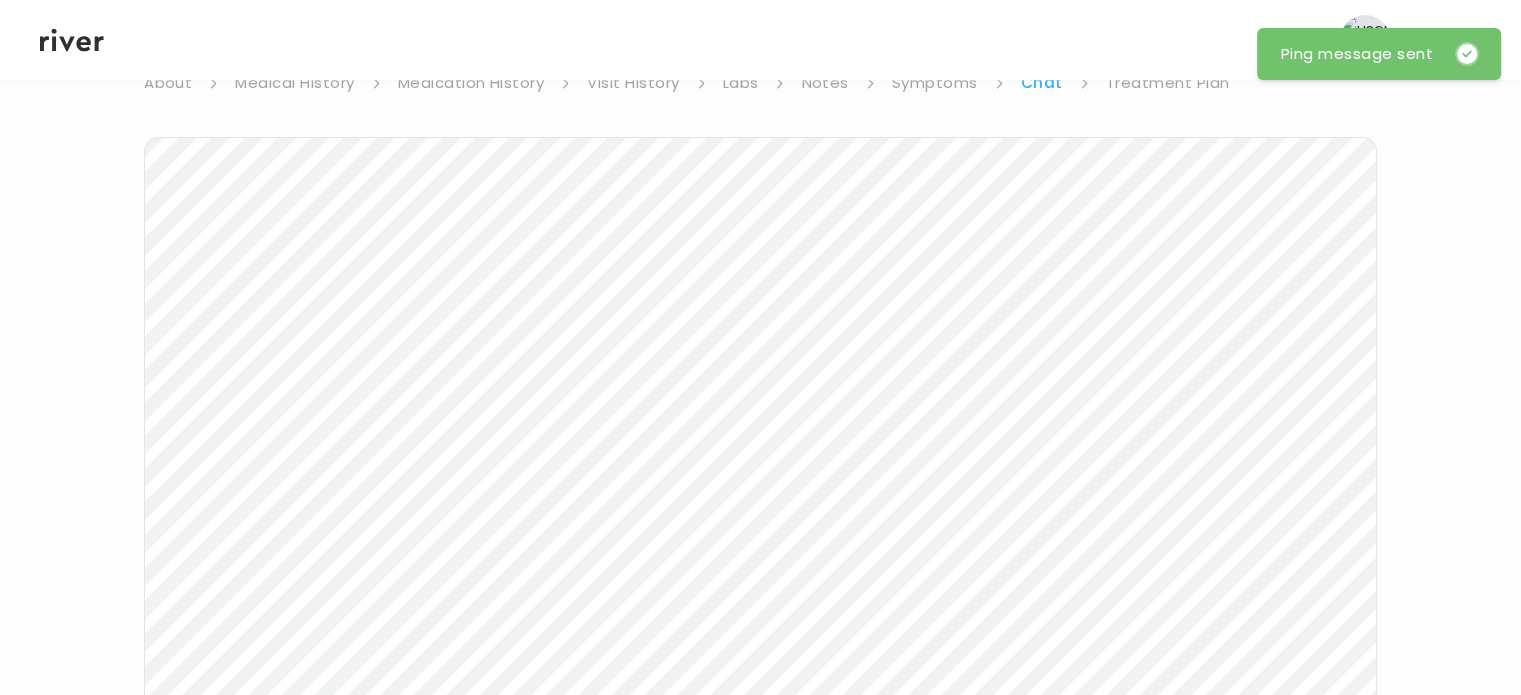 click on "Hi,  Anika Profile Logout" at bounding box center (760, 40) 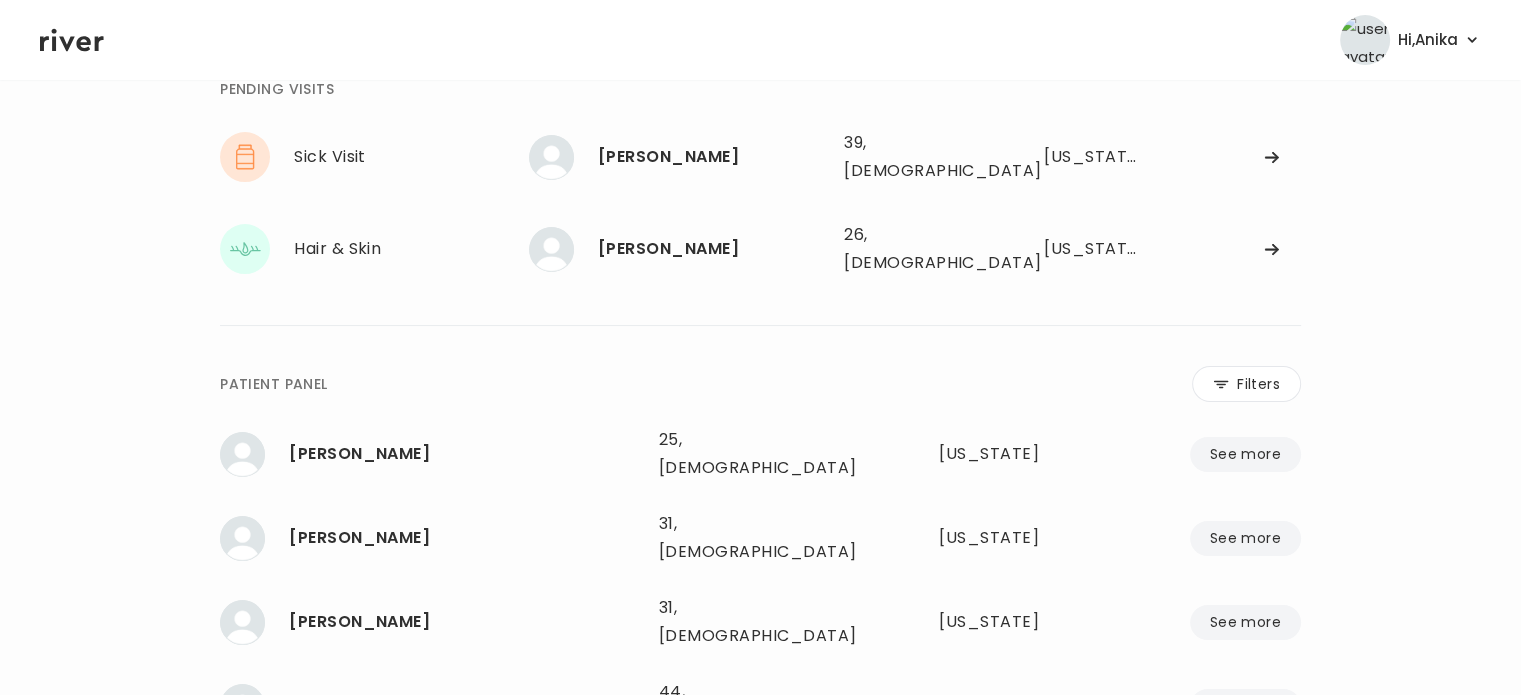 scroll, scrollTop: 89, scrollLeft: 0, axis: vertical 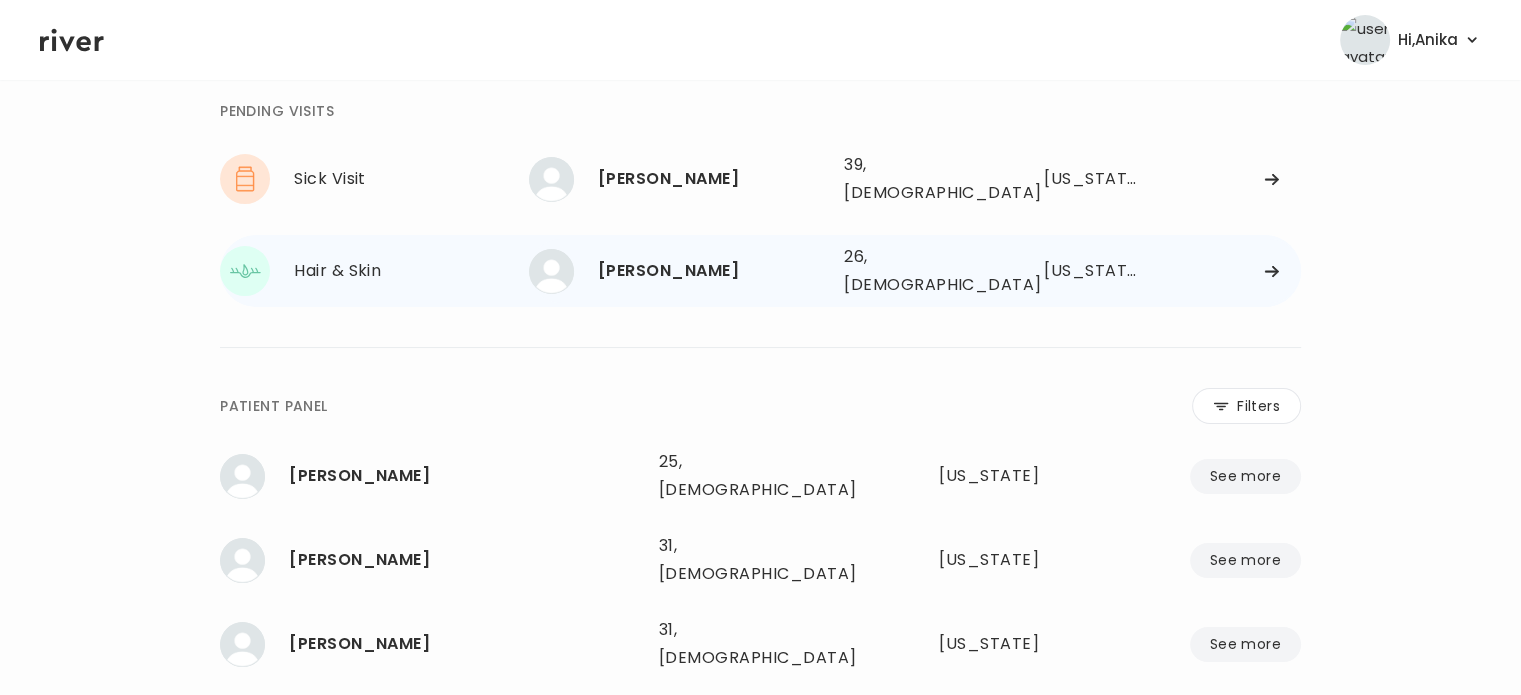 click on "ASHLEY MARCHULONES" at bounding box center (713, 271) 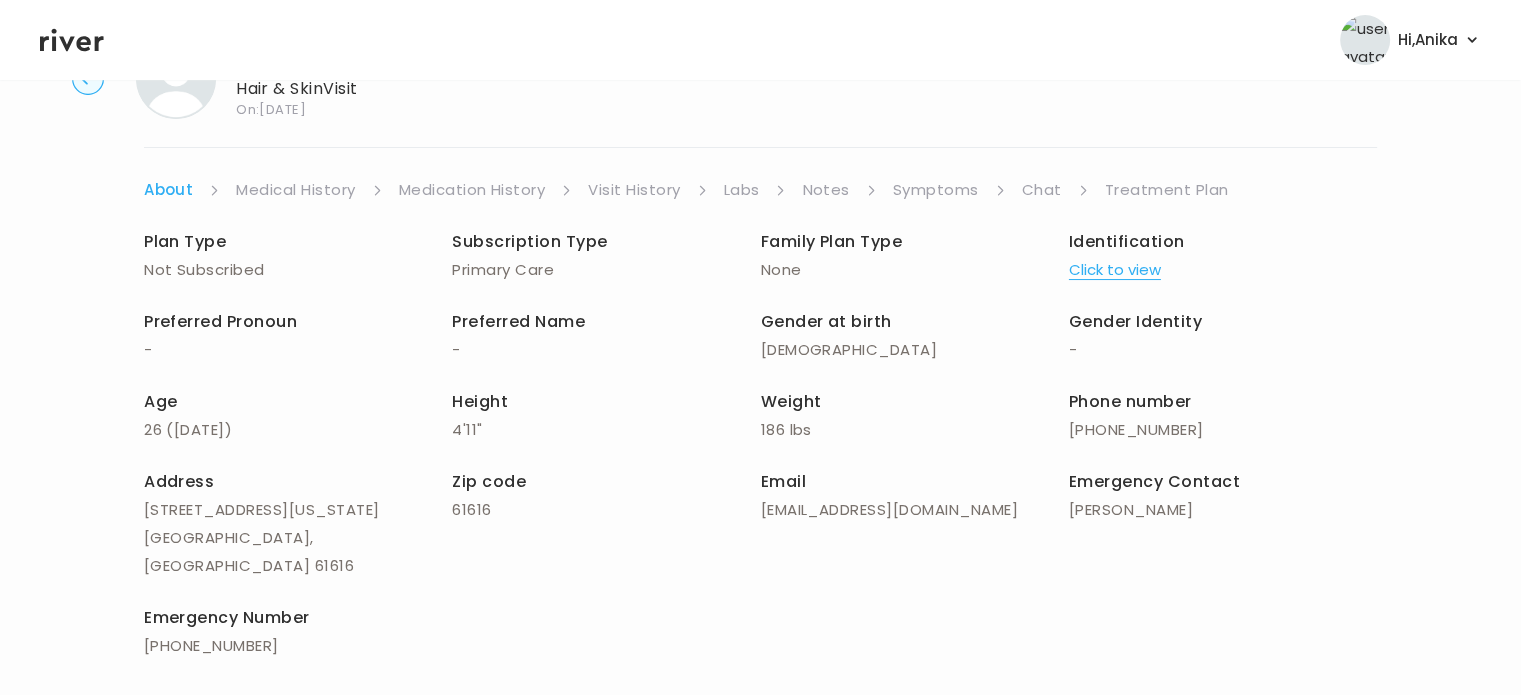 click on "Chat" at bounding box center (1042, 190) 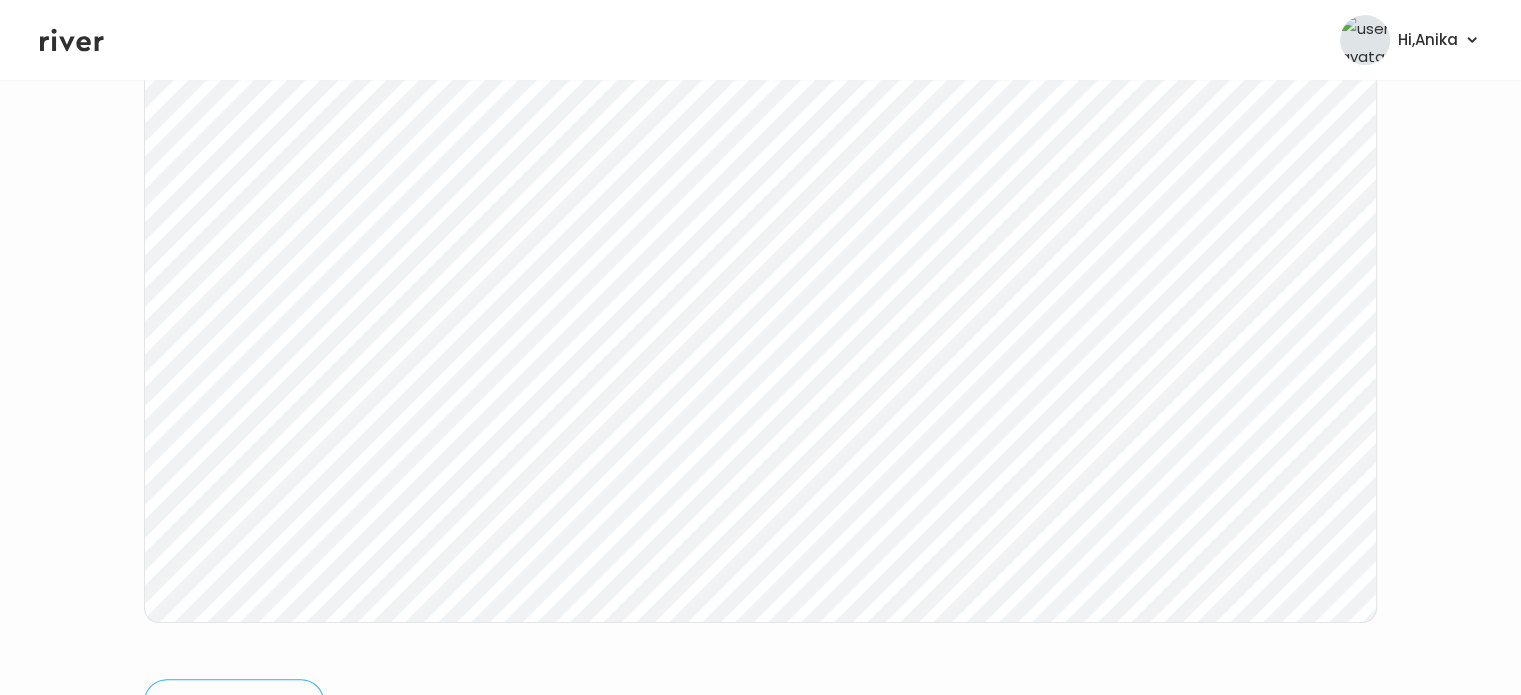 scroll, scrollTop: 351, scrollLeft: 0, axis: vertical 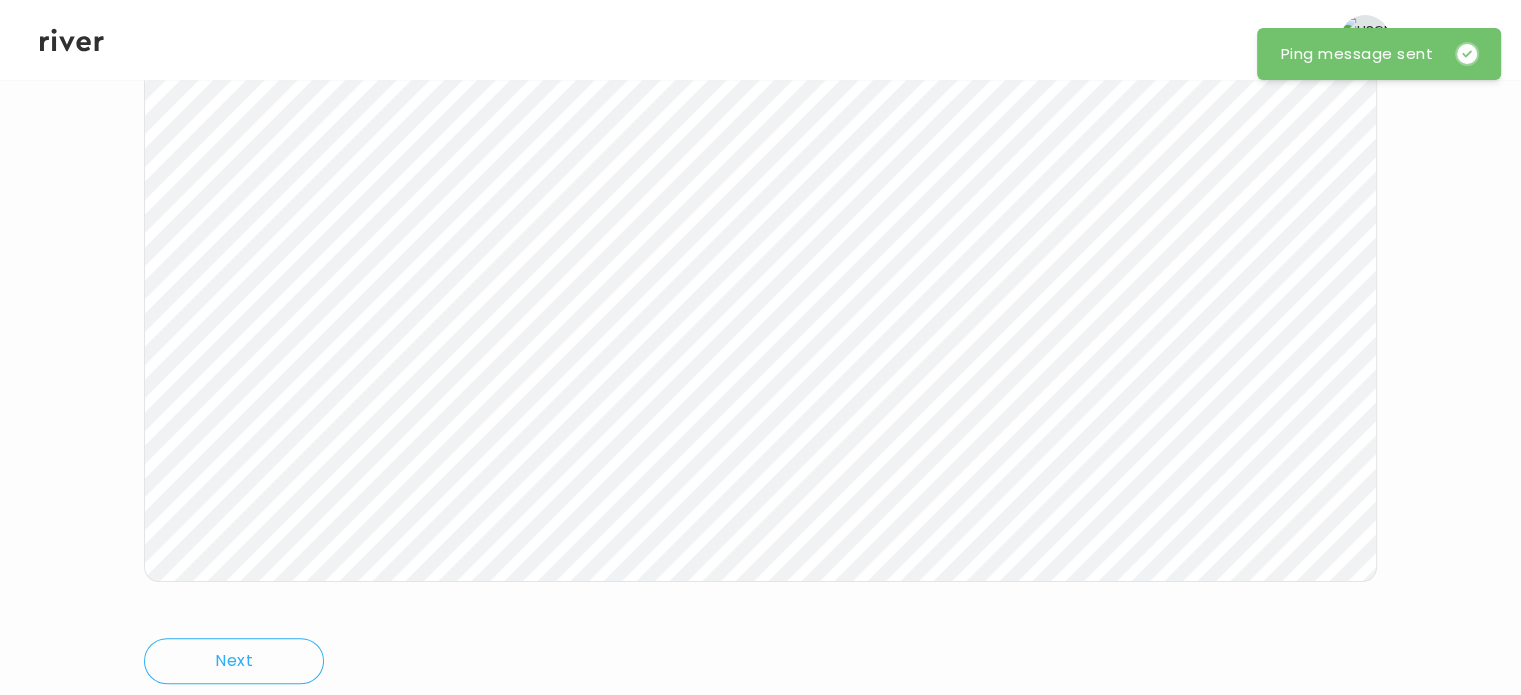 click 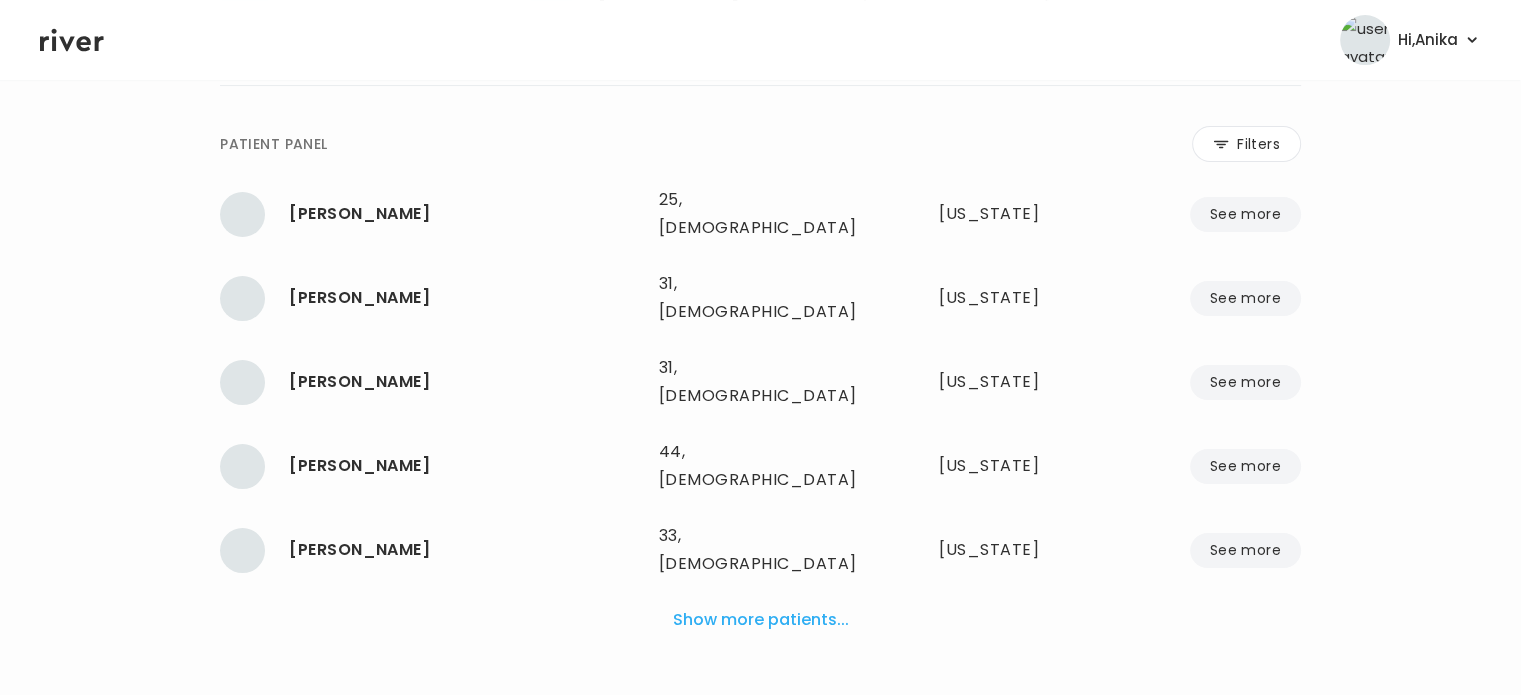 scroll, scrollTop: 316, scrollLeft: 0, axis: vertical 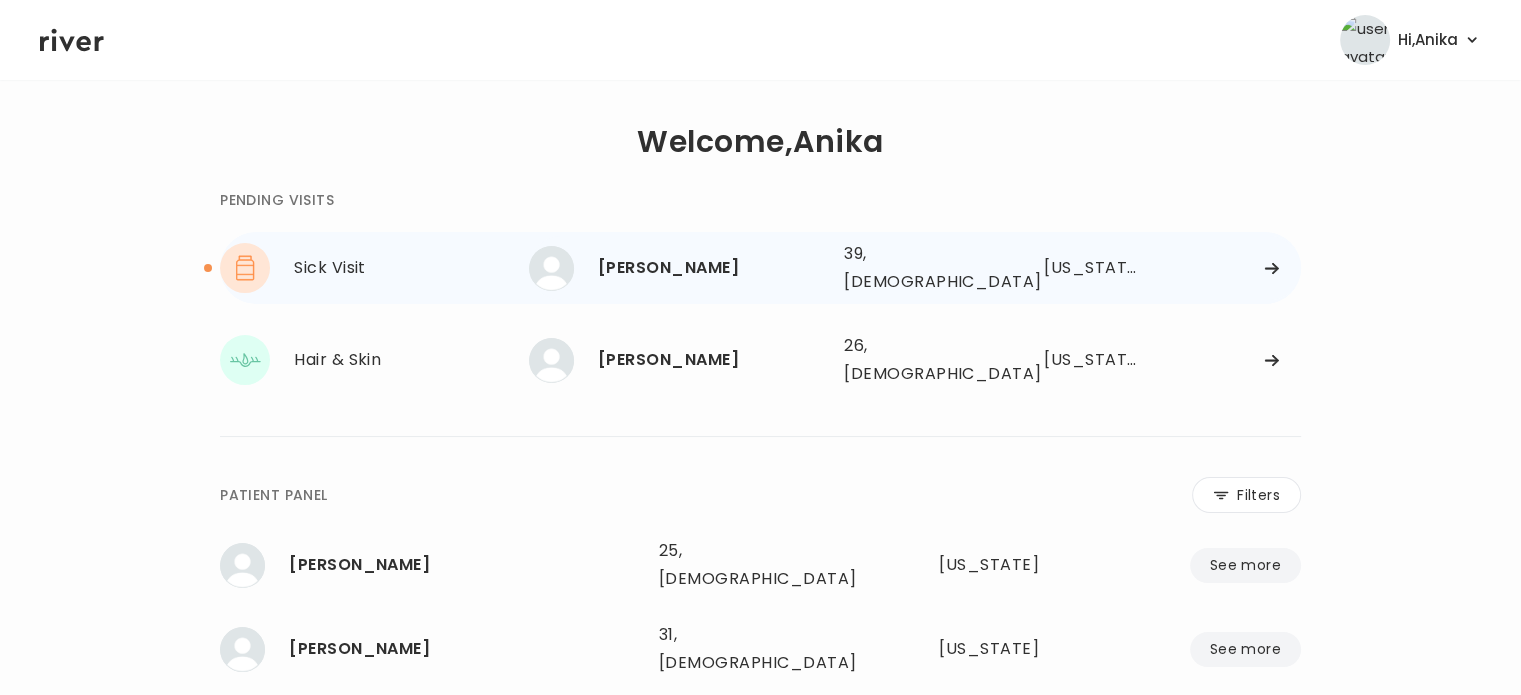 click on "crystal lizama" at bounding box center [713, 268] 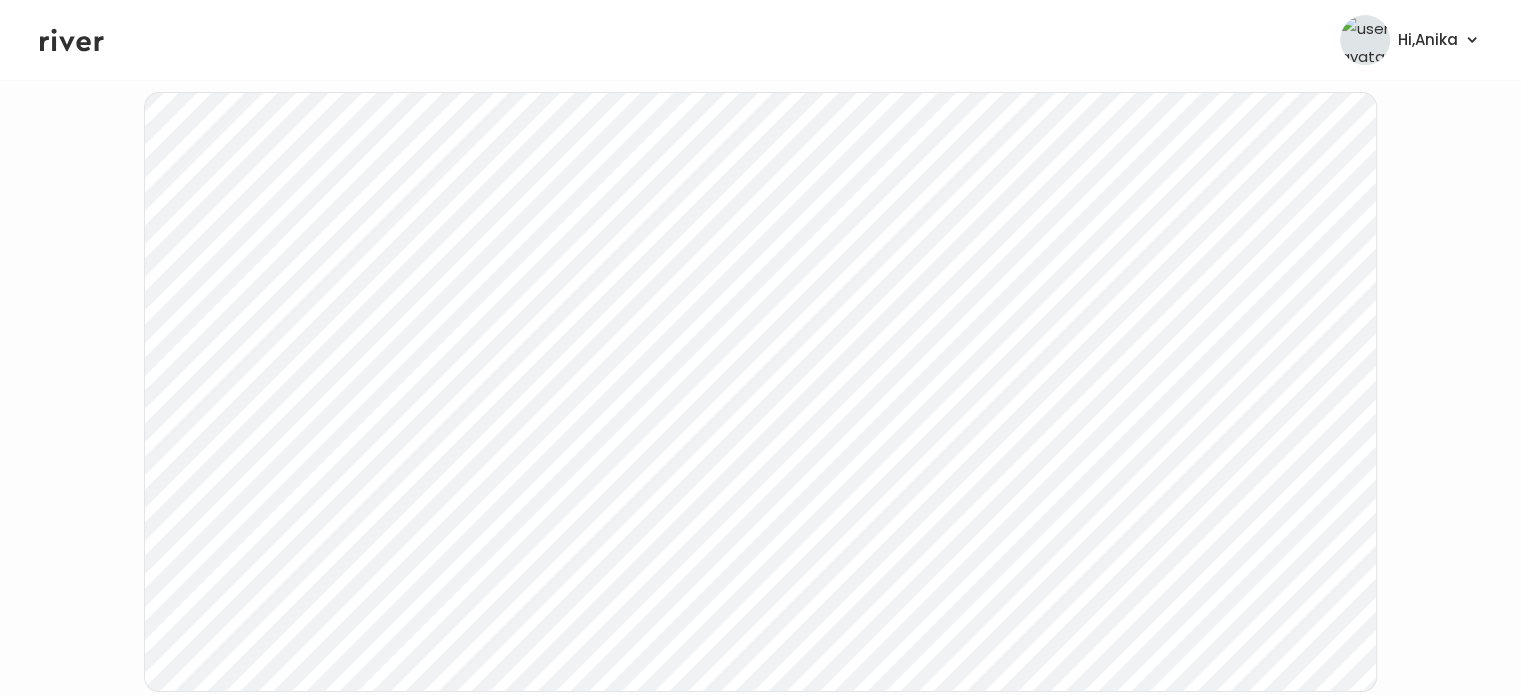 scroll, scrollTop: 333, scrollLeft: 0, axis: vertical 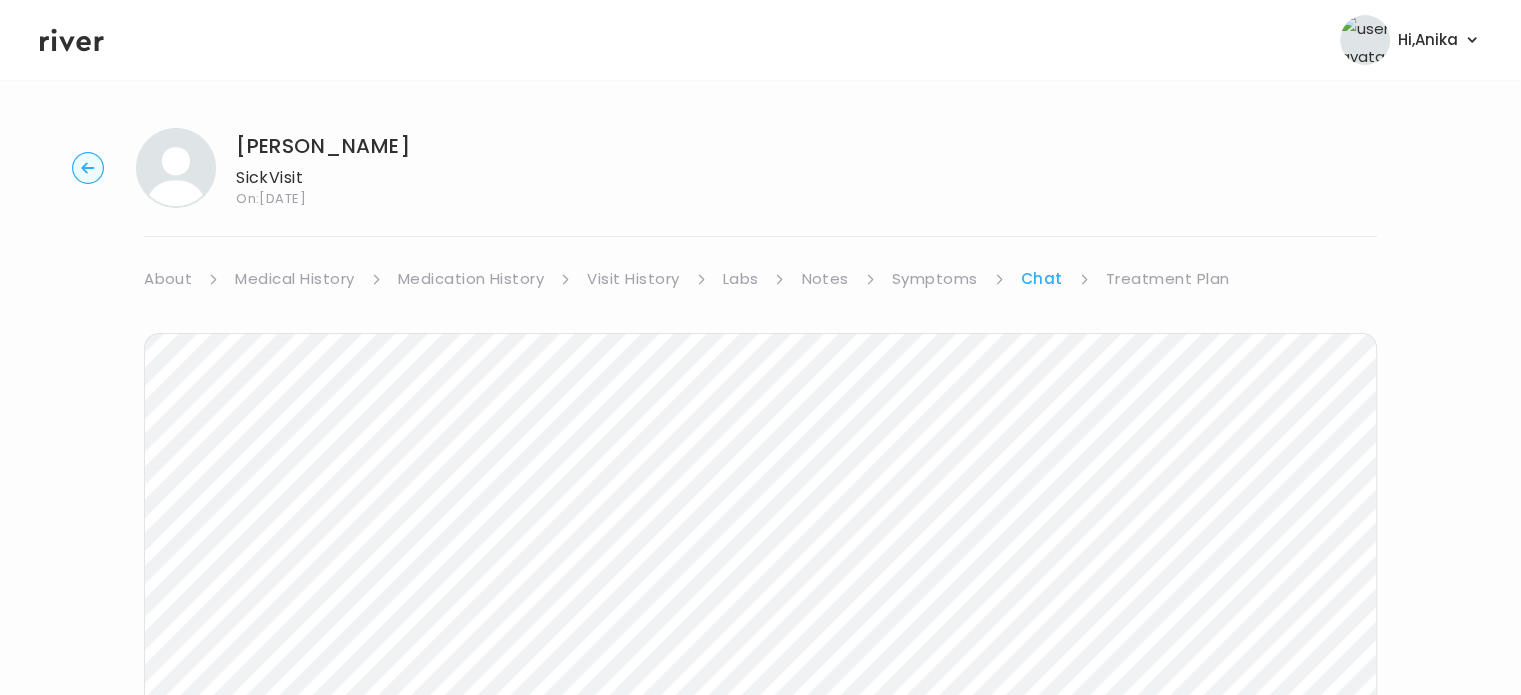 click on "Visit History" at bounding box center [633, 279] 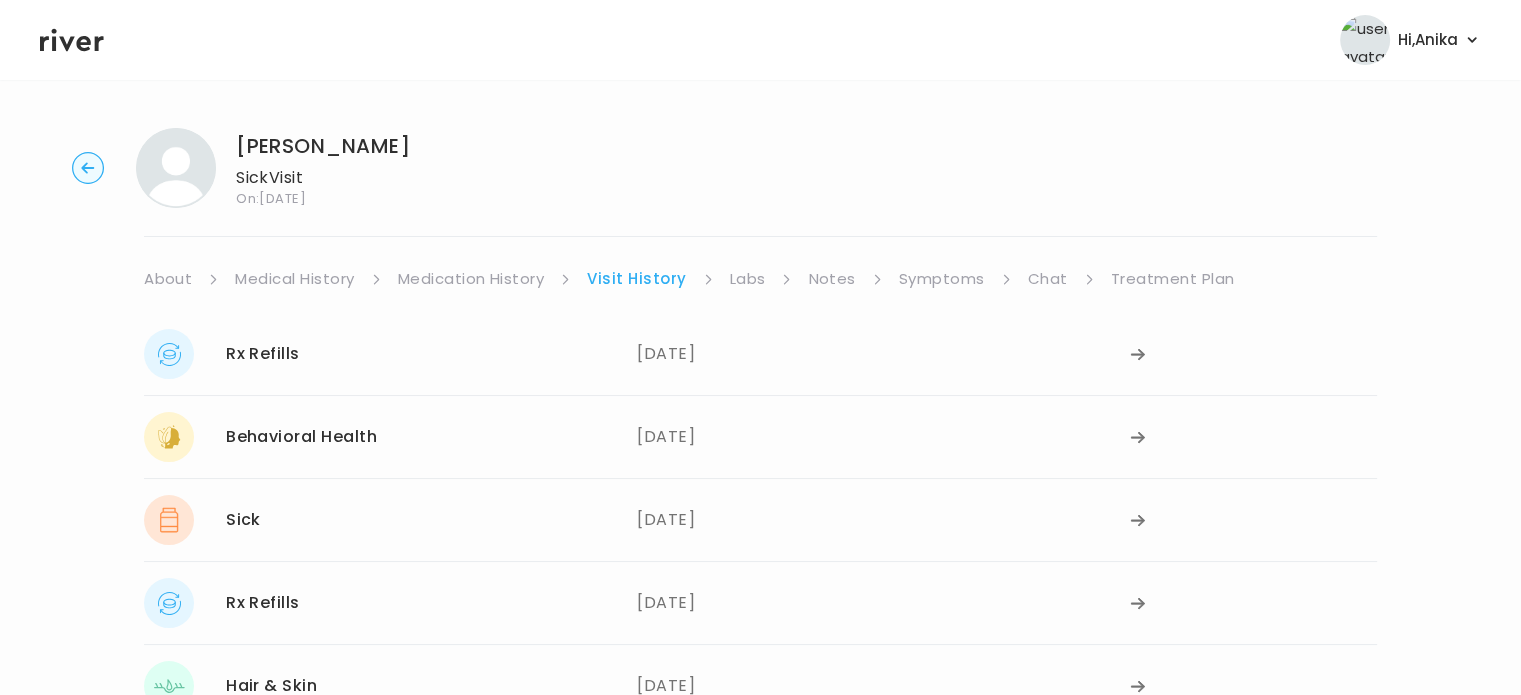 click on "Medication History" at bounding box center [471, 279] 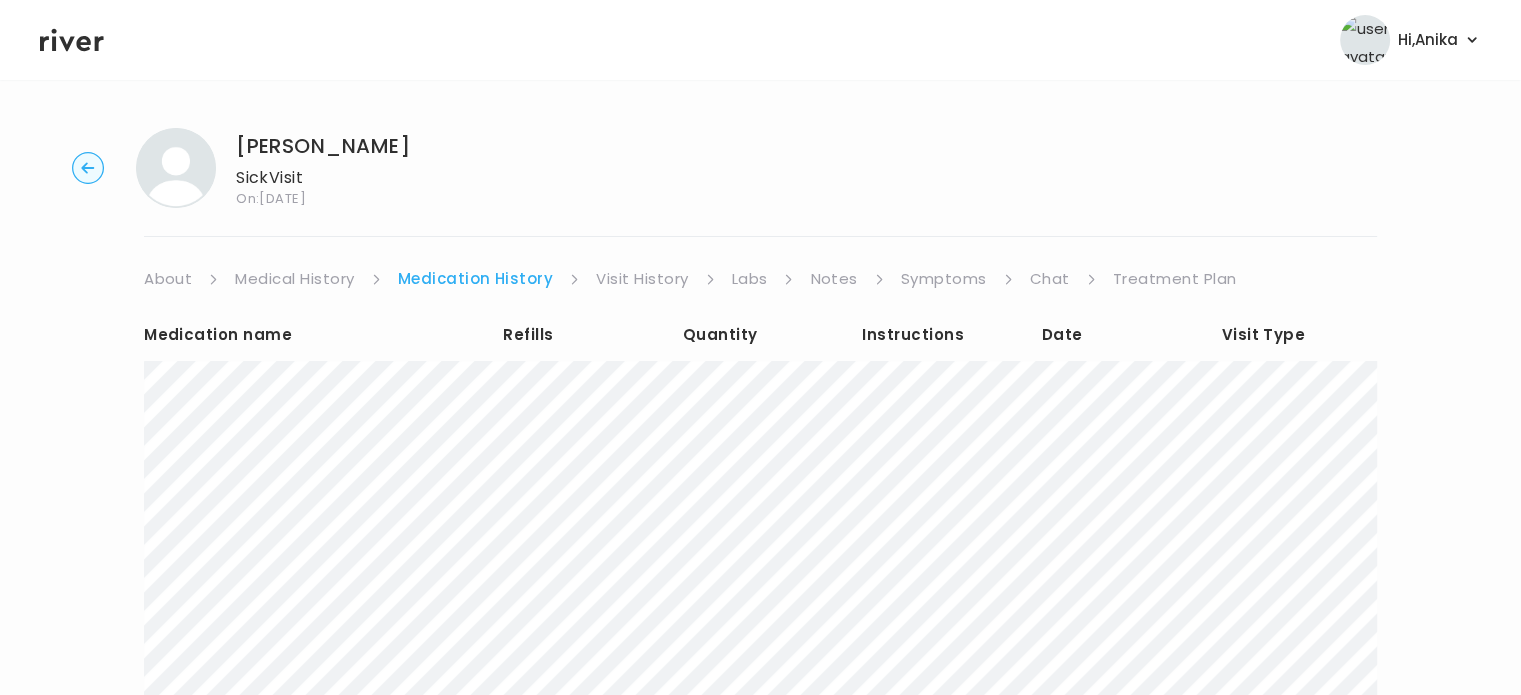 click on "Visit History" at bounding box center [642, 279] 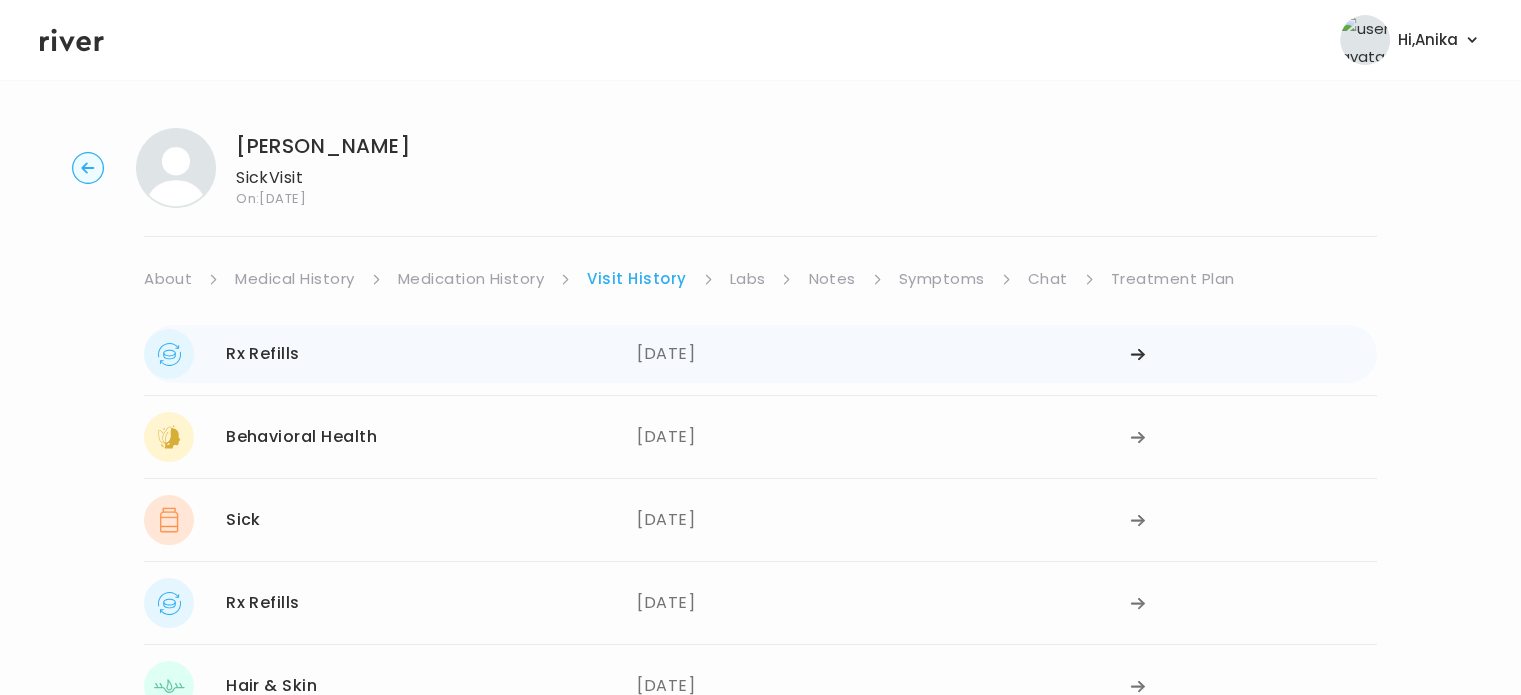 click on "05/05/2025" at bounding box center (883, 354) 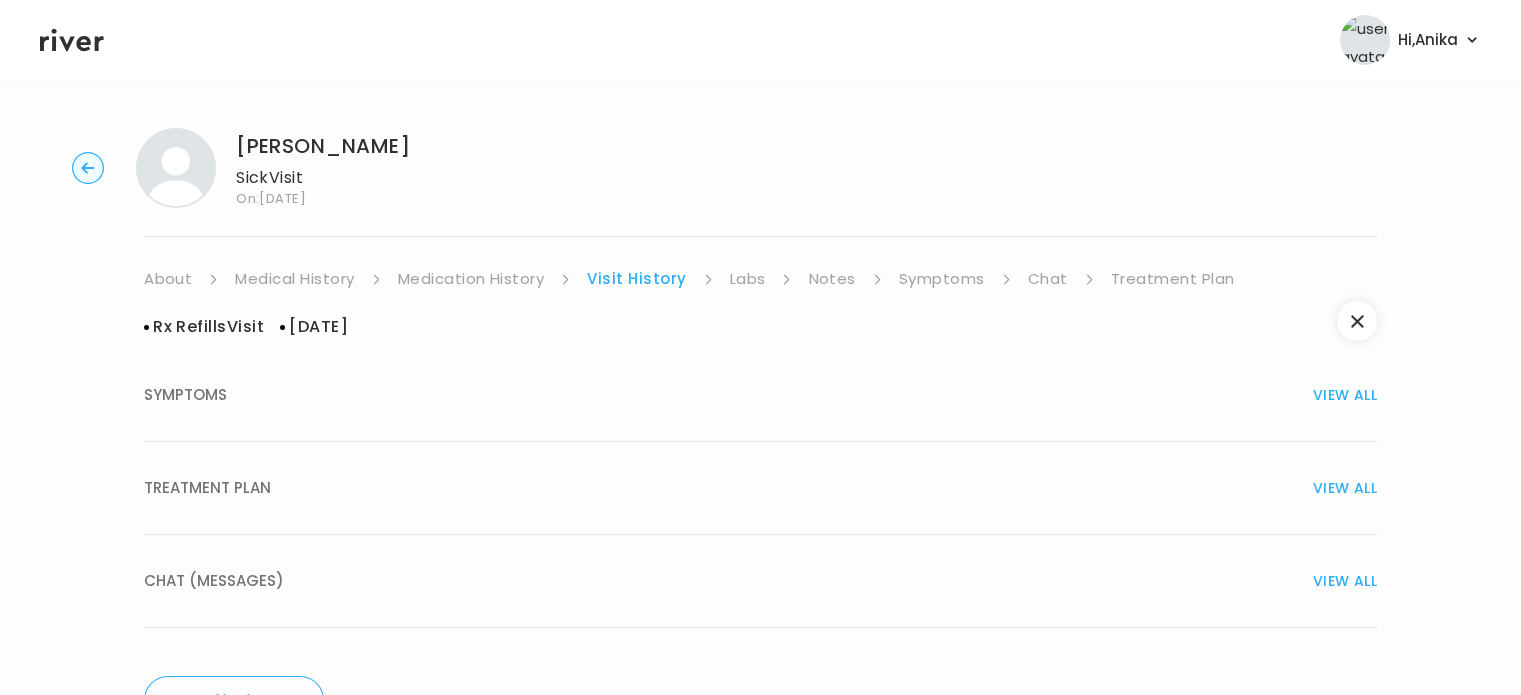 click on "TREATMENT PLAN VIEW ALL" at bounding box center (760, 488) 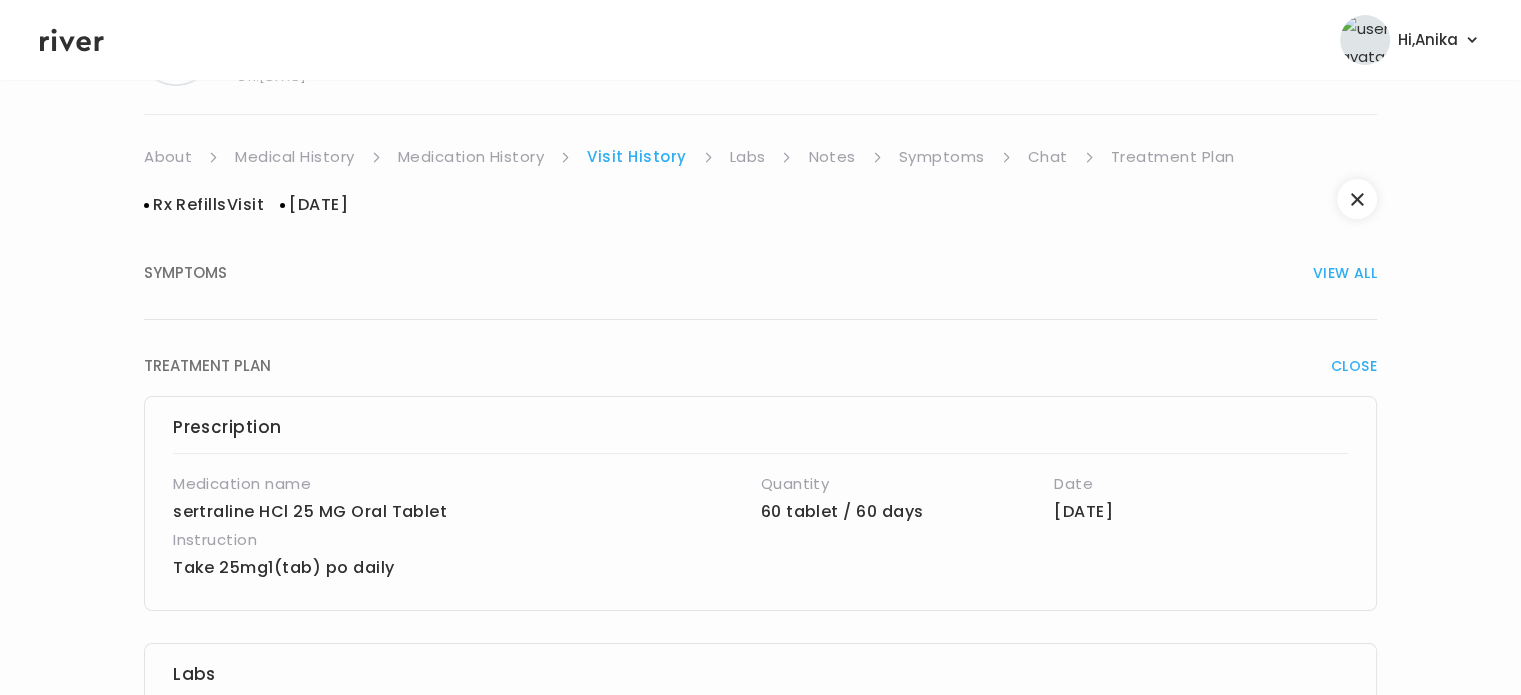 scroll, scrollTop: 58, scrollLeft: 0, axis: vertical 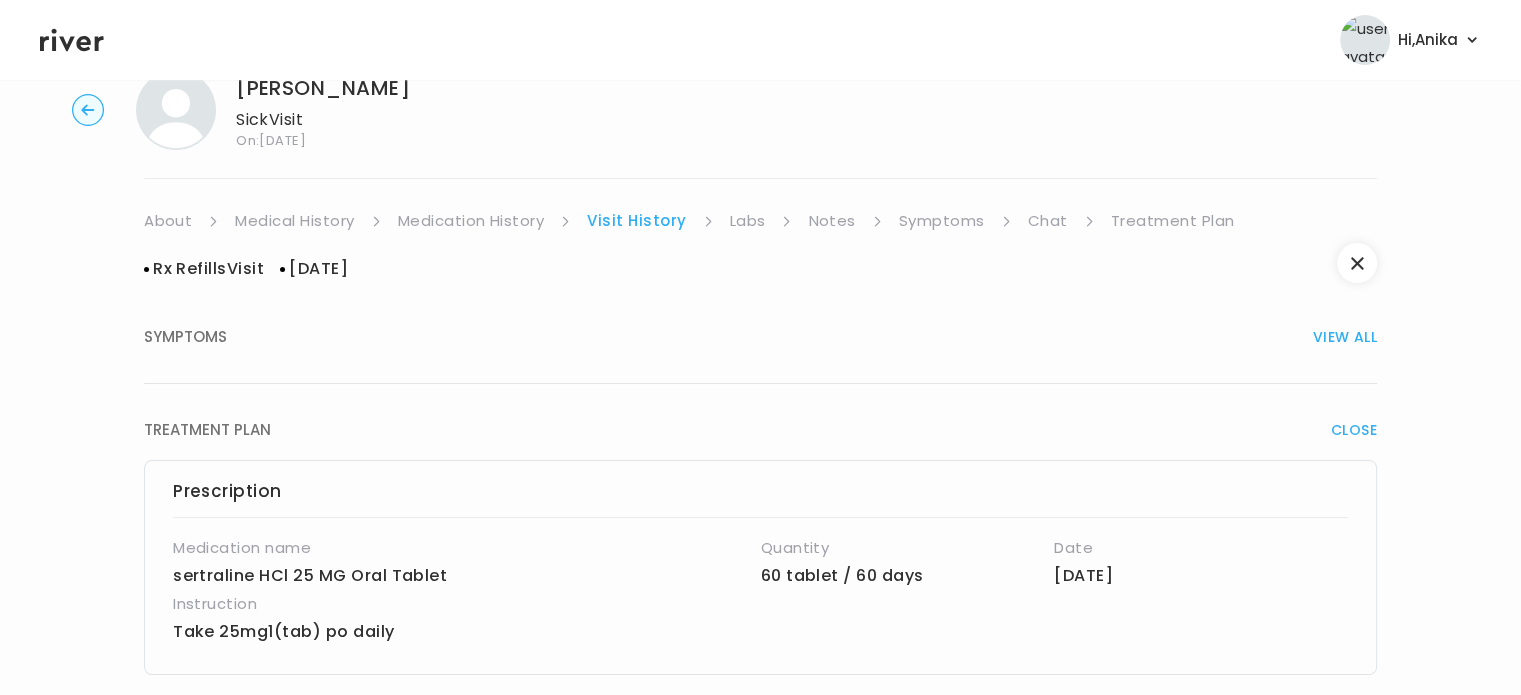 click on "Chat" at bounding box center [1048, 221] 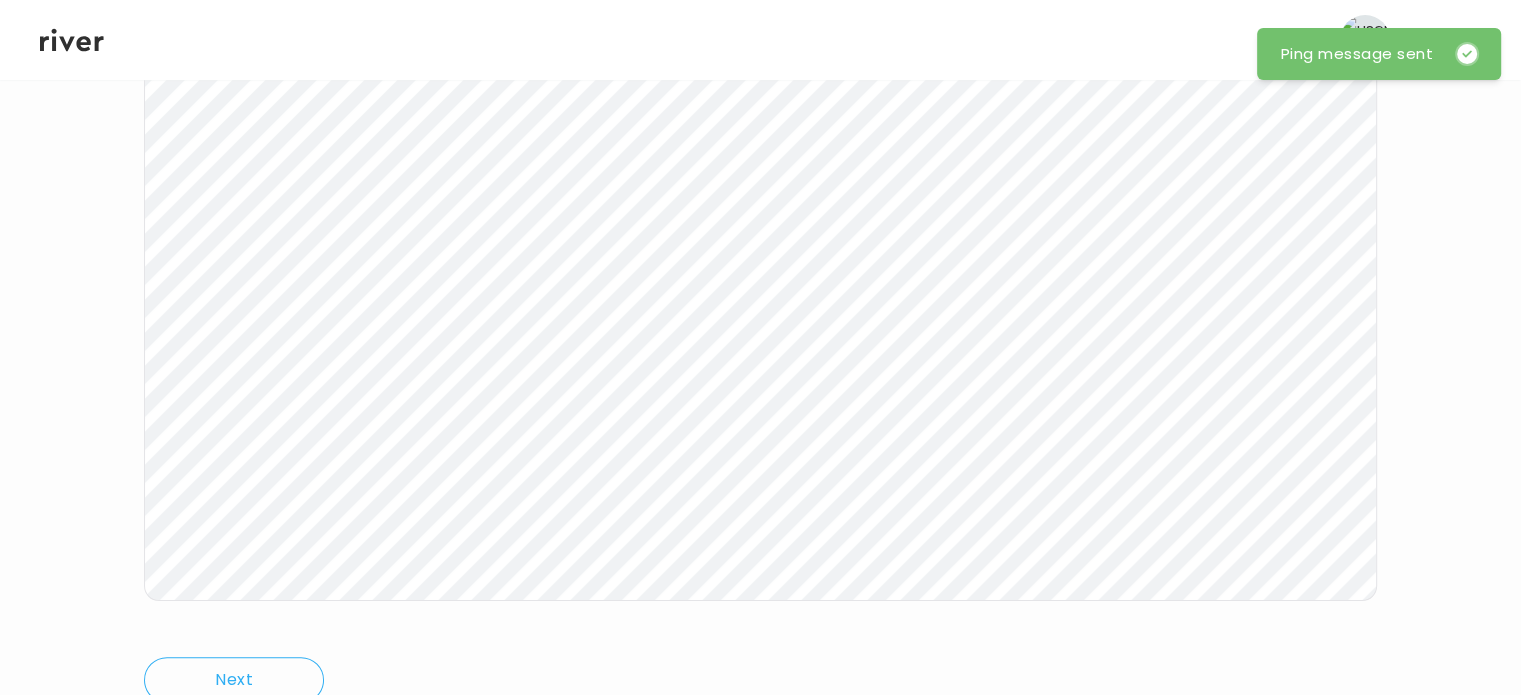 scroll, scrollTop: 320, scrollLeft: 0, axis: vertical 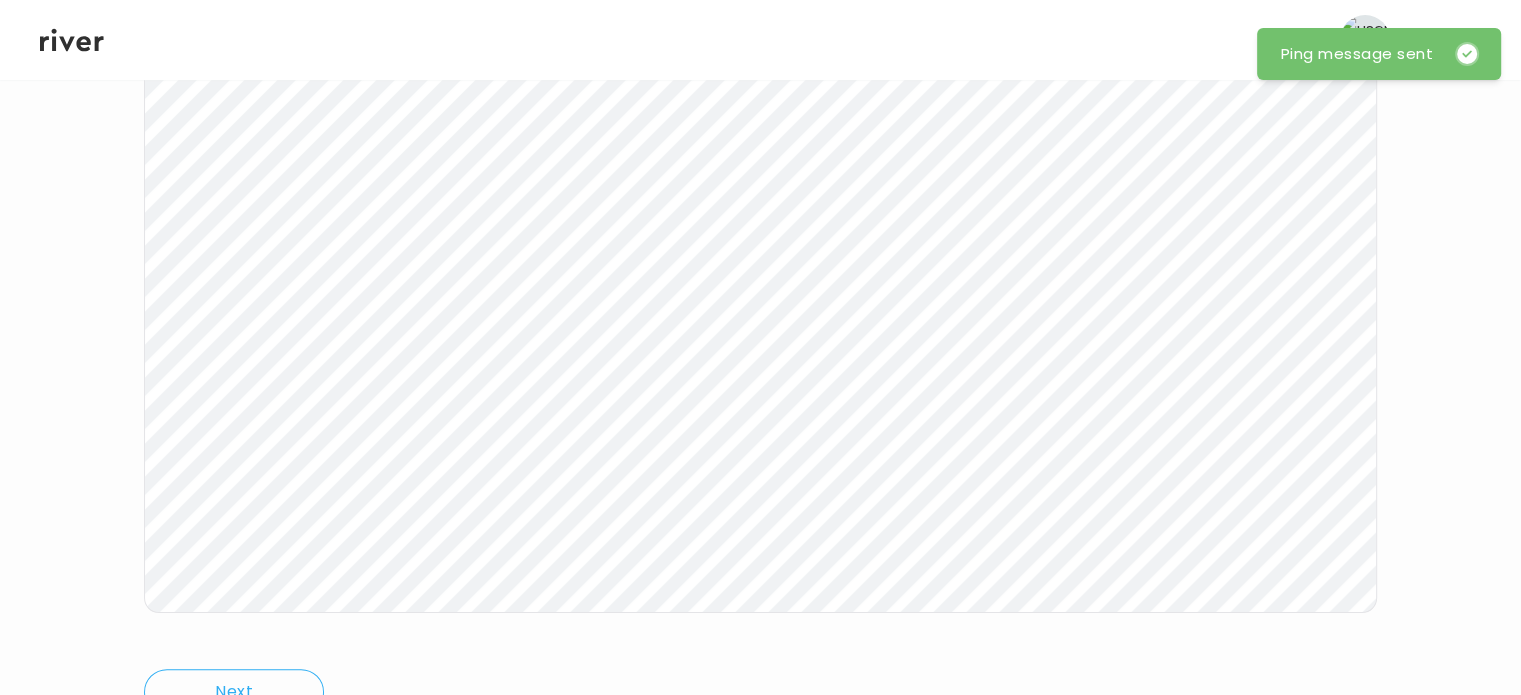 click 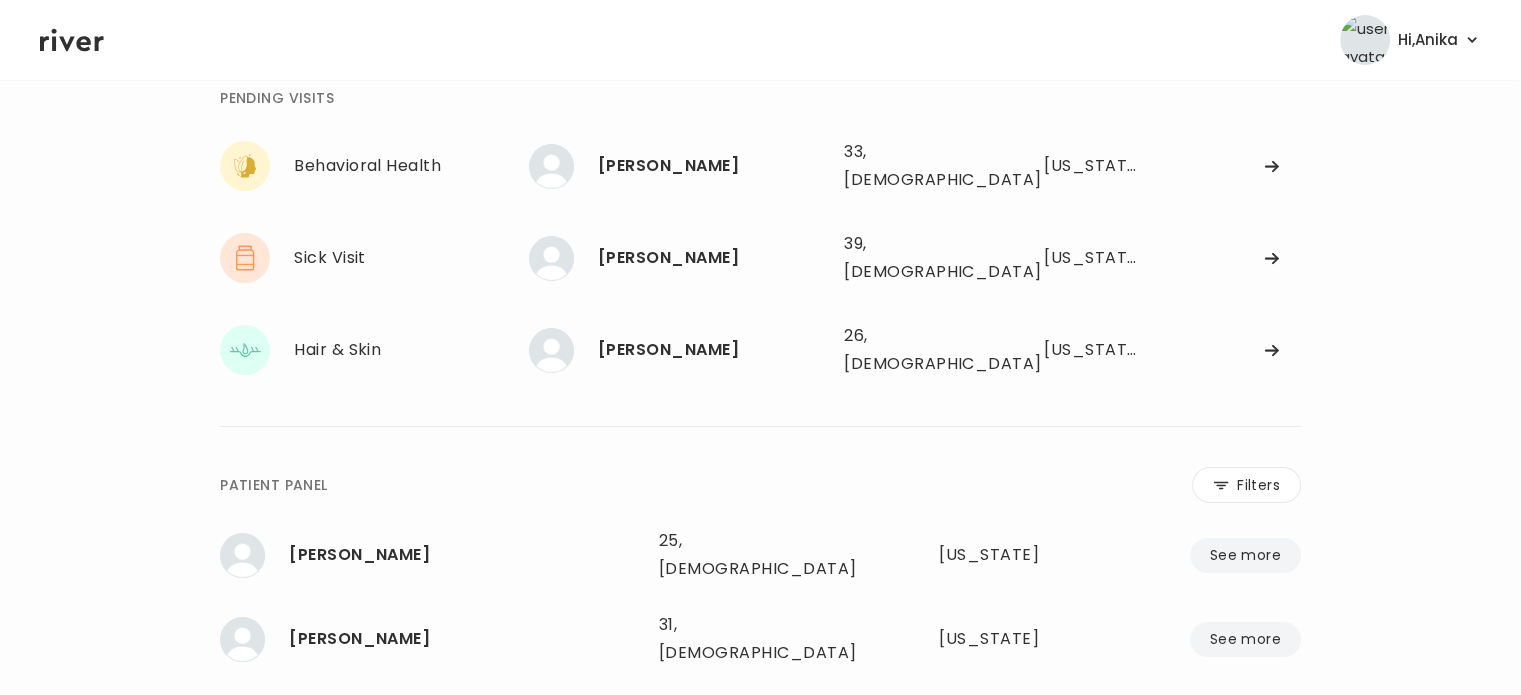 scroll, scrollTop: 93, scrollLeft: 0, axis: vertical 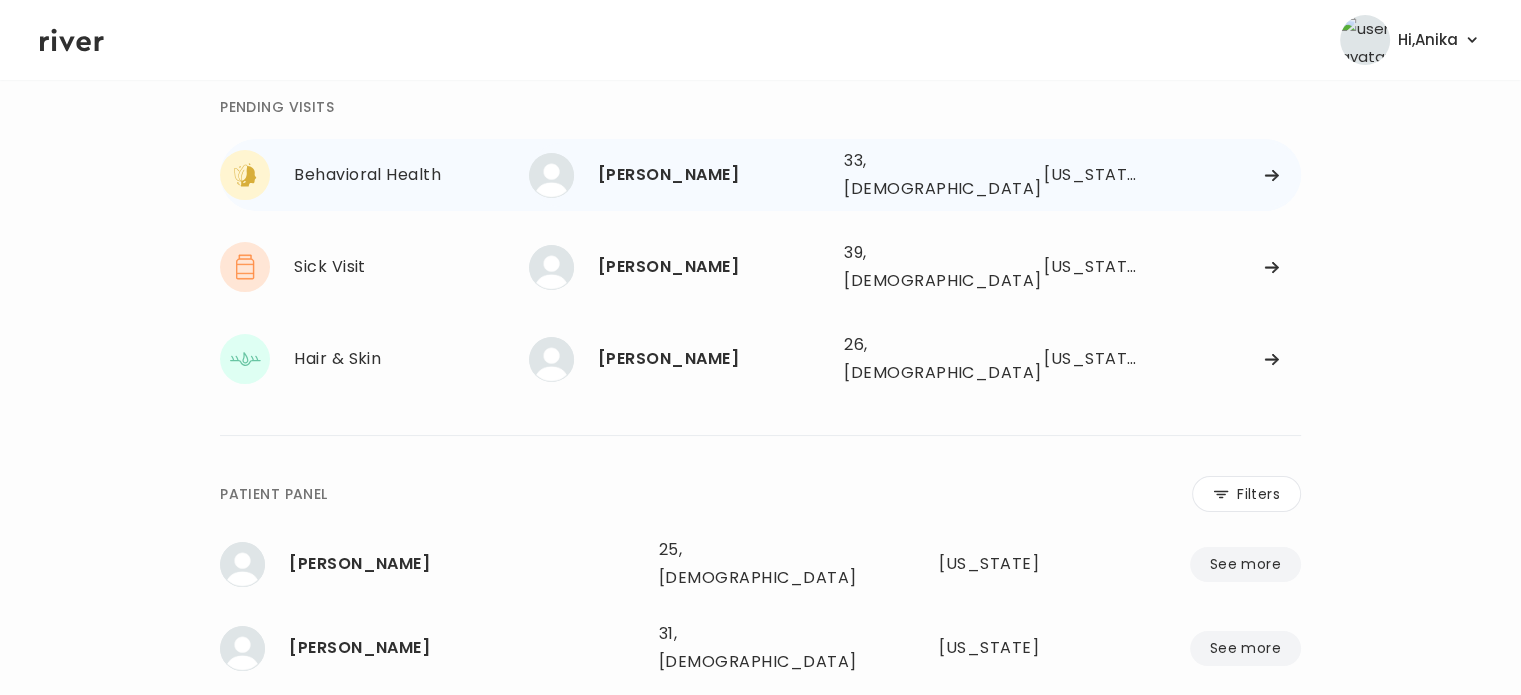 click on "Tyler McBrayer" at bounding box center (713, 175) 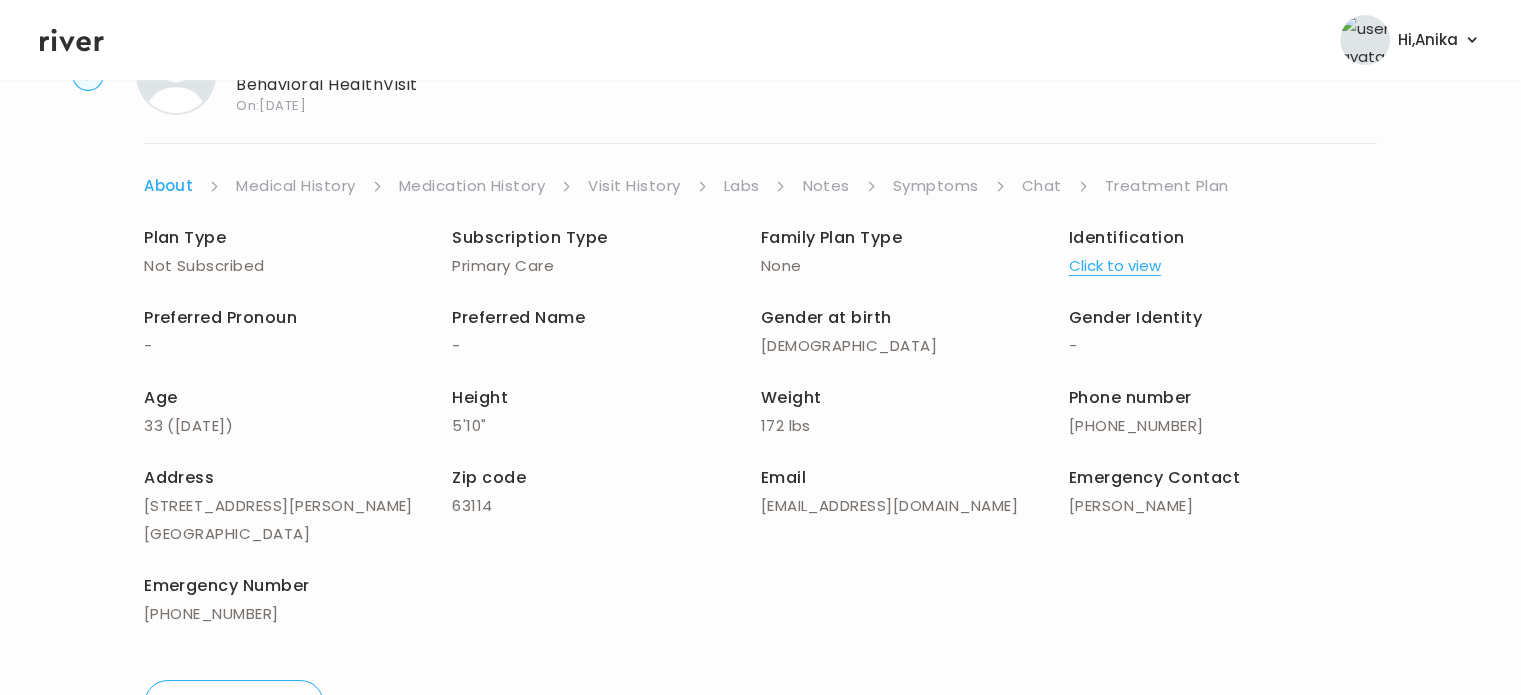 click on "Identification Click to view" at bounding box center (1223, 252) 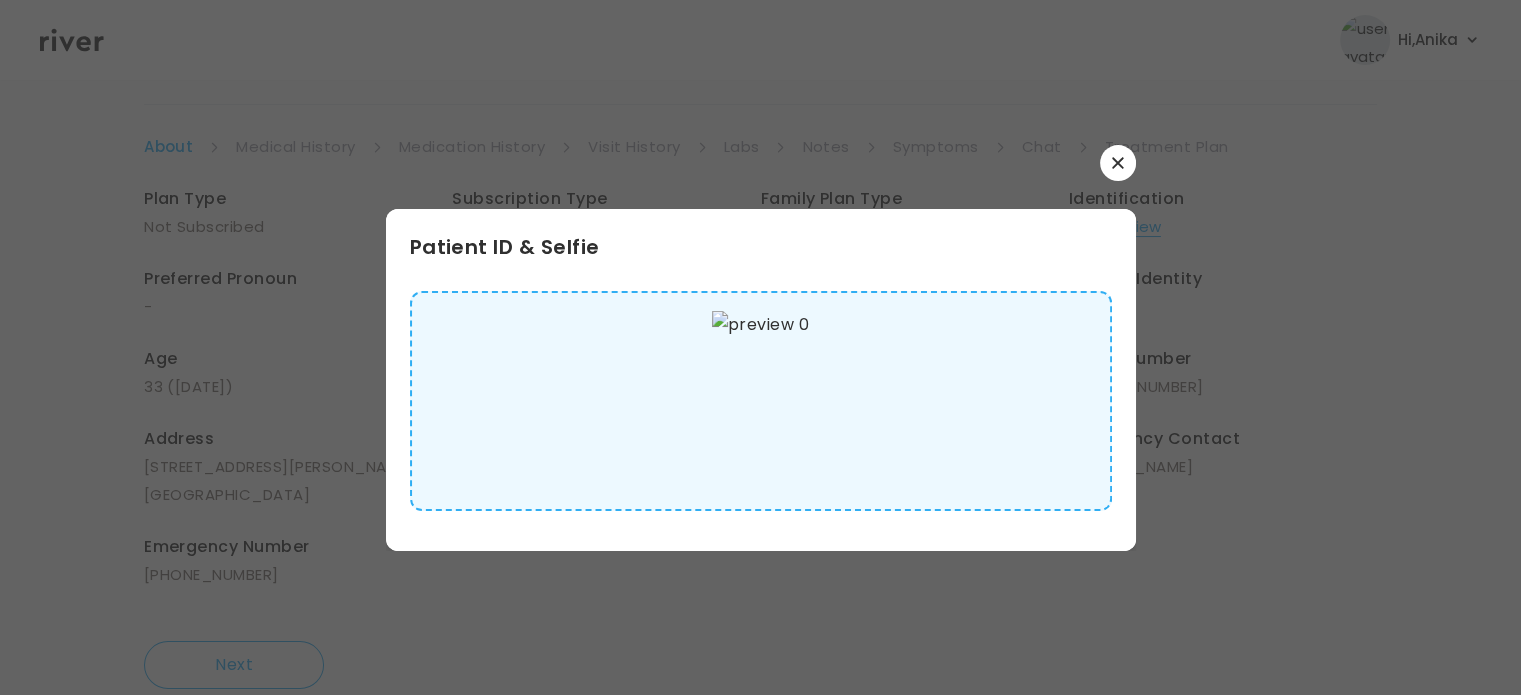 scroll, scrollTop: 150, scrollLeft: 0, axis: vertical 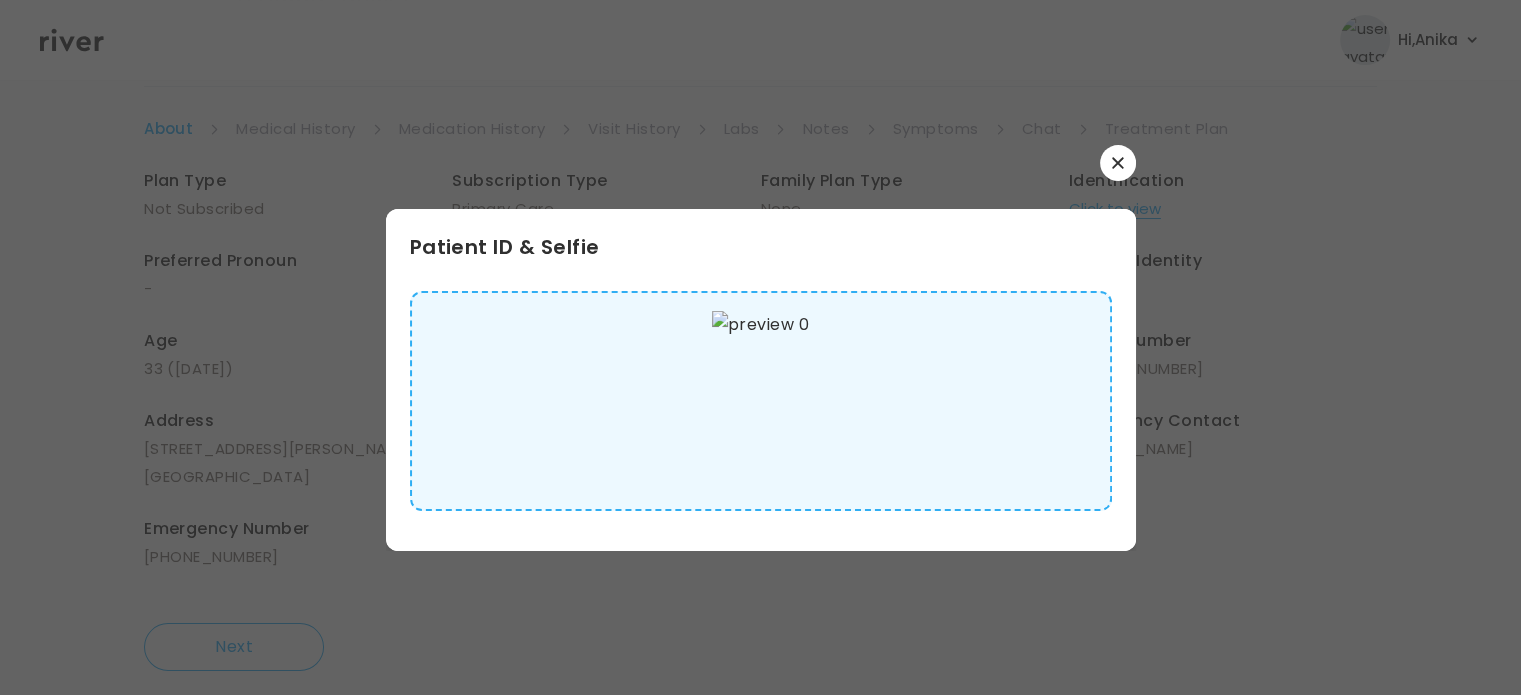 click at bounding box center [1118, 163] 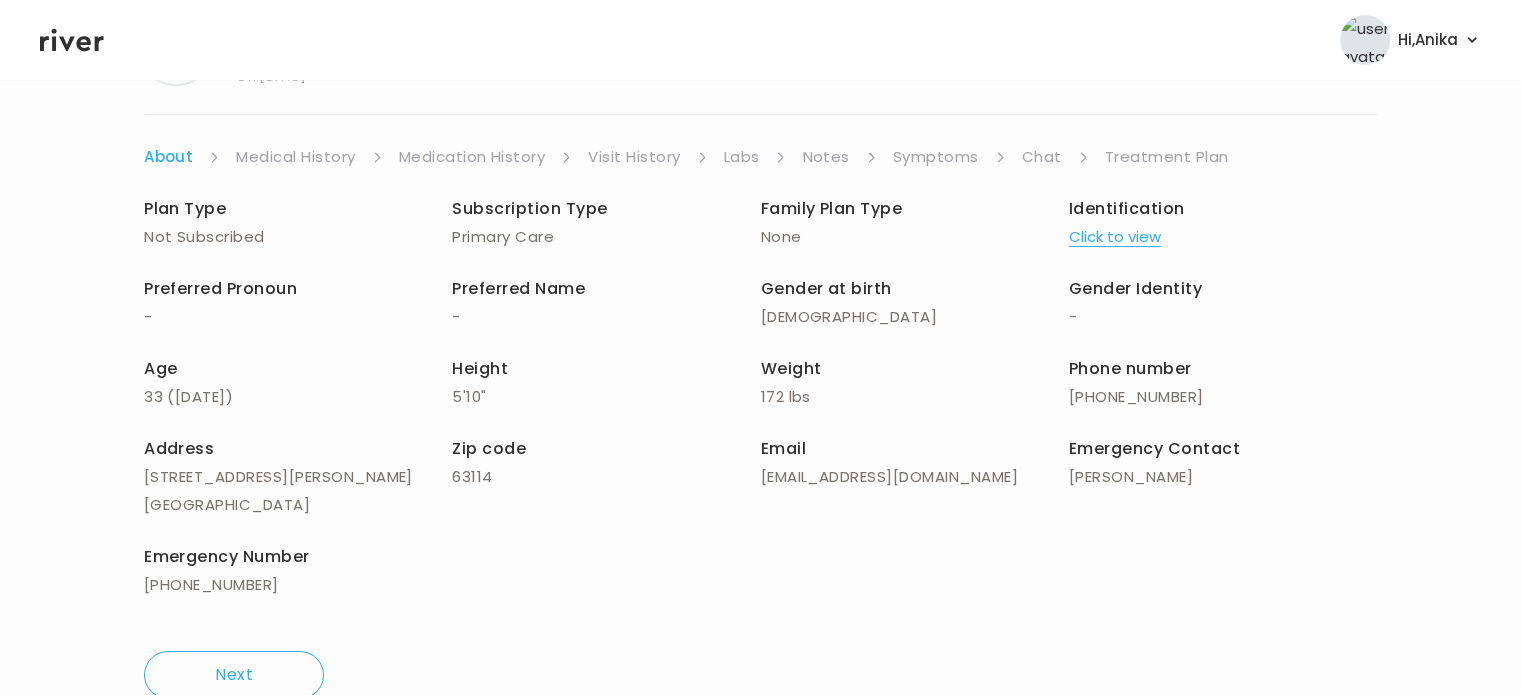 scroll, scrollTop: 0, scrollLeft: 0, axis: both 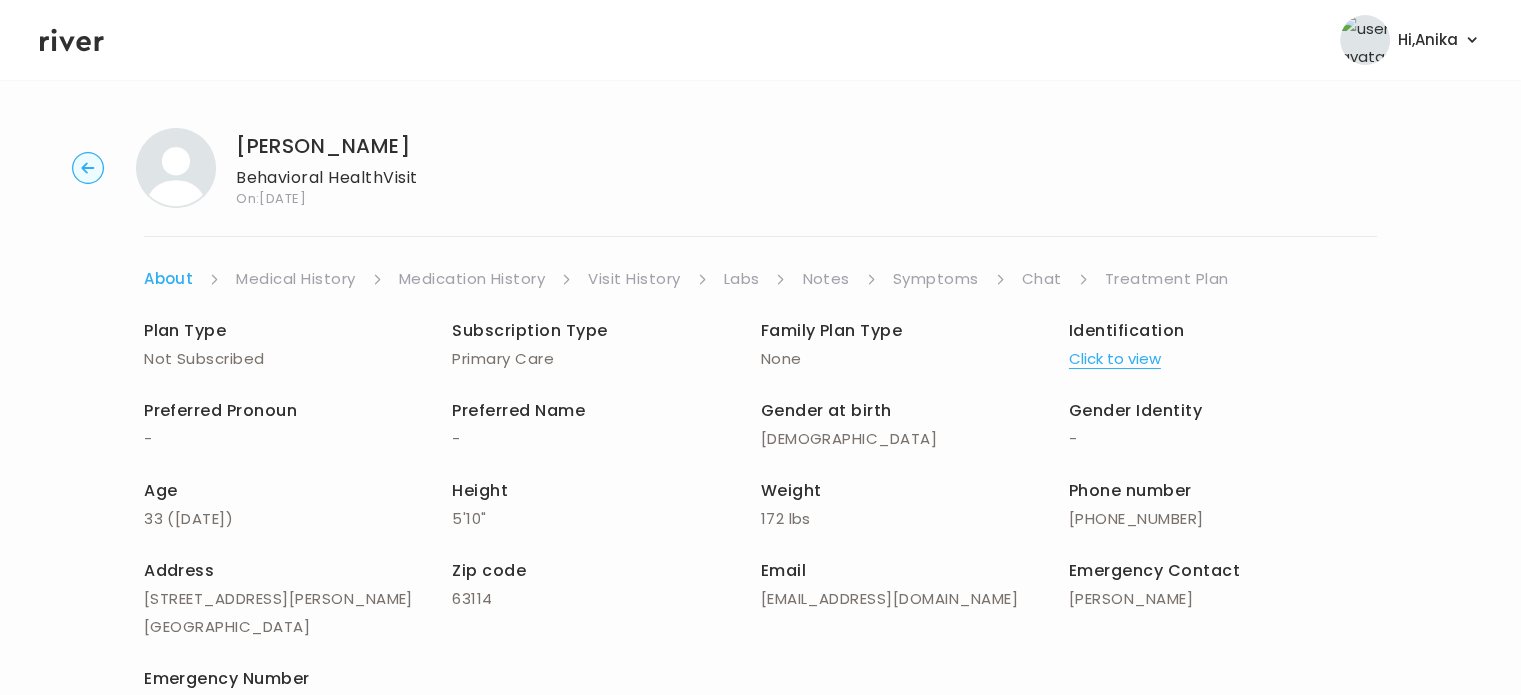 click on "Medical History" at bounding box center [295, 279] 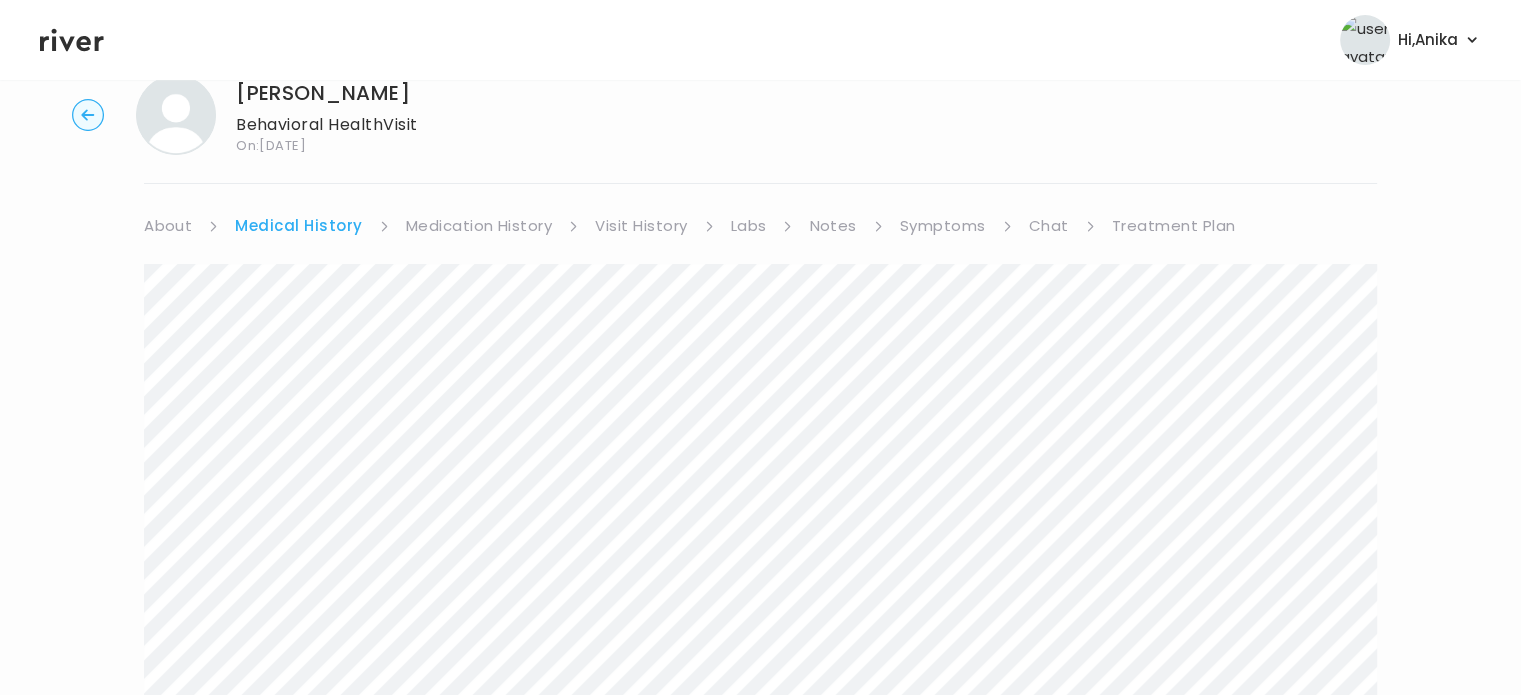 scroll, scrollTop: 35, scrollLeft: 0, axis: vertical 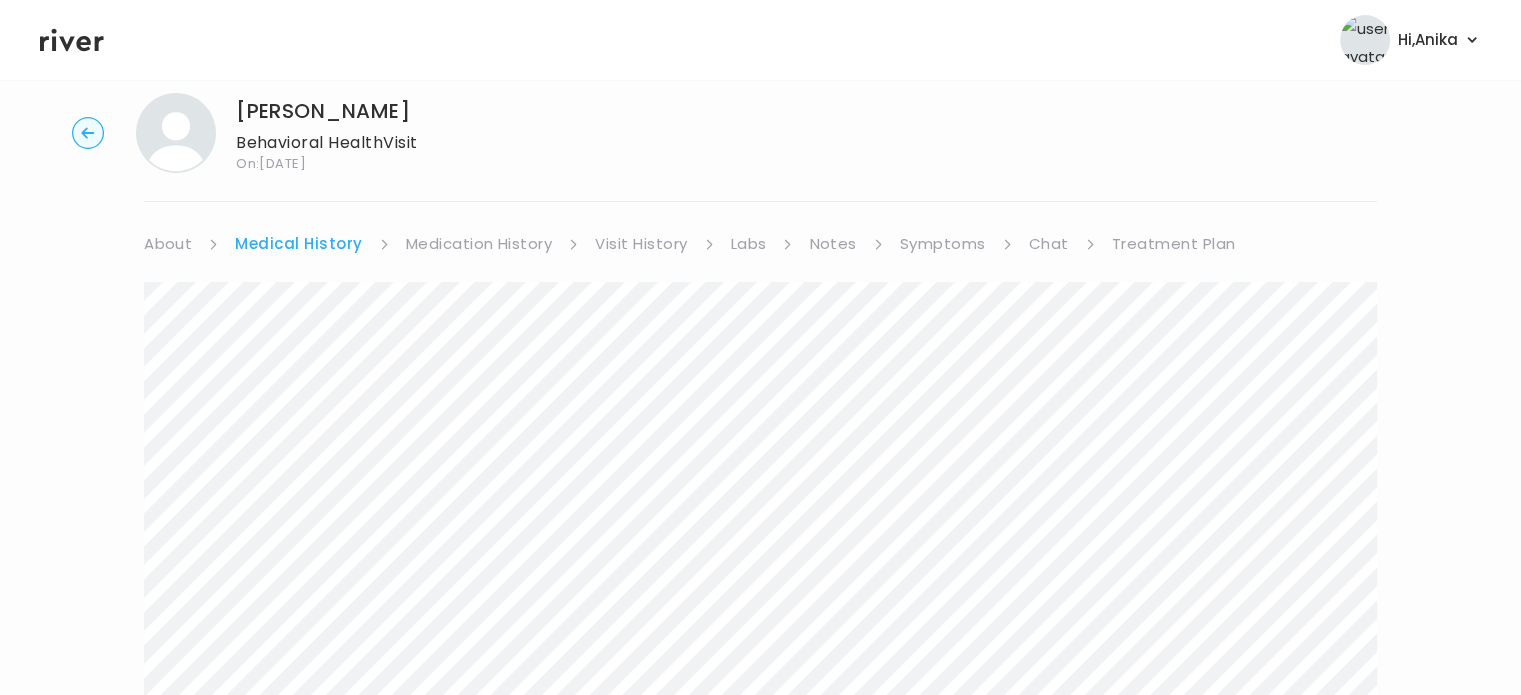 click on "Medication History" at bounding box center [479, 244] 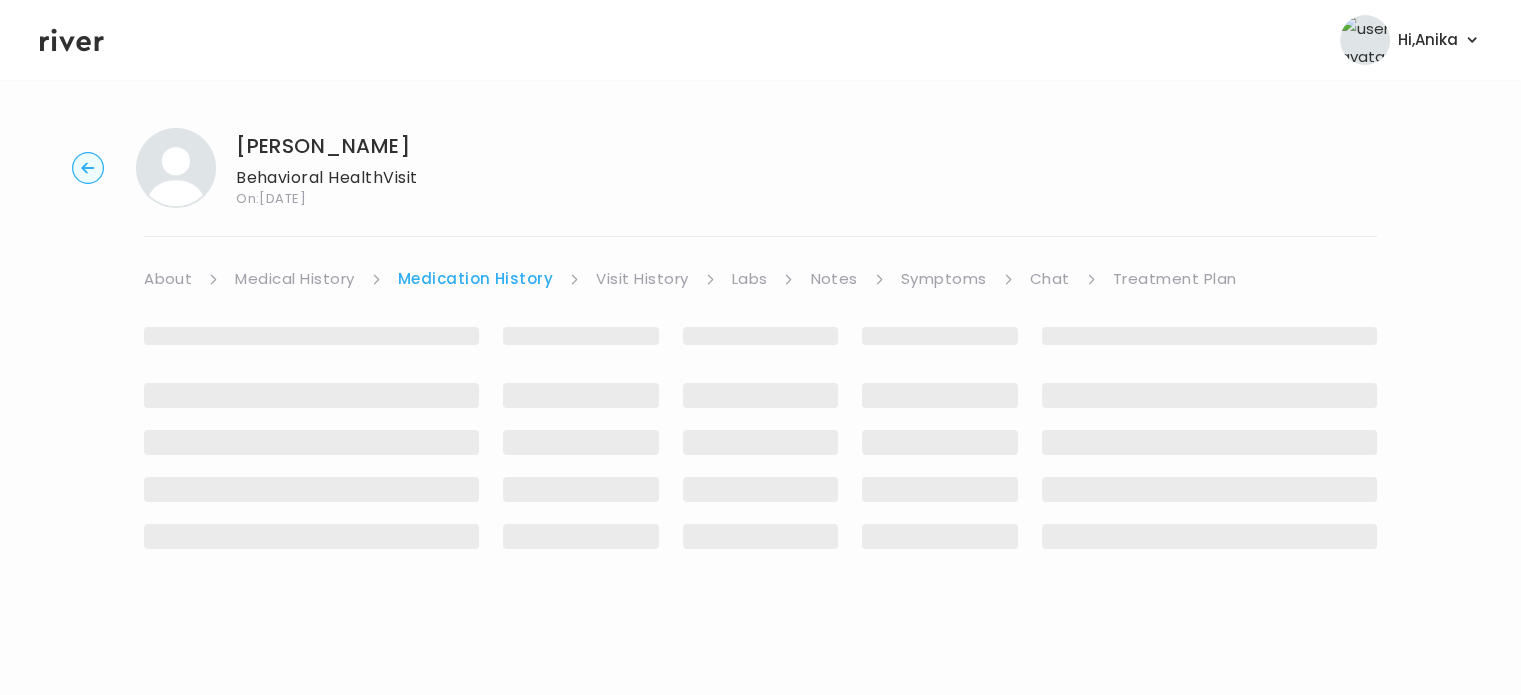 scroll, scrollTop: 0, scrollLeft: 0, axis: both 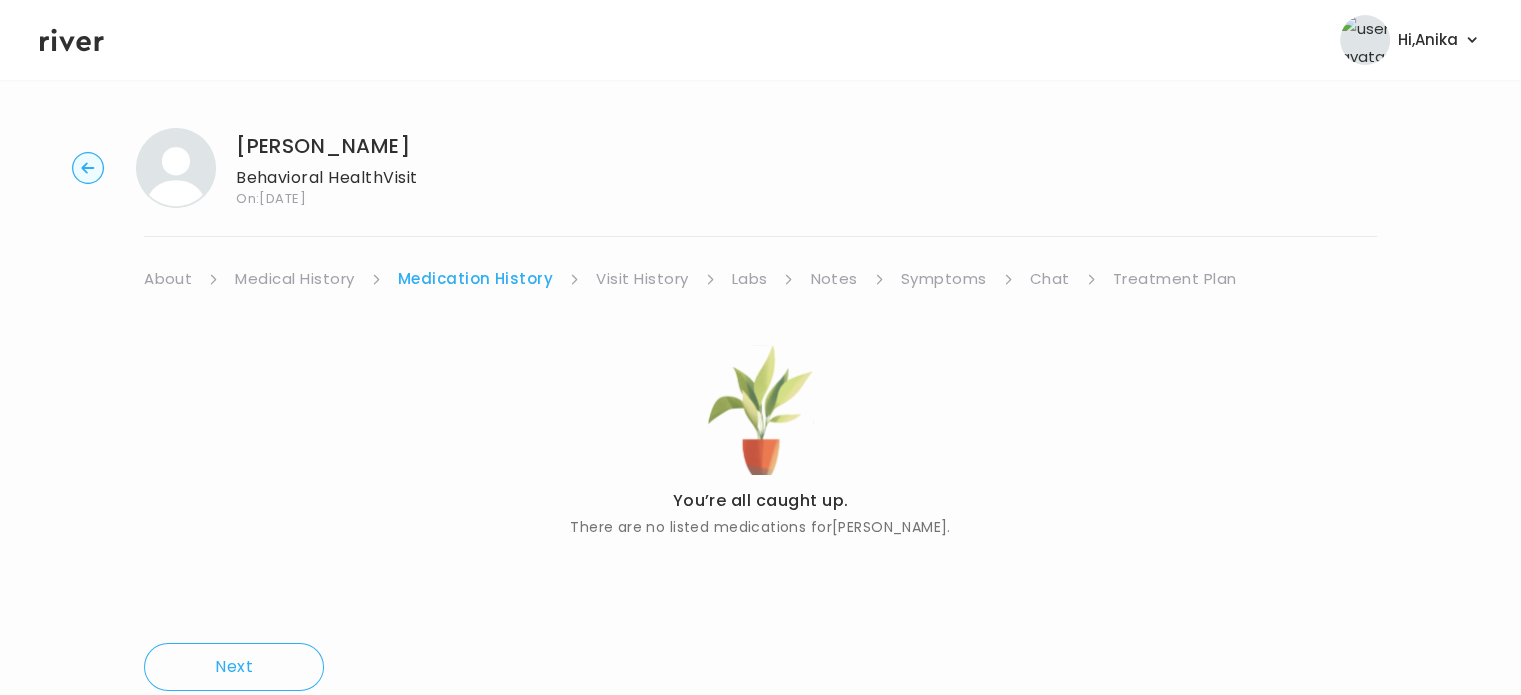 click on "Visit History" at bounding box center [642, 279] 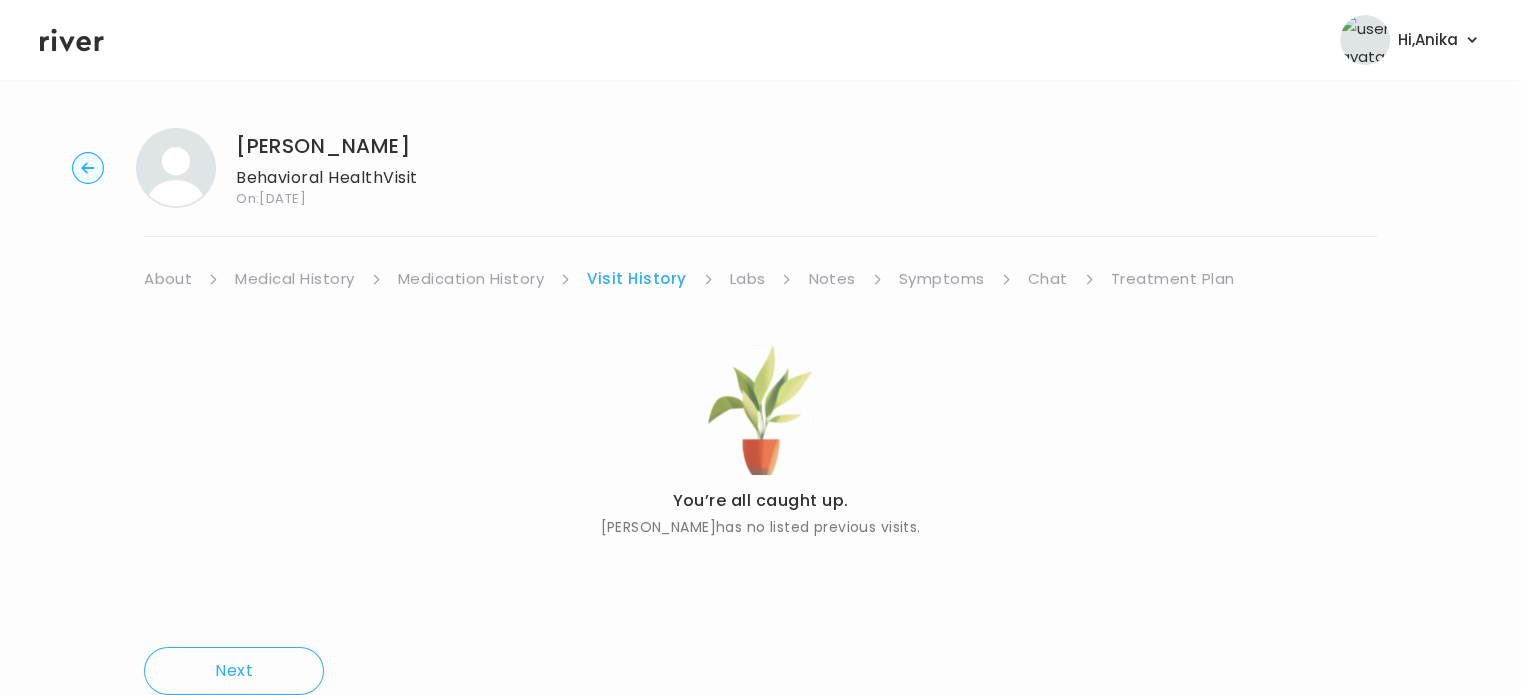 click on "Medical History" at bounding box center [294, 279] 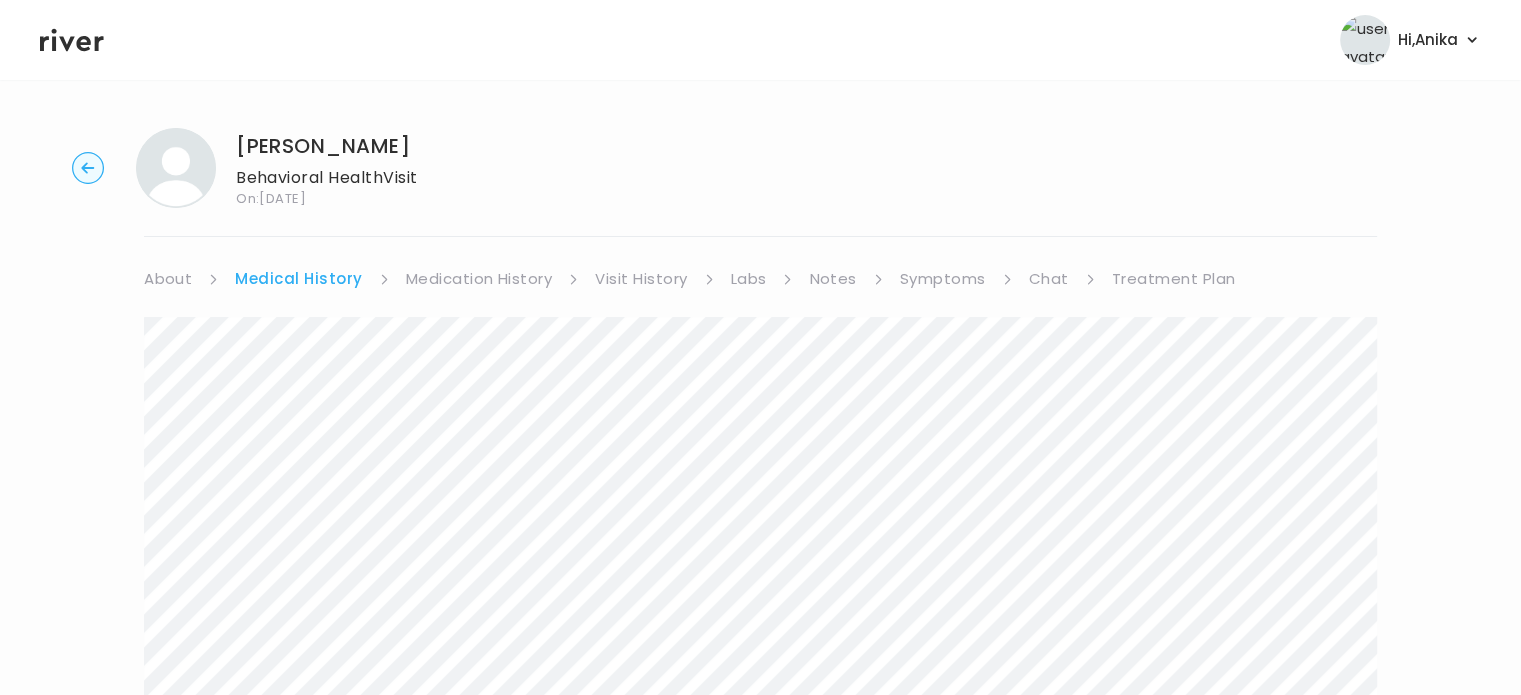 click on "Visit History" at bounding box center (641, 279) 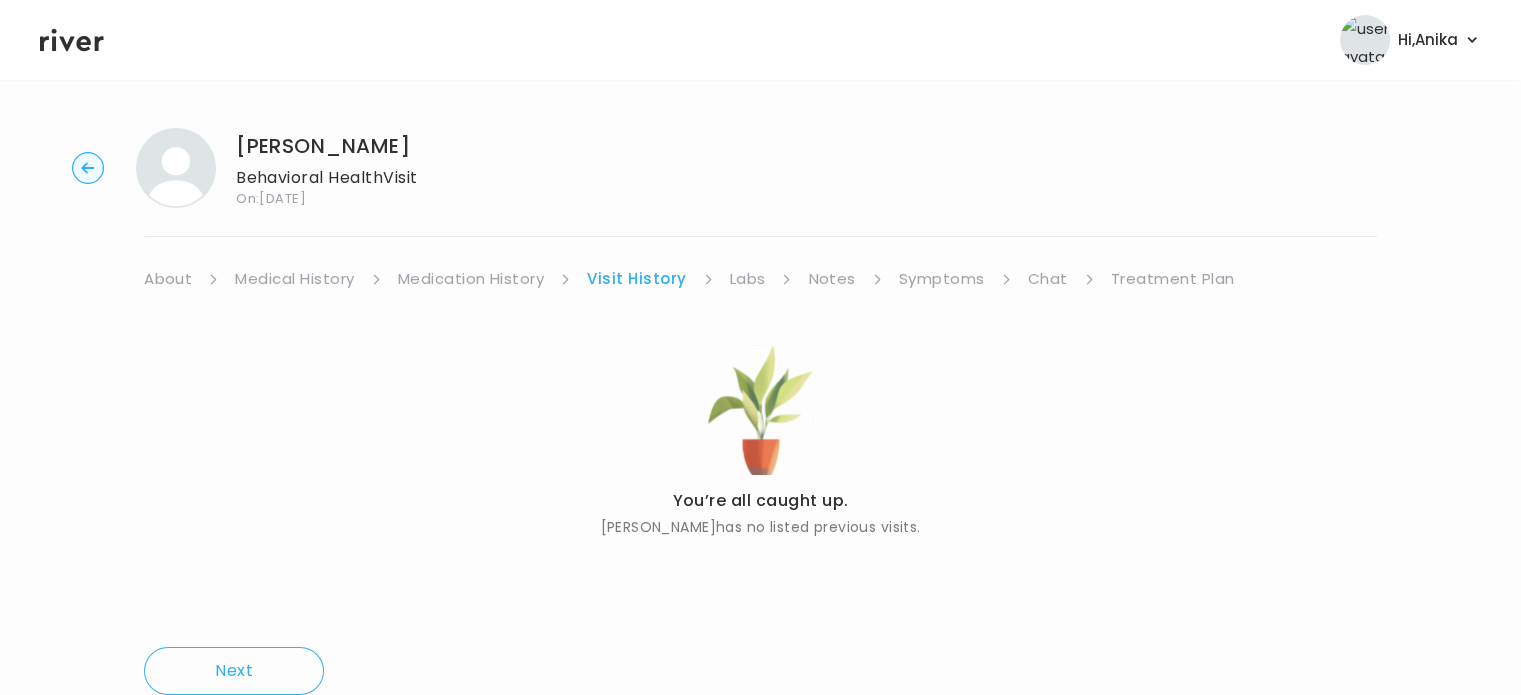 click on "Labs" at bounding box center (761, 279) 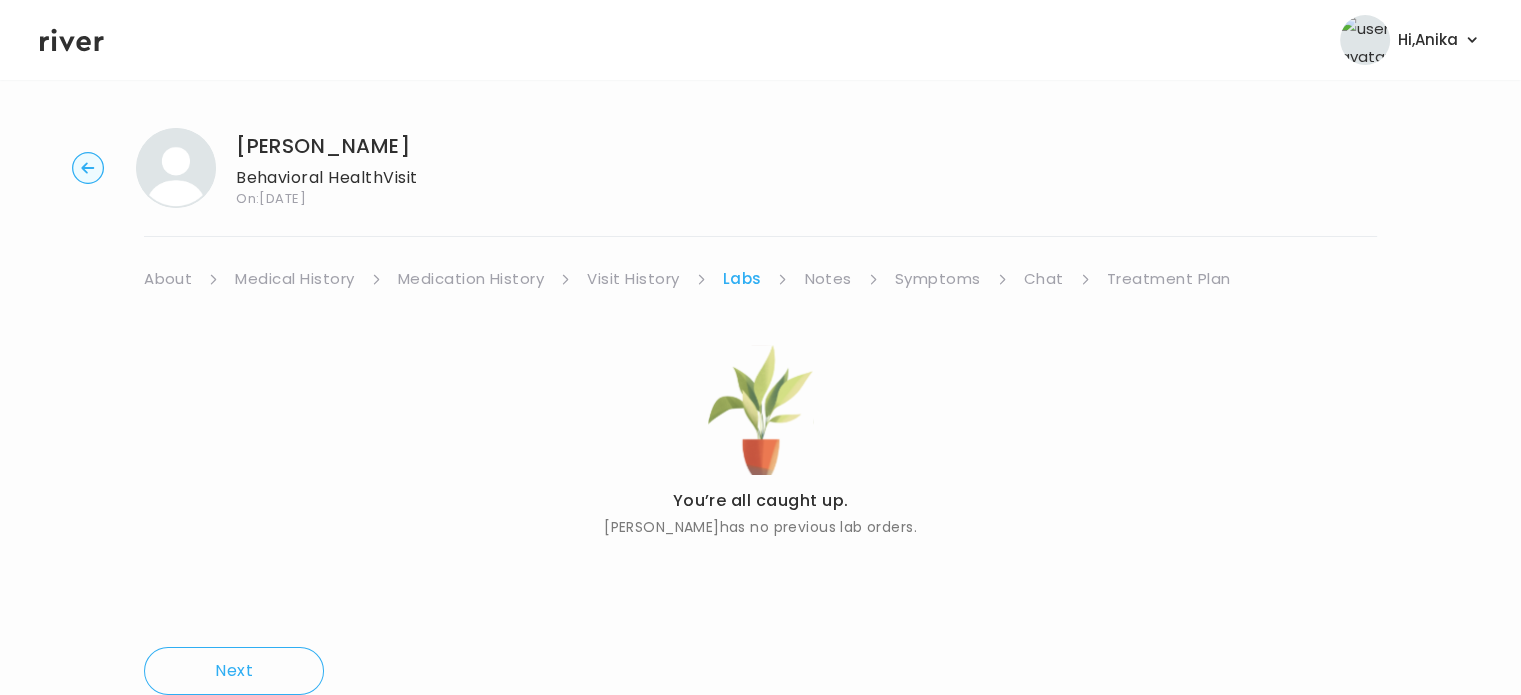 click on "Notes" at bounding box center (827, 279) 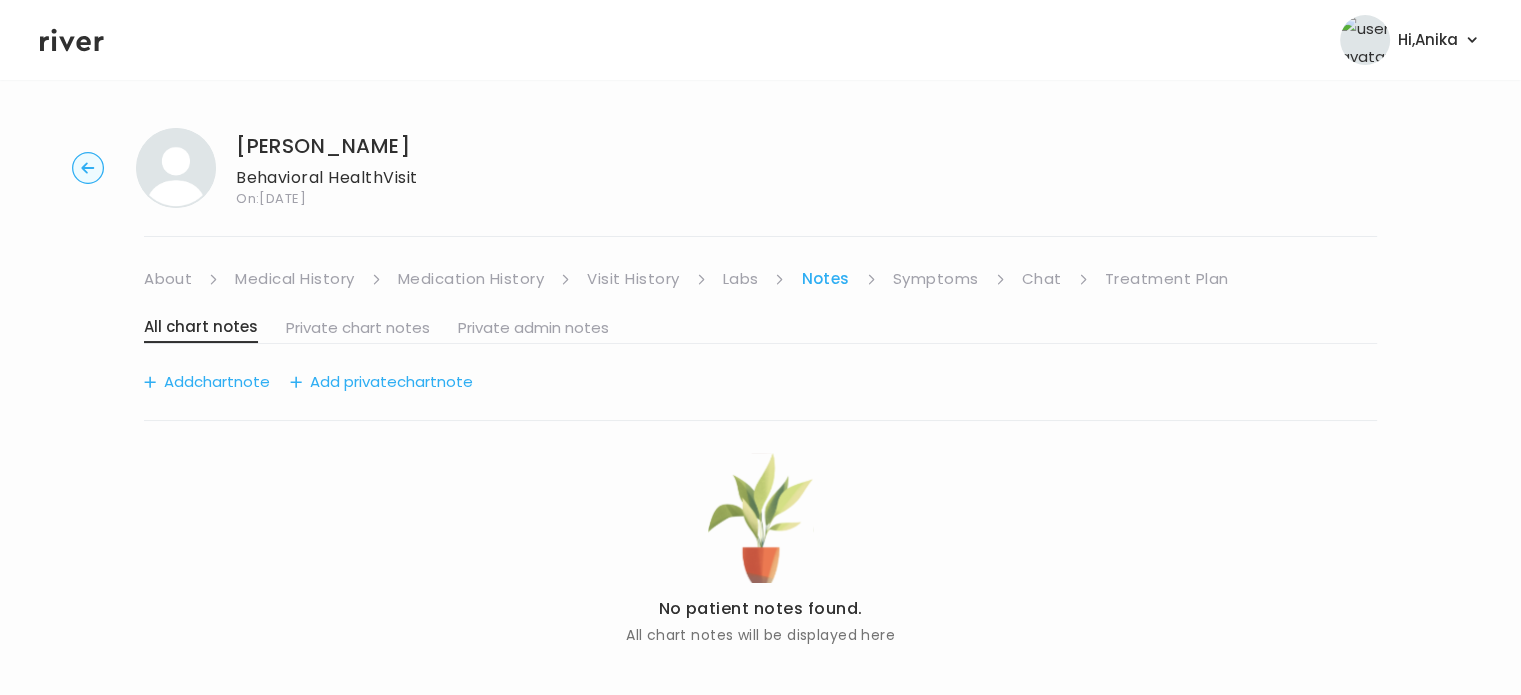 click on "Symptoms" at bounding box center [936, 279] 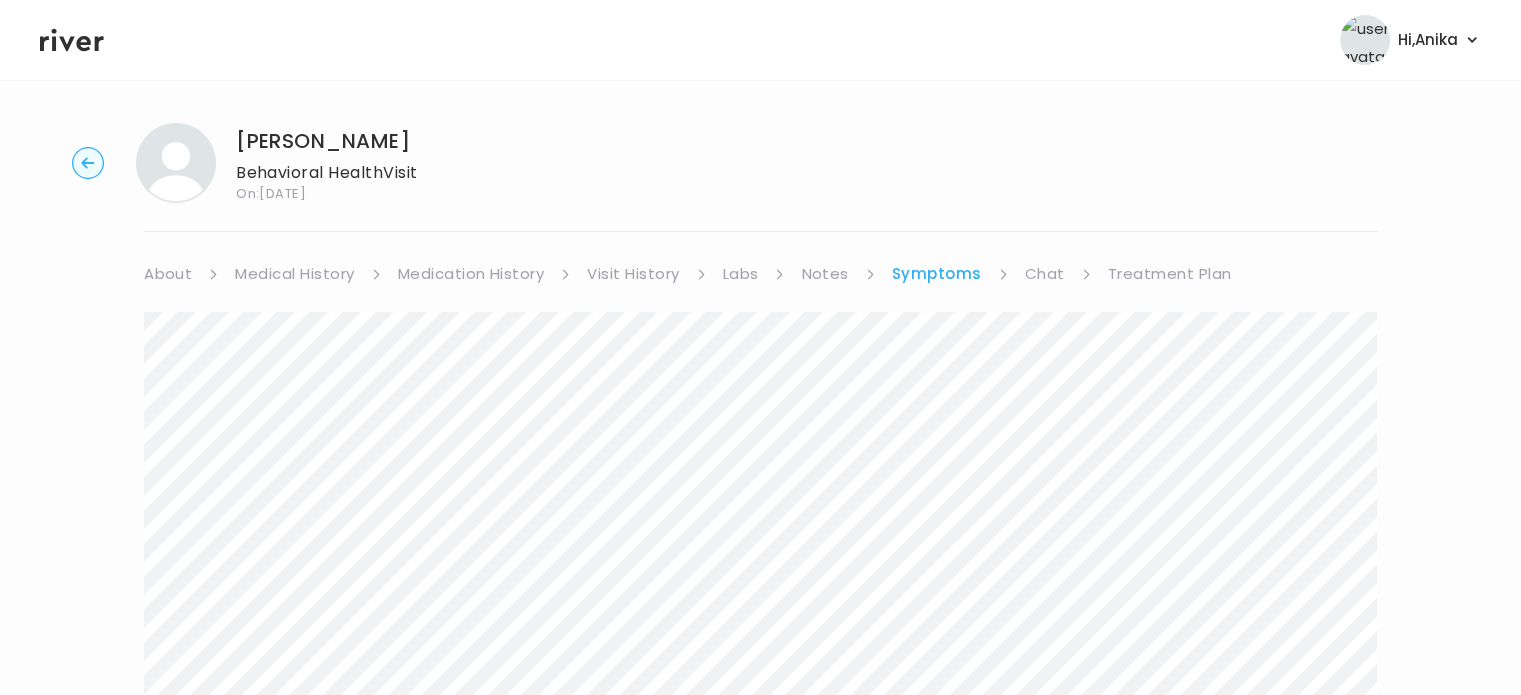 scroll, scrollTop: 0, scrollLeft: 0, axis: both 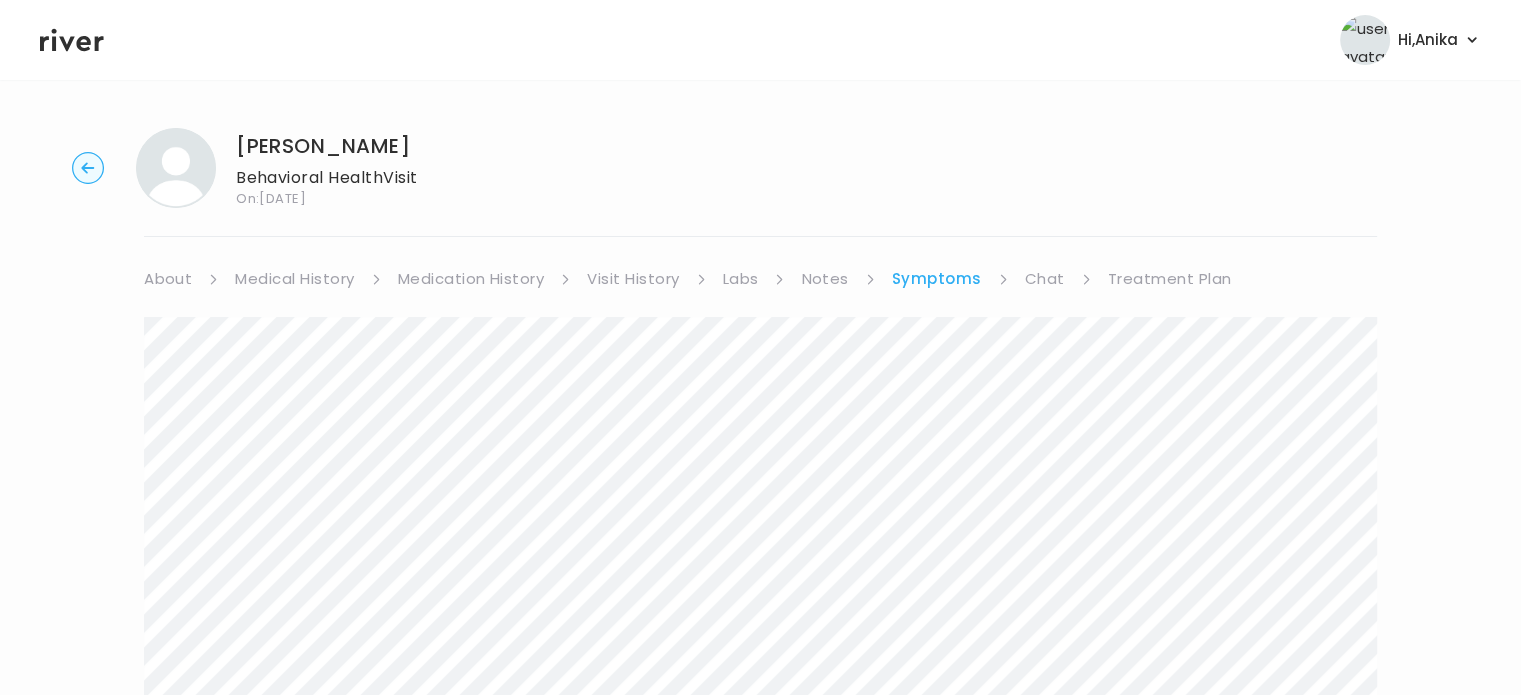 click on "Chat" at bounding box center [1045, 279] 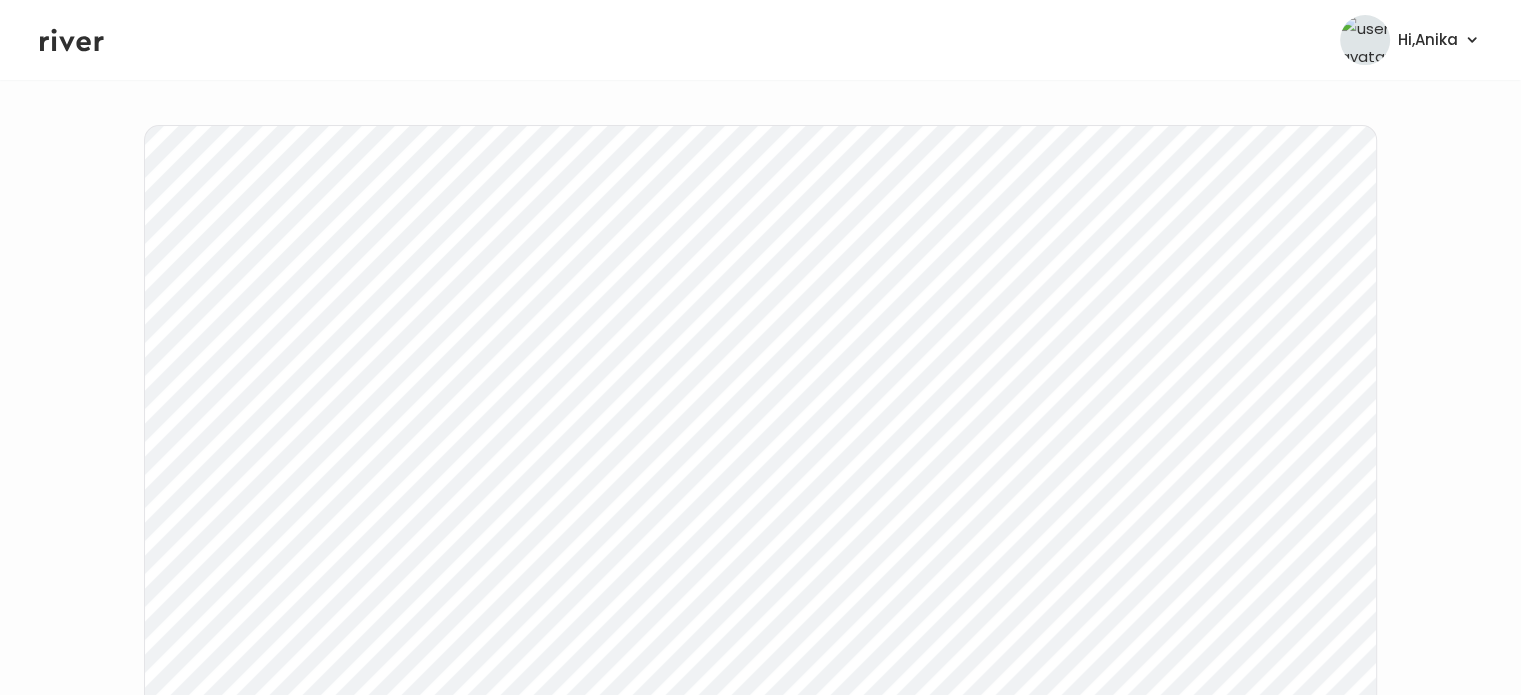 scroll, scrollTop: 227, scrollLeft: 0, axis: vertical 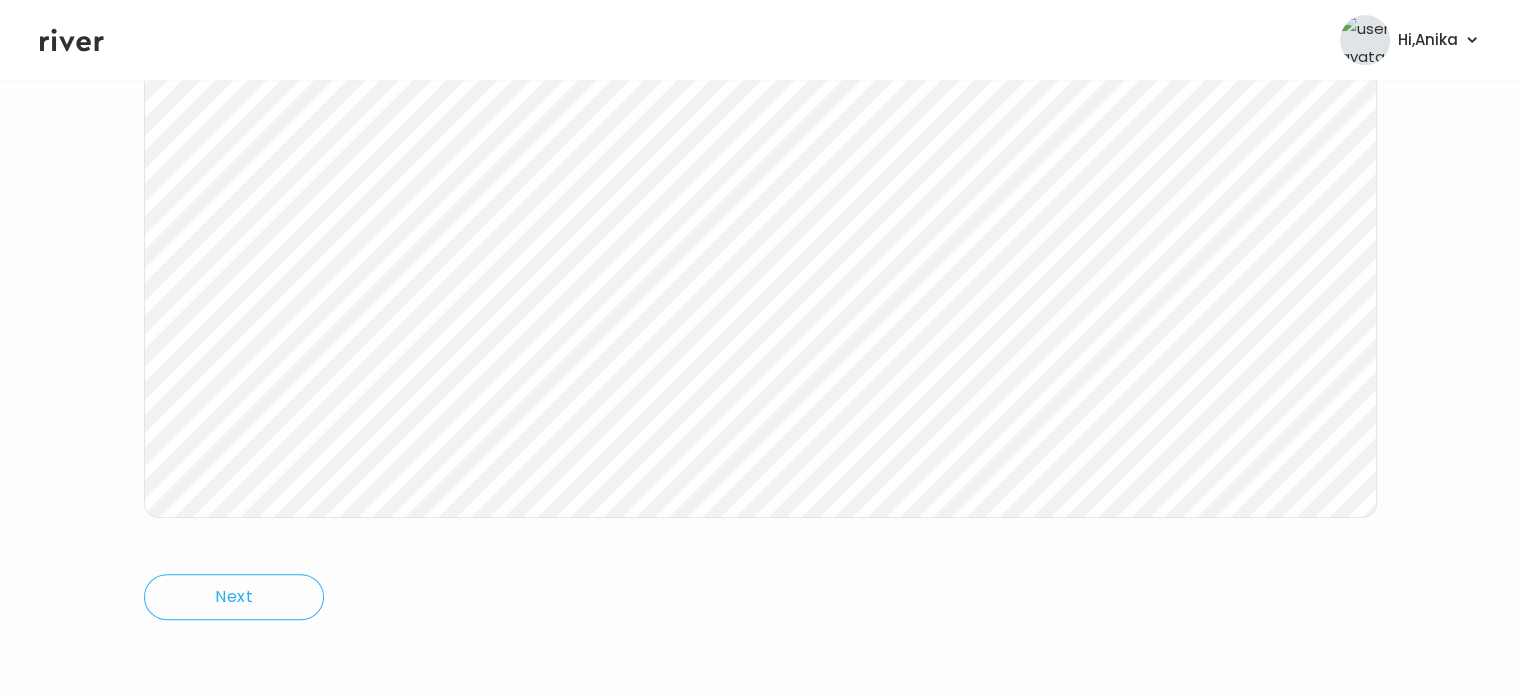 click 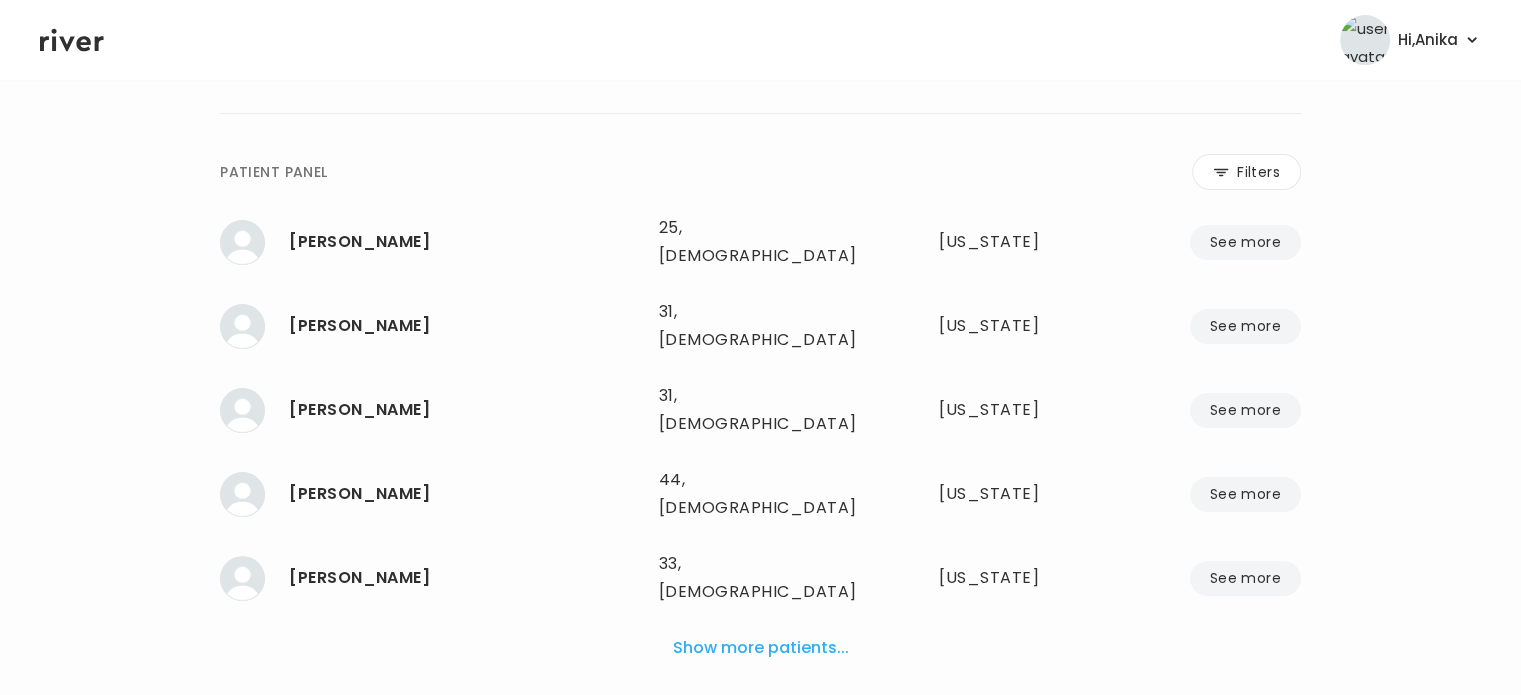 scroll, scrollTop: 397, scrollLeft: 0, axis: vertical 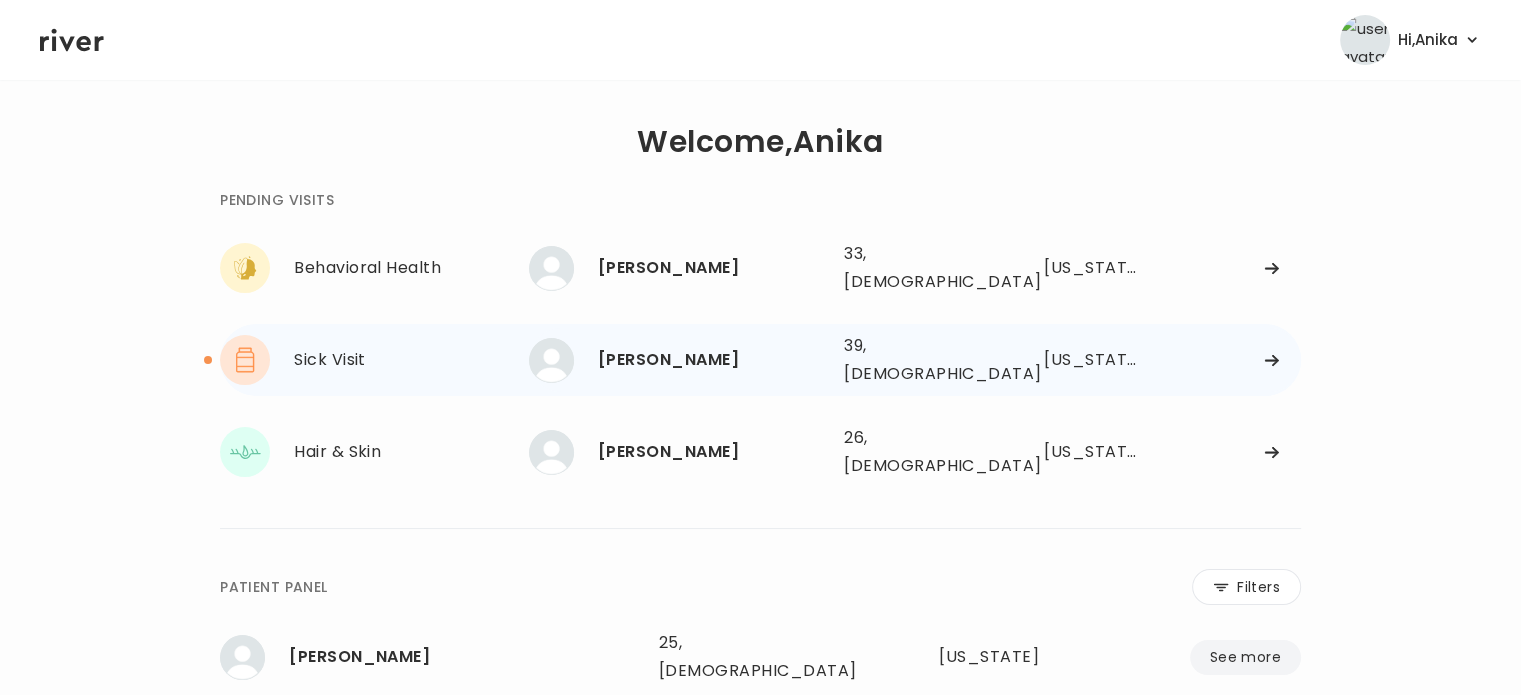 click on "crystal lizama   39, Female See more" at bounding box center (678, 360) 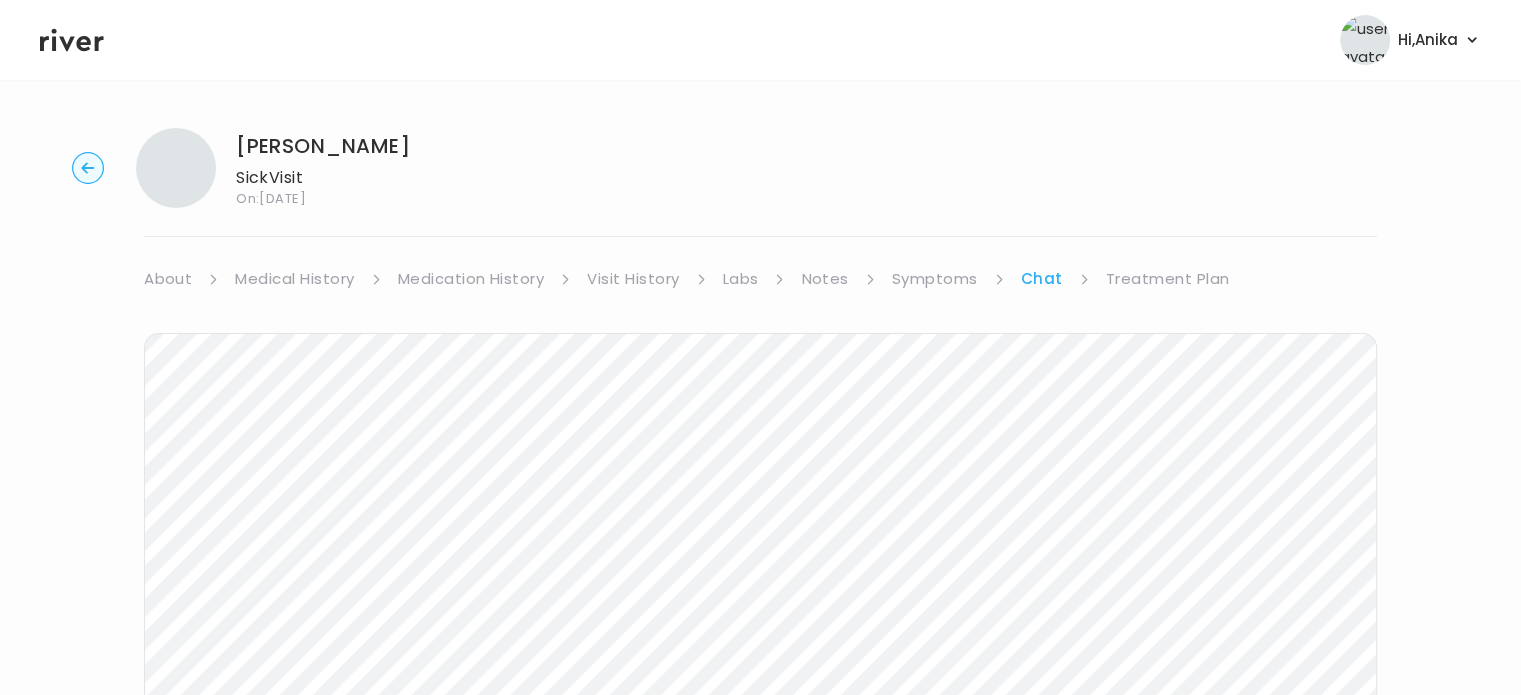 scroll, scrollTop: 415, scrollLeft: 0, axis: vertical 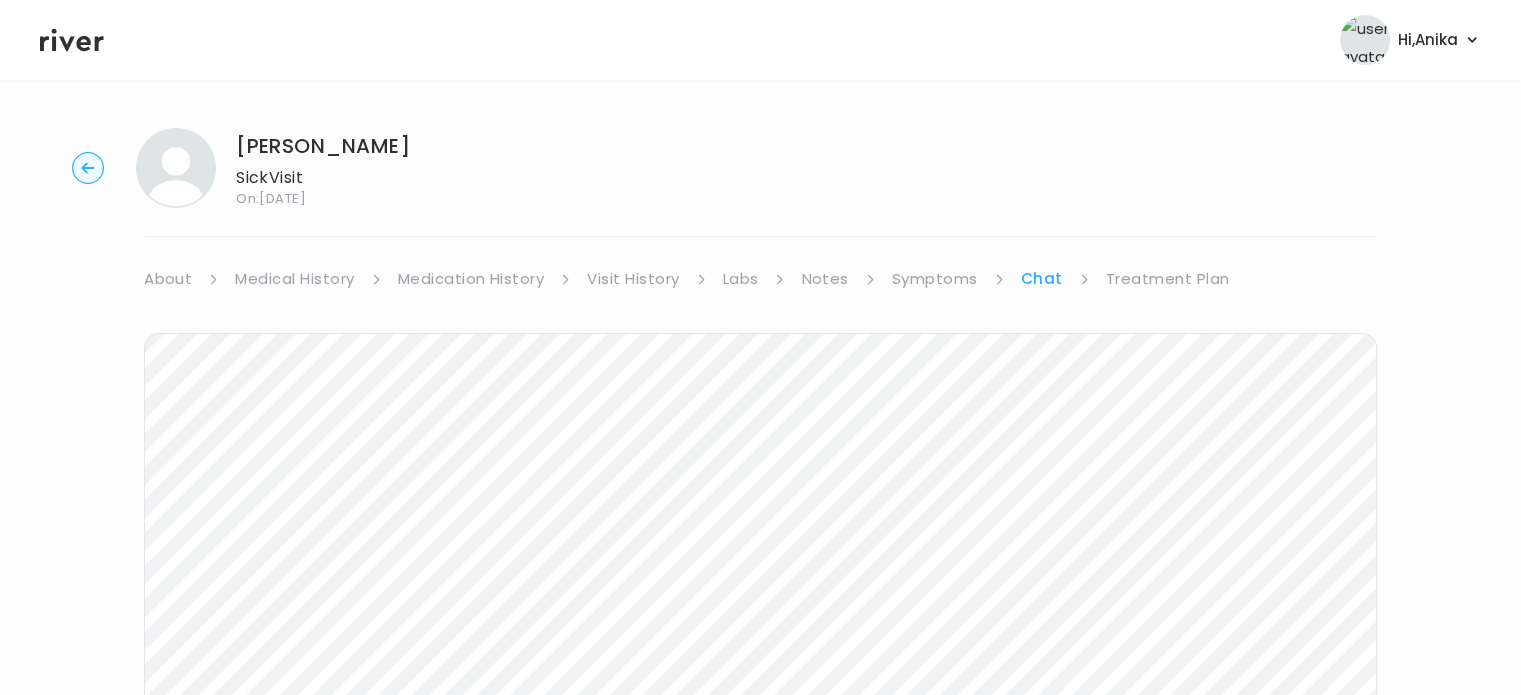 click on "Treatment Plan" at bounding box center (1168, 279) 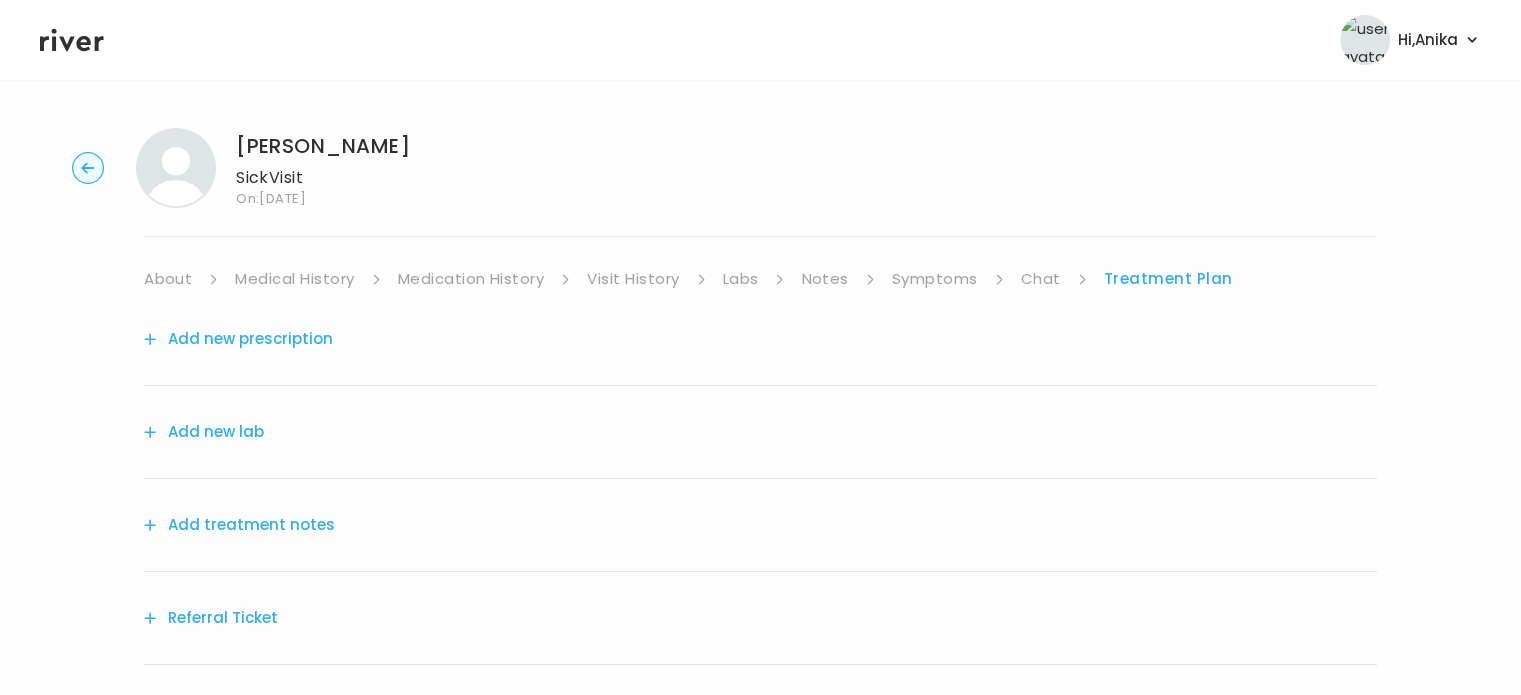 click on "Add treatment notes" at bounding box center [239, 525] 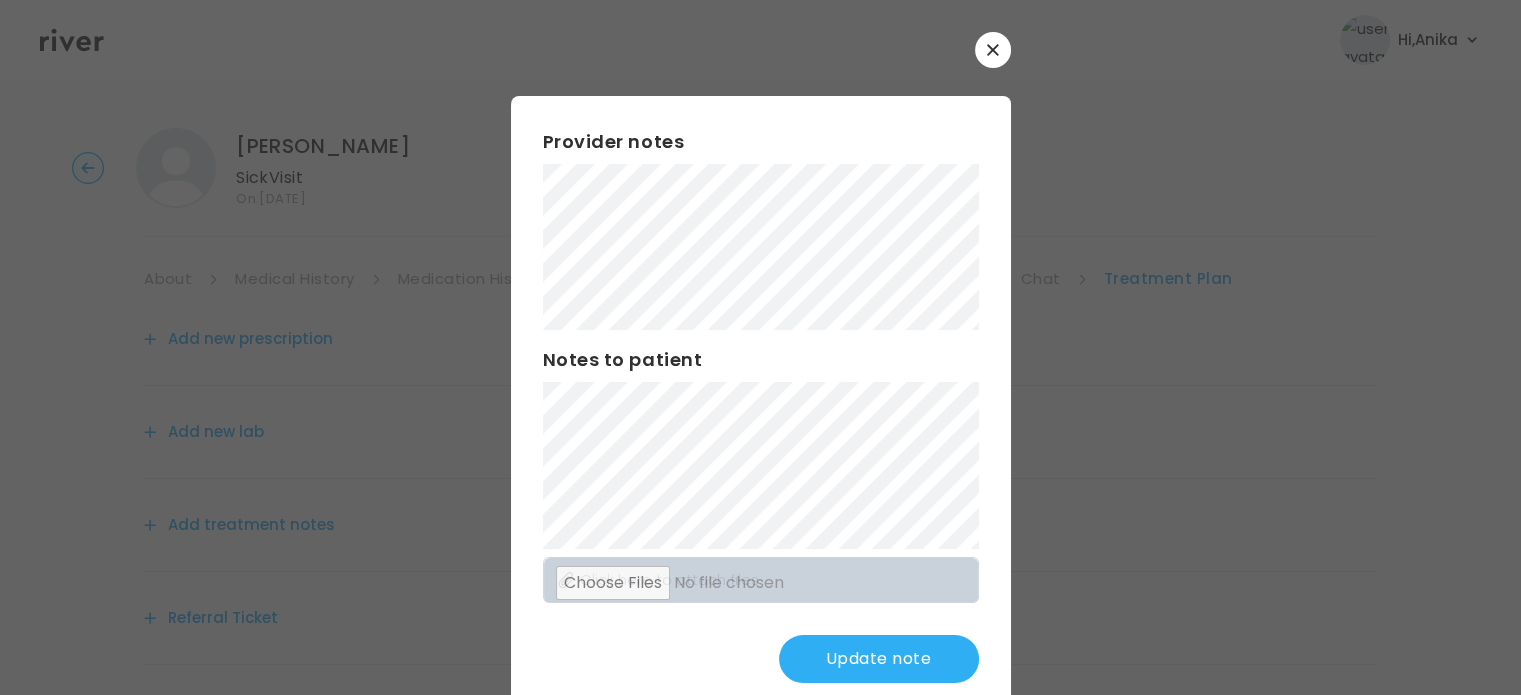 click on "Update note" at bounding box center (879, 659) 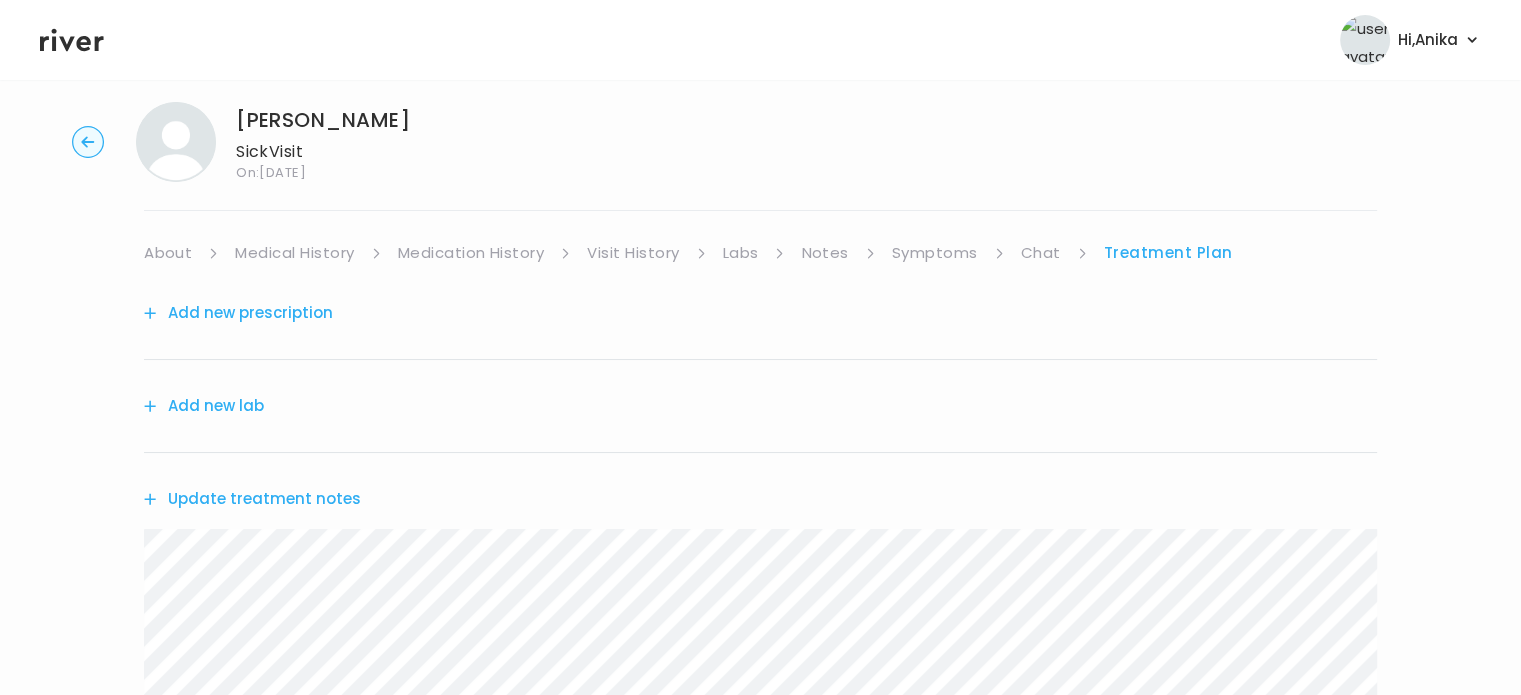 scroll, scrollTop: 40, scrollLeft: 0, axis: vertical 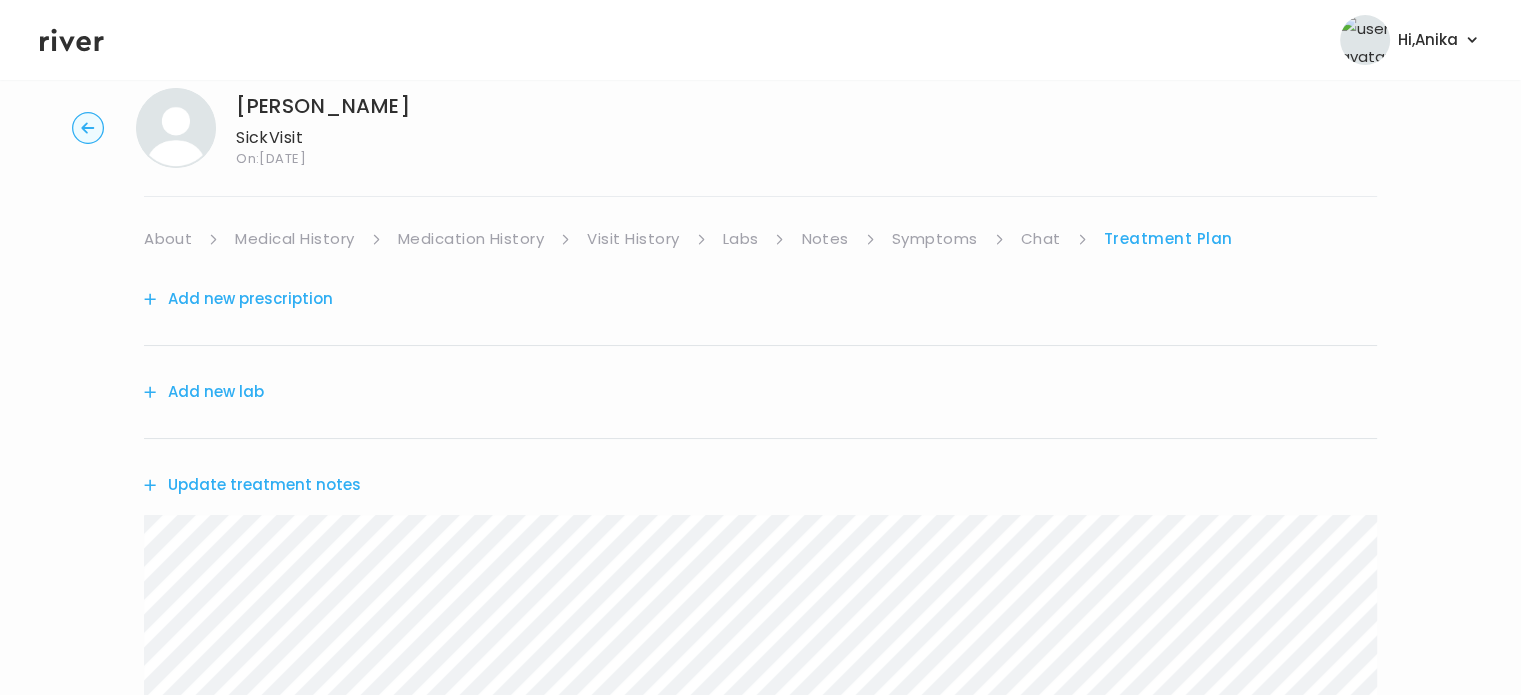 click on "Update treatment notes" at bounding box center (252, 485) 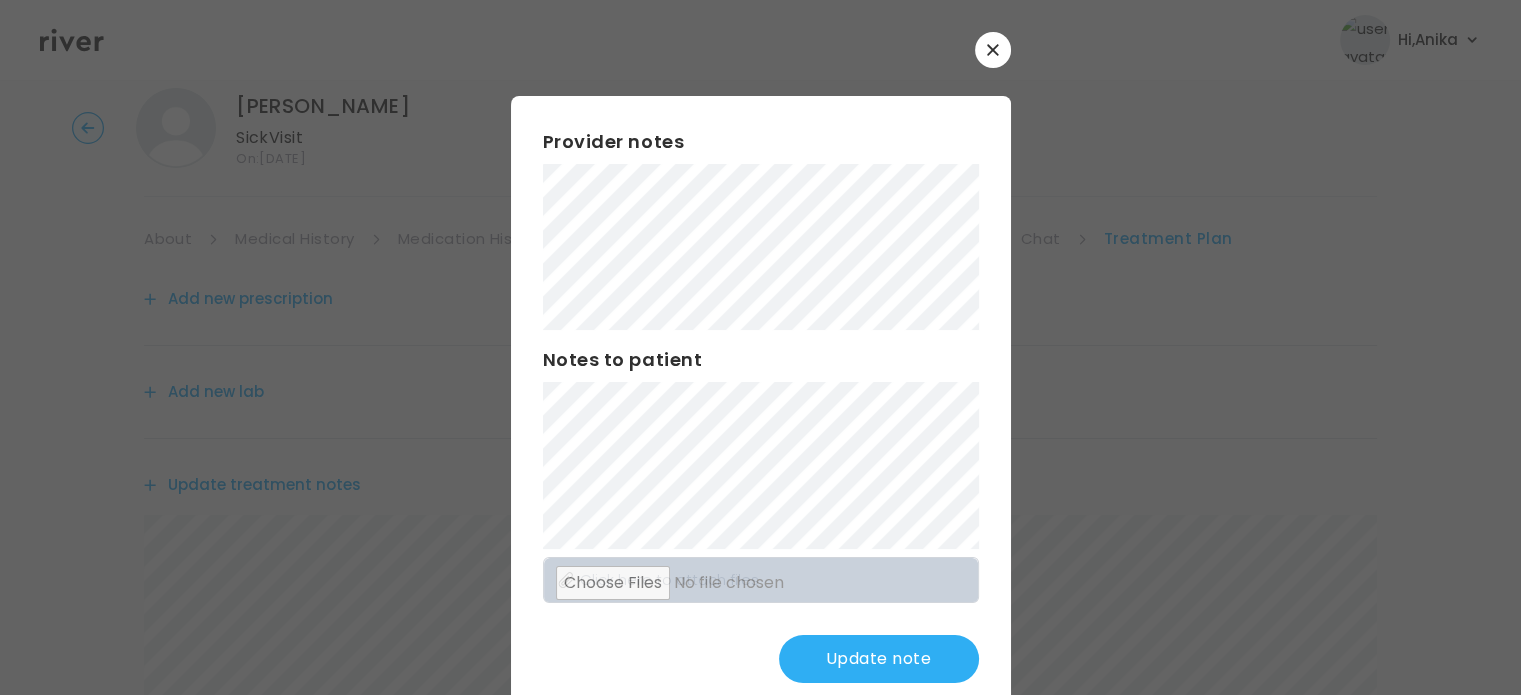 click on "Update note" at bounding box center [879, 659] 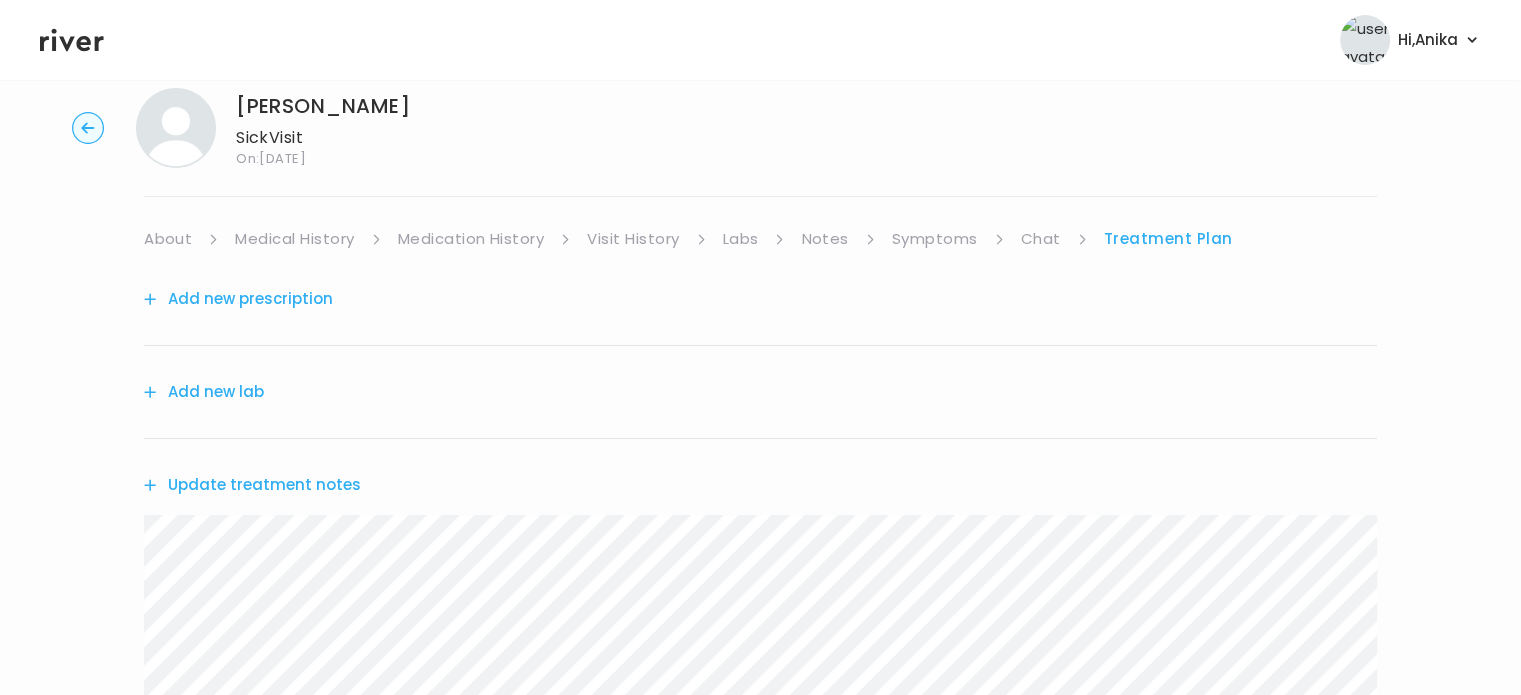 click on "Add new prescription" at bounding box center (238, 299) 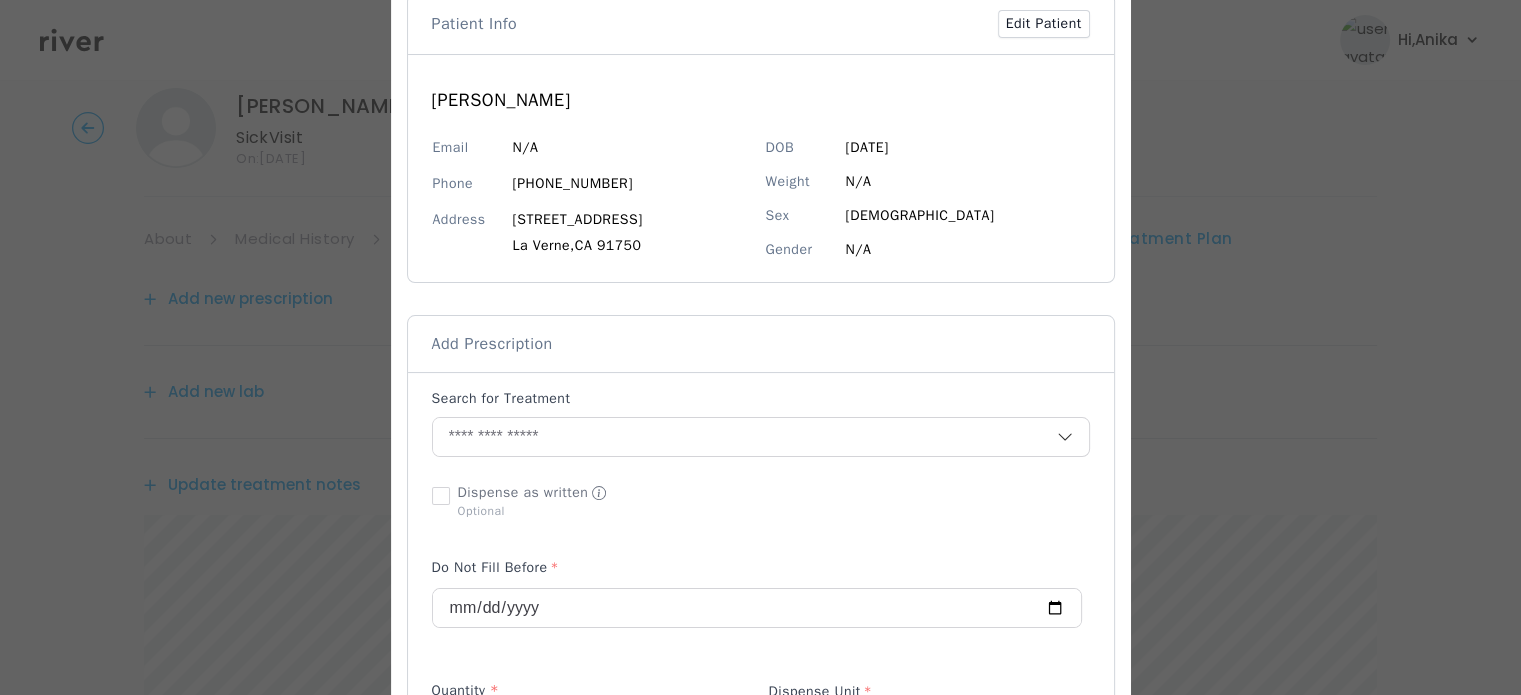 scroll, scrollTop: 126, scrollLeft: 0, axis: vertical 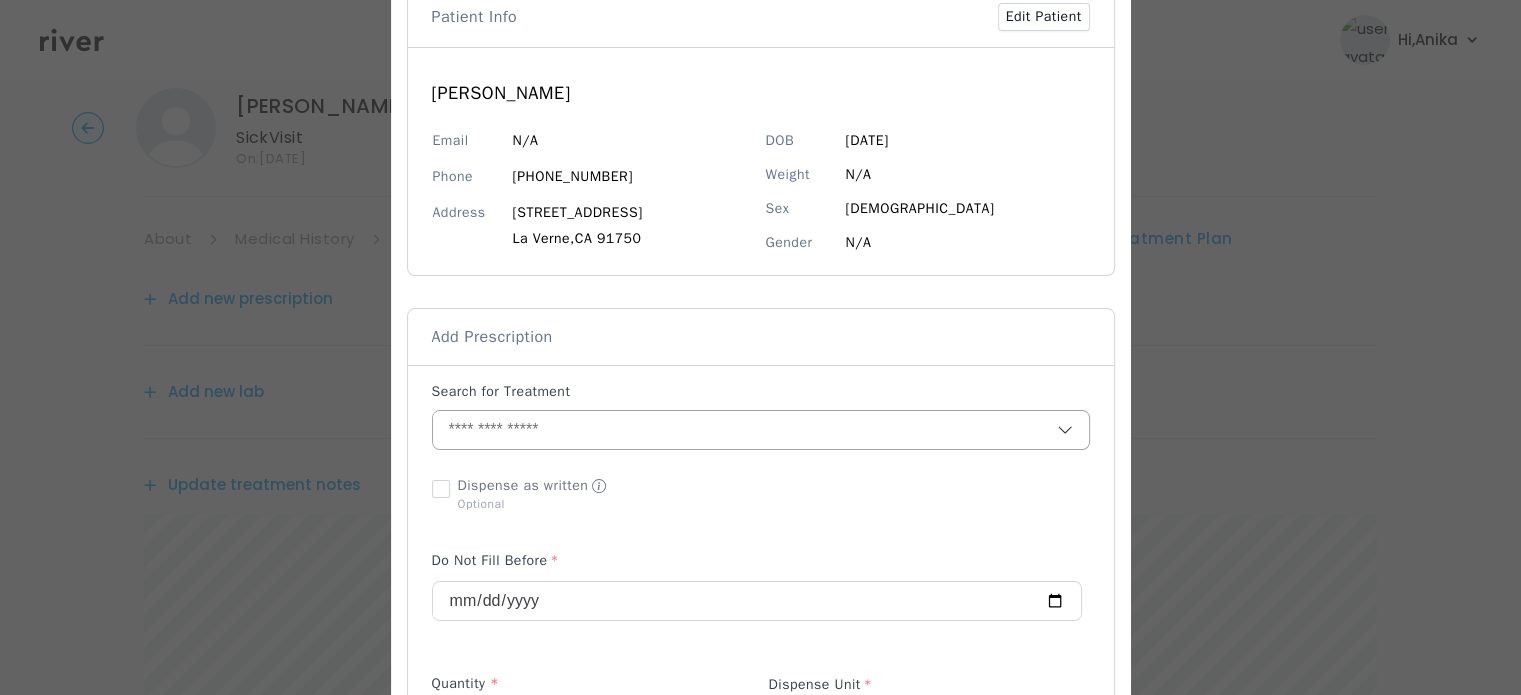 click at bounding box center (745, 430) 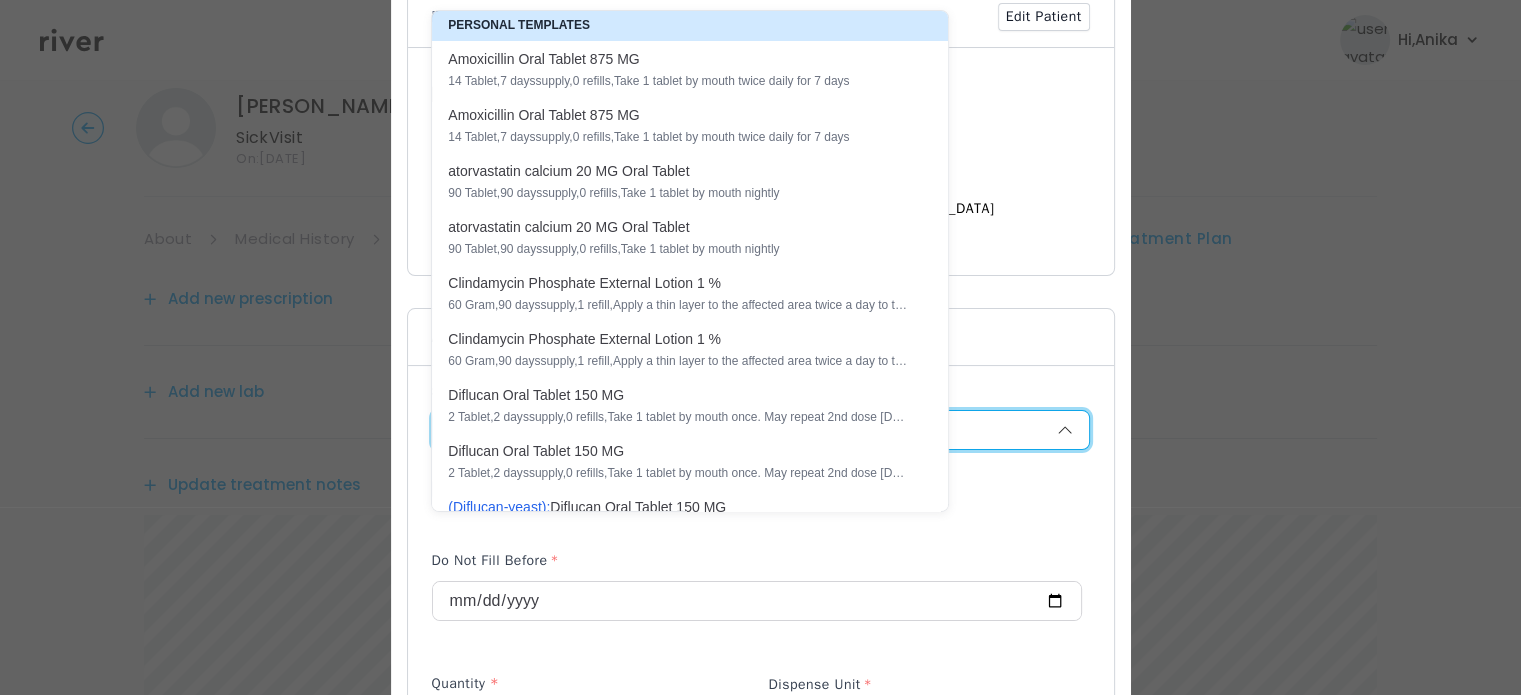 paste on "**********" 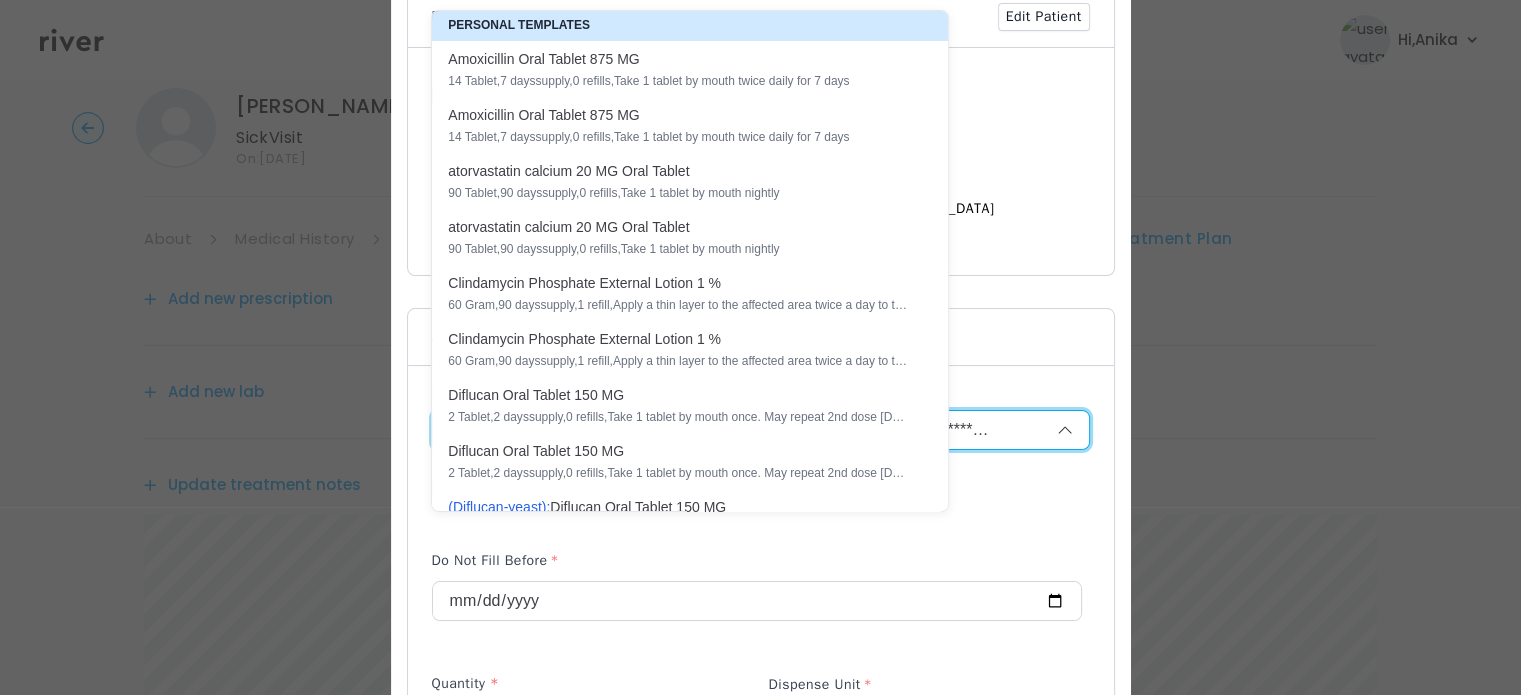 scroll, scrollTop: 0, scrollLeft: 13204, axis: horizontal 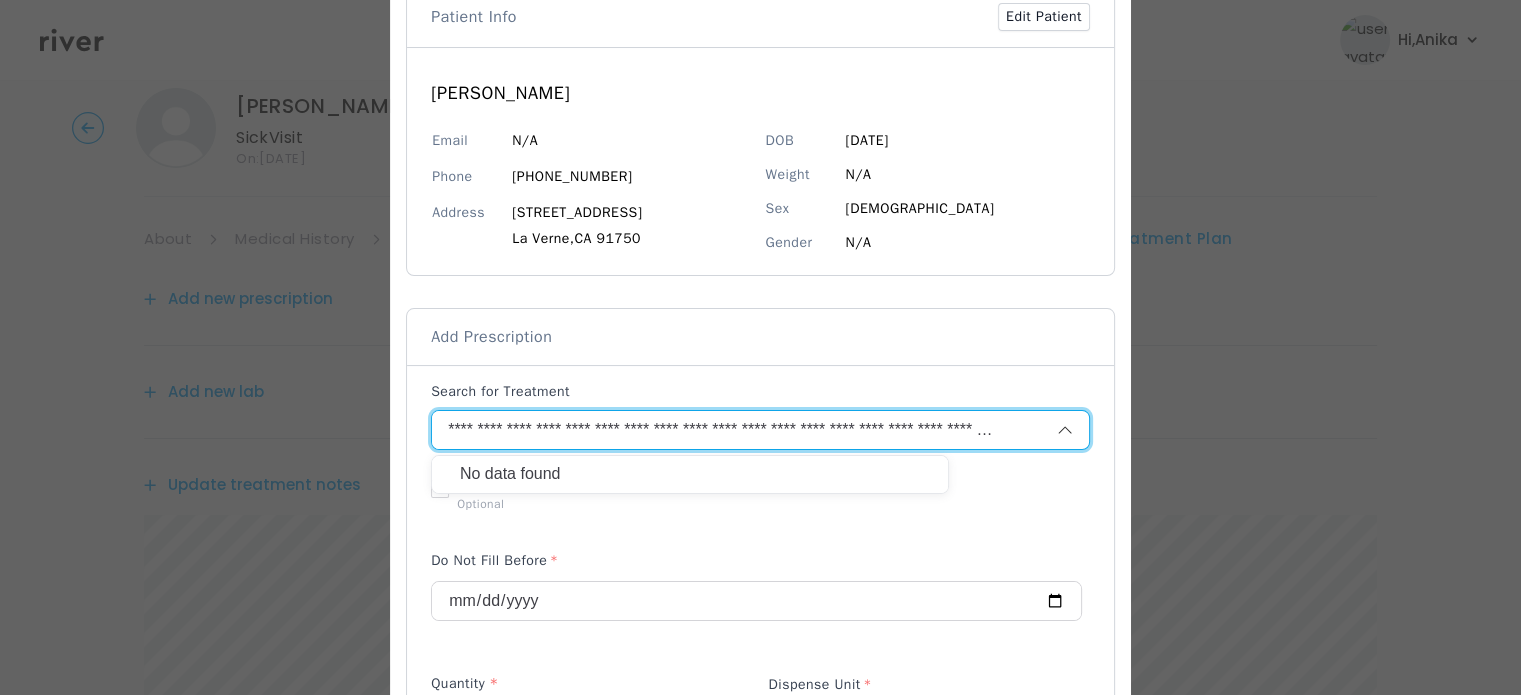 drag, startPoint x: 988, startPoint y: 419, endPoint x: 256, endPoint y: 443, distance: 732.3933 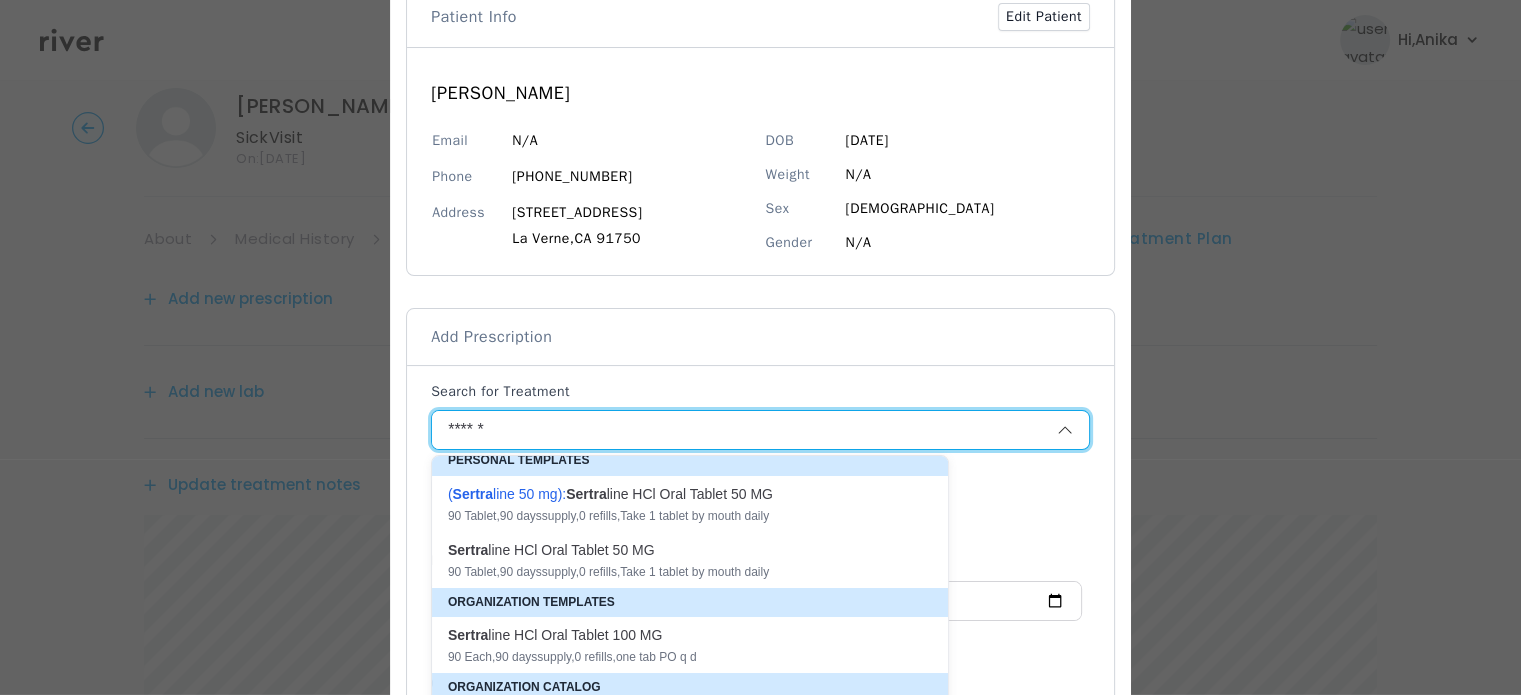 scroll, scrollTop: 30, scrollLeft: 0, axis: vertical 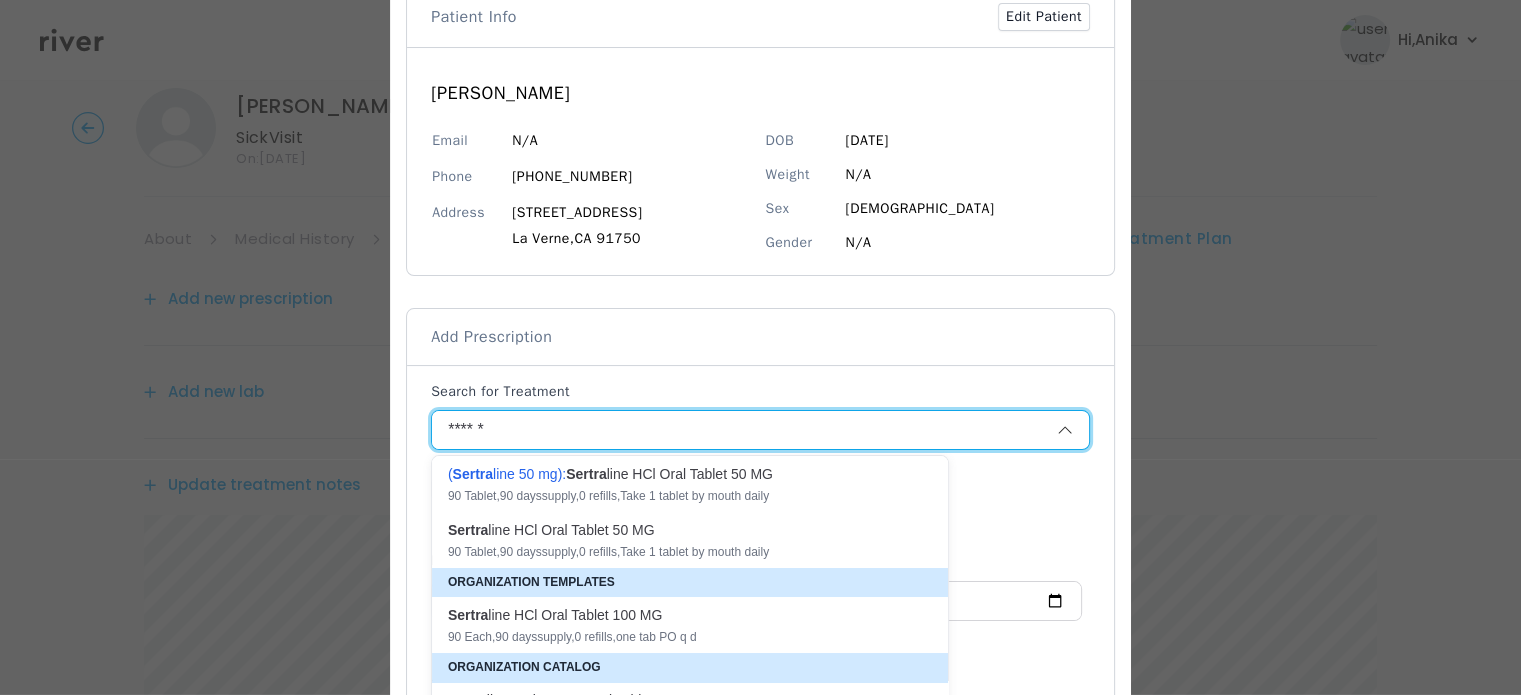 click on "Sertra line HCl Oral Tablet 100 MG" at bounding box center (678, 615) 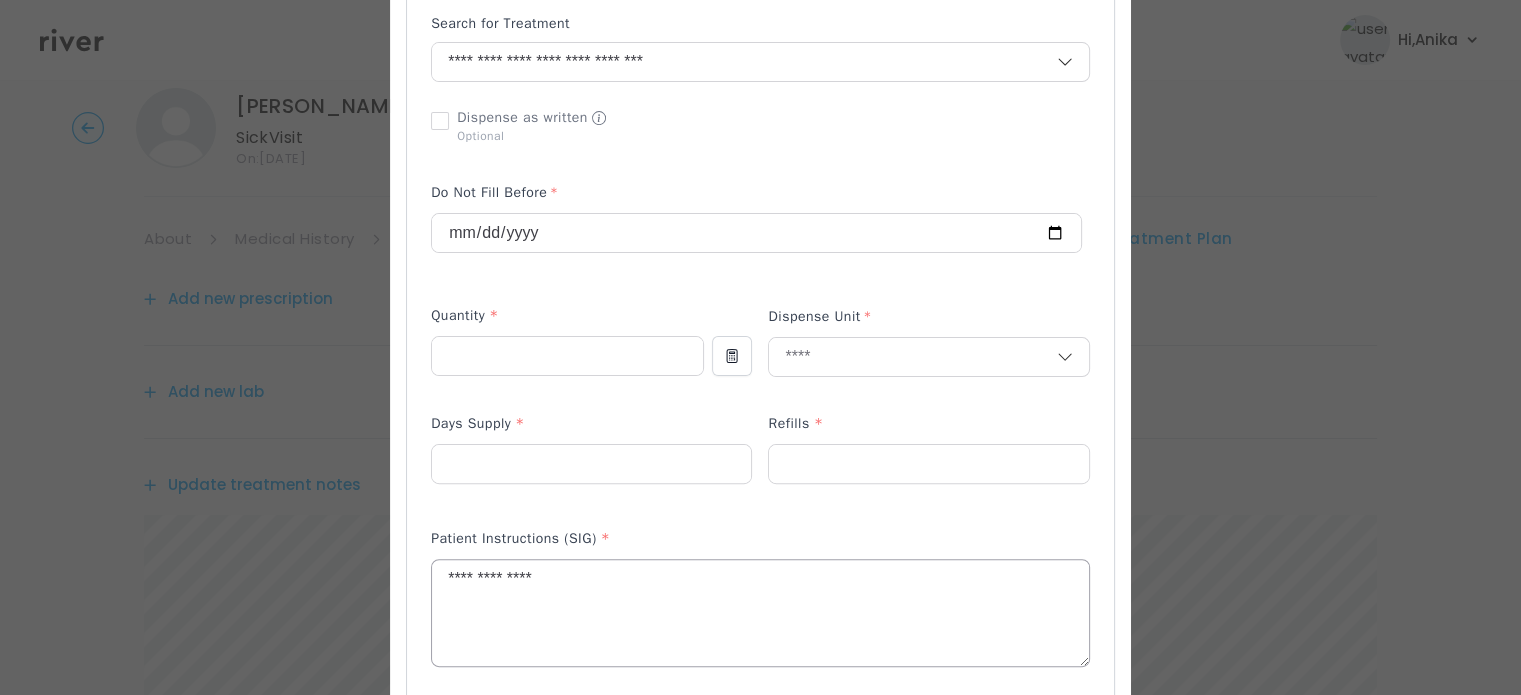 scroll, scrollTop: 497, scrollLeft: 0, axis: vertical 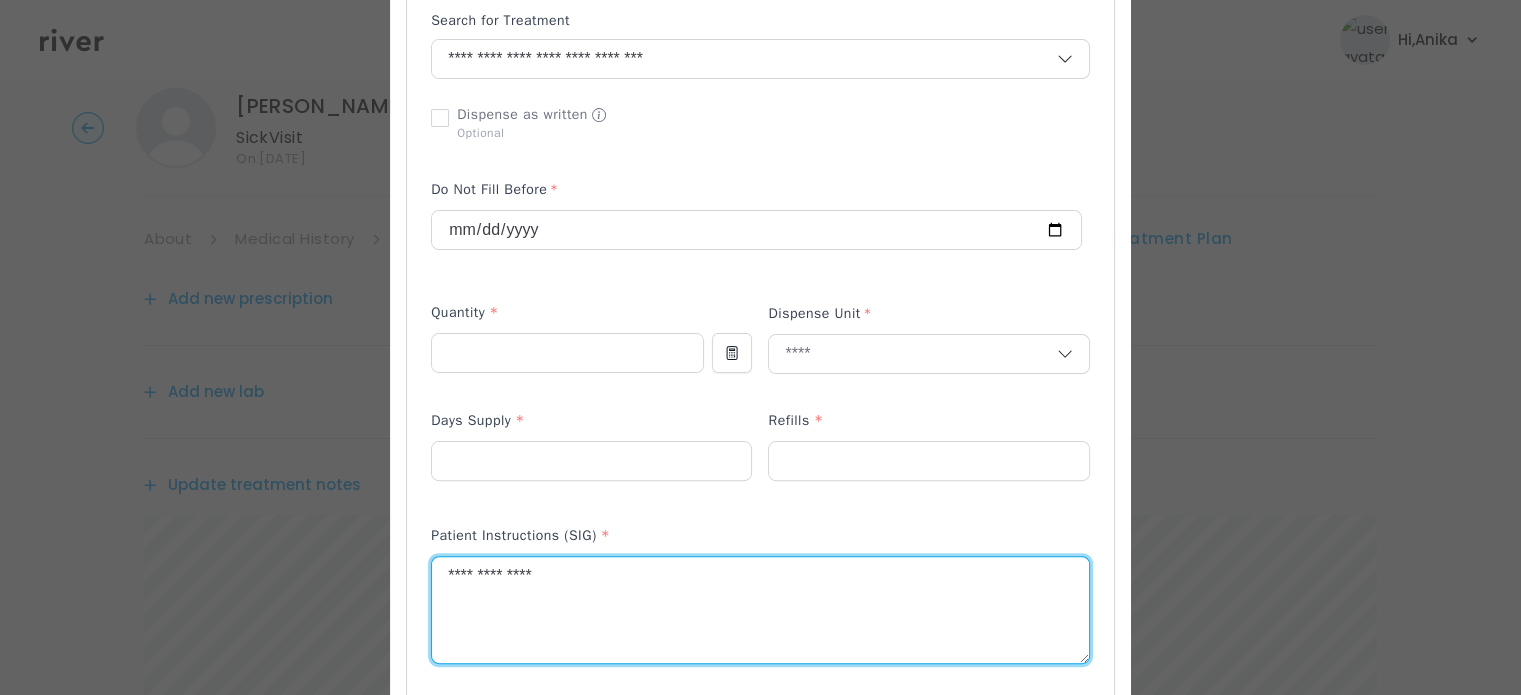 drag, startPoint x: 566, startPoint y: 580, endPoint x: 340, endPoint y: 560, distance: 226.88322 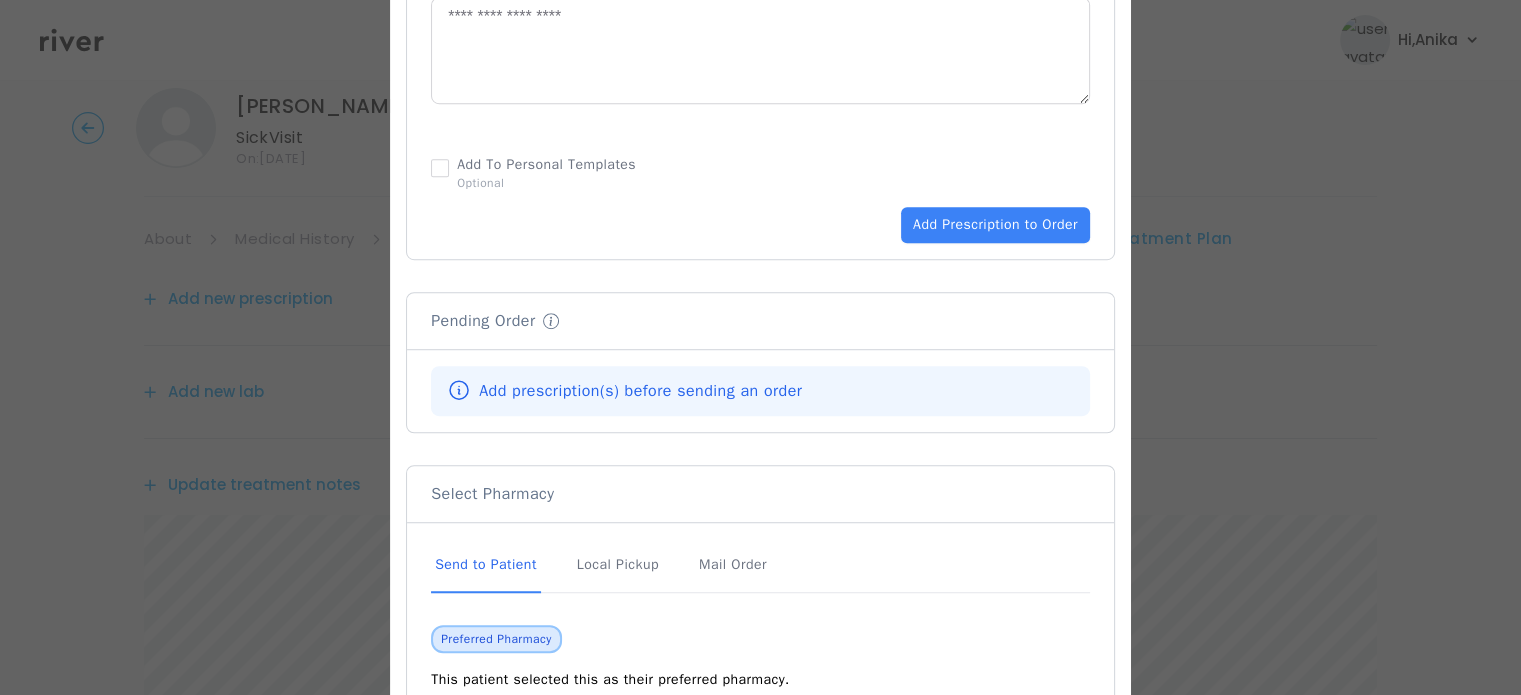 scroll, scrollTop: 1244, scrollLeft: 0, axis: vertical 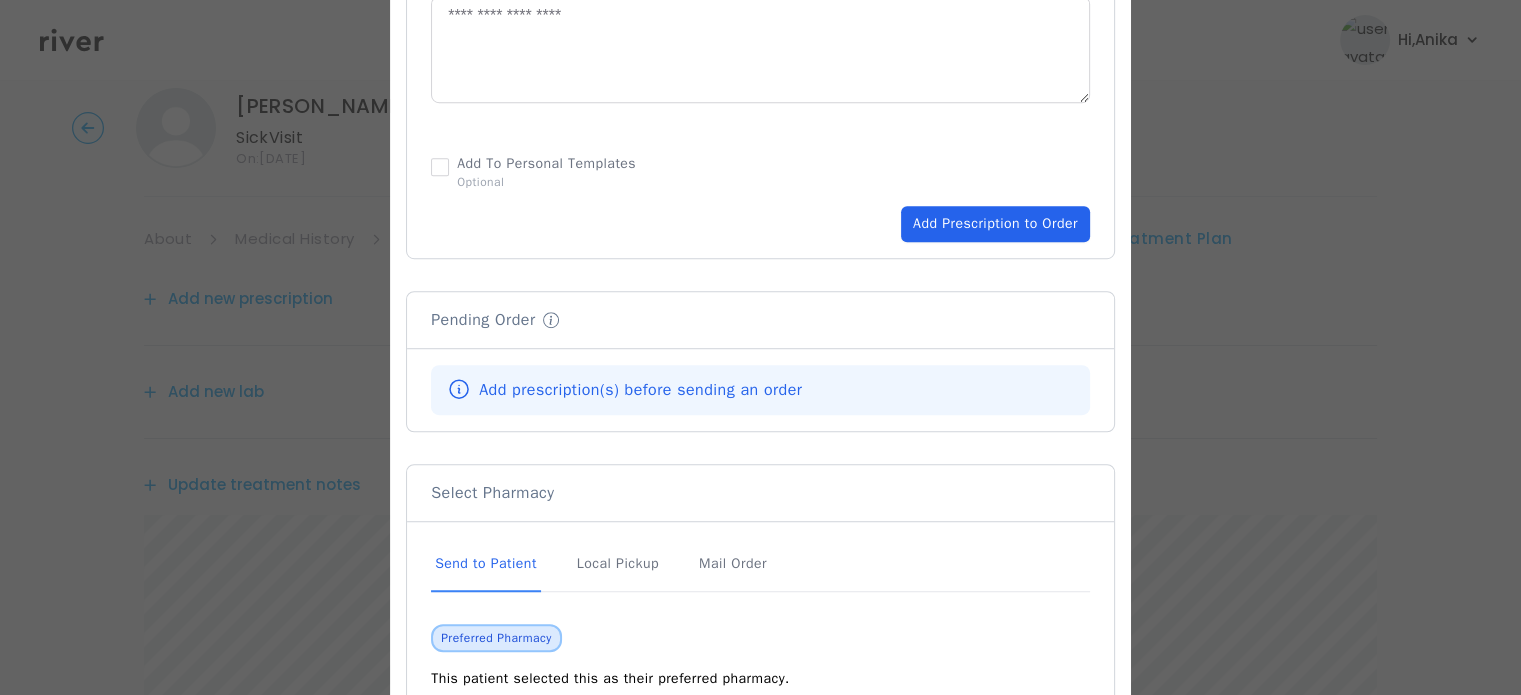 type on "**********" 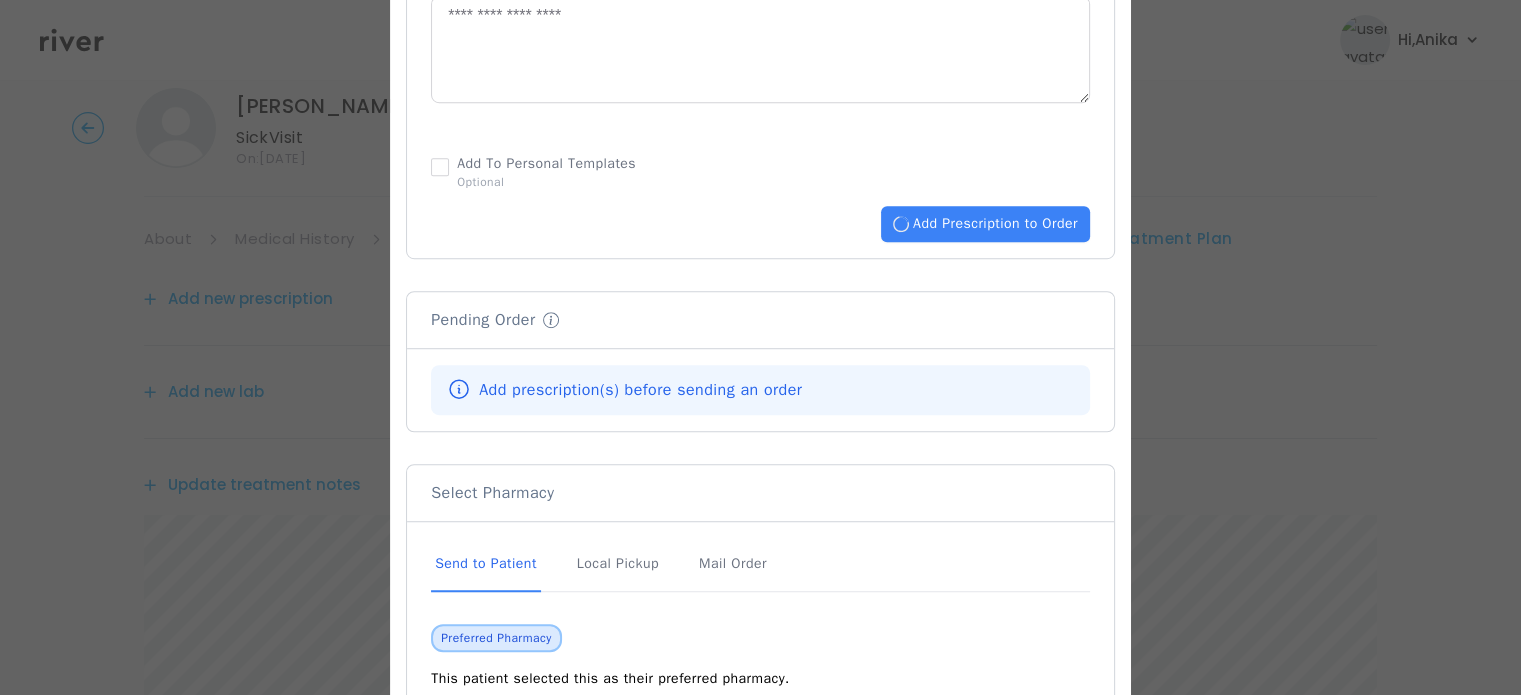 type 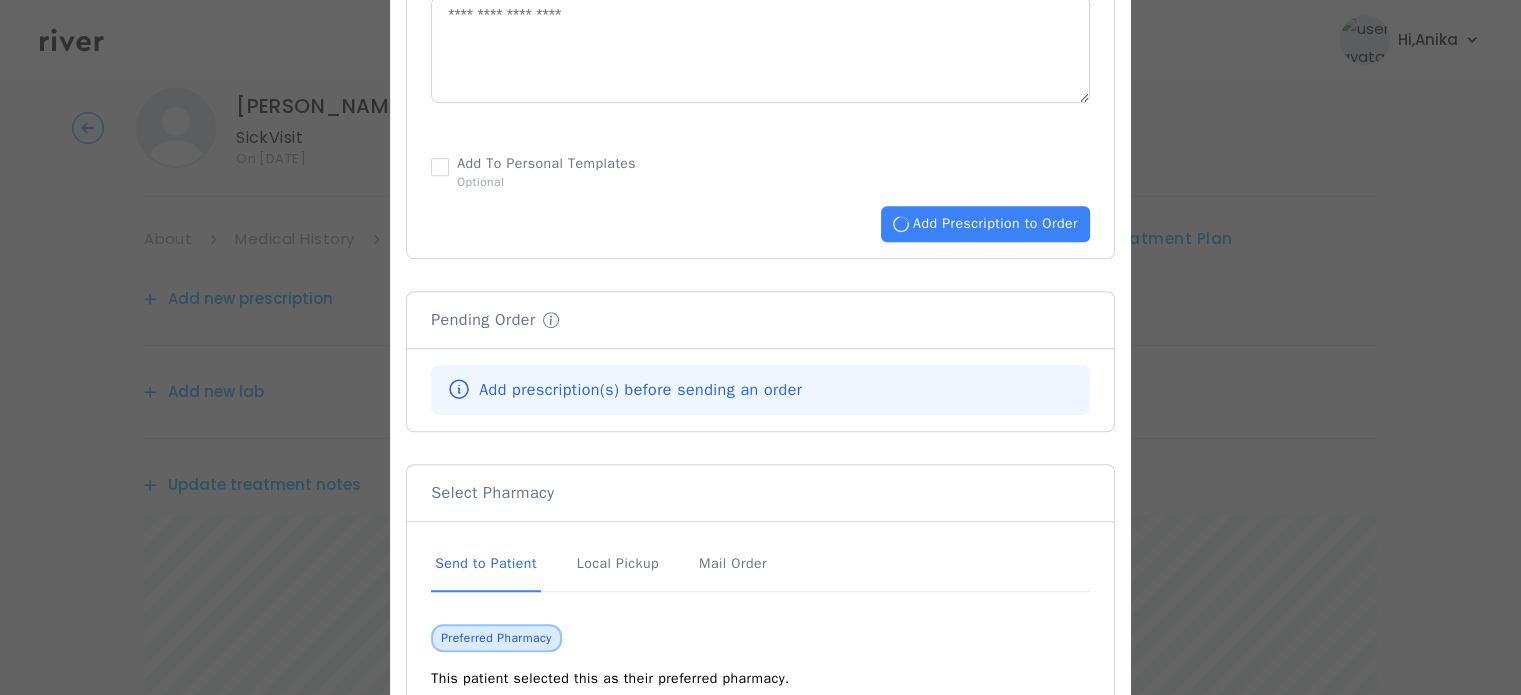 type 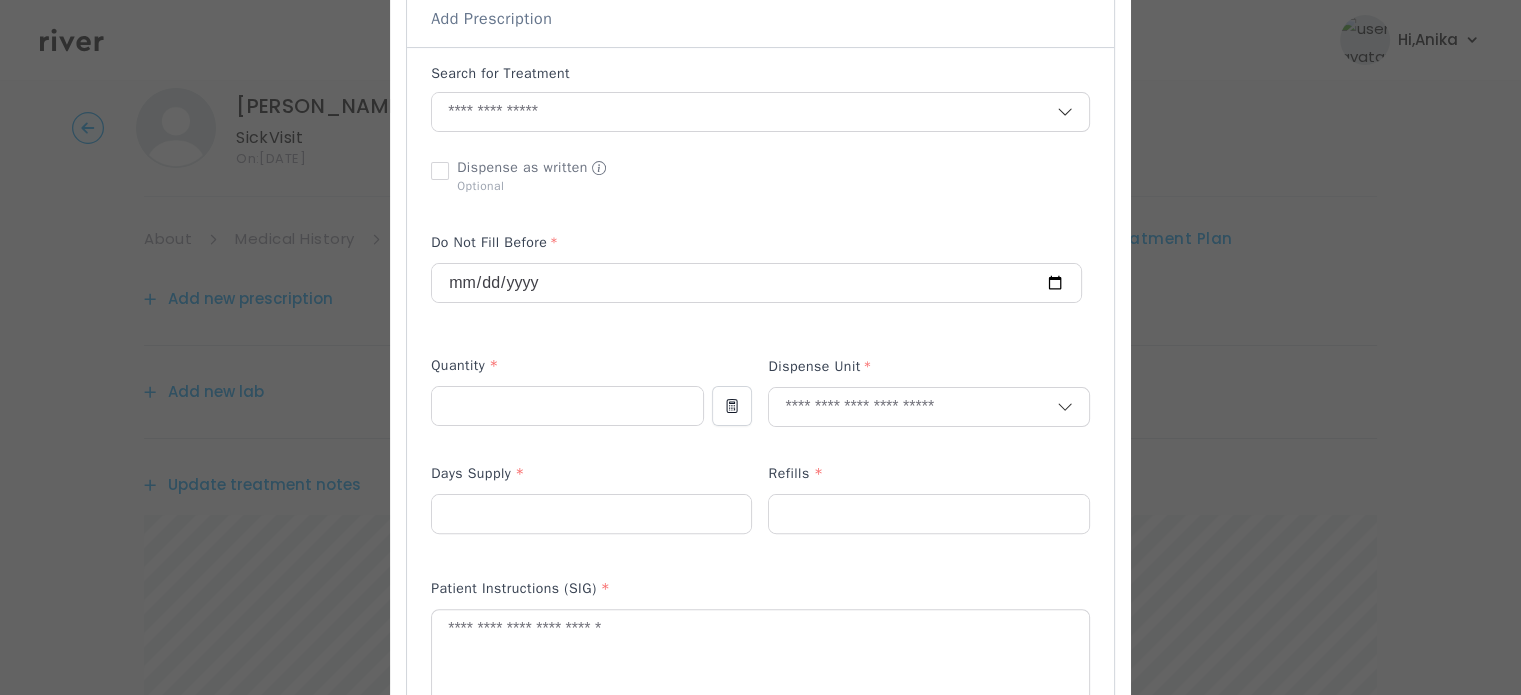 scroll, scrollTop: 442, scrollLeft: 0, axis: vertical 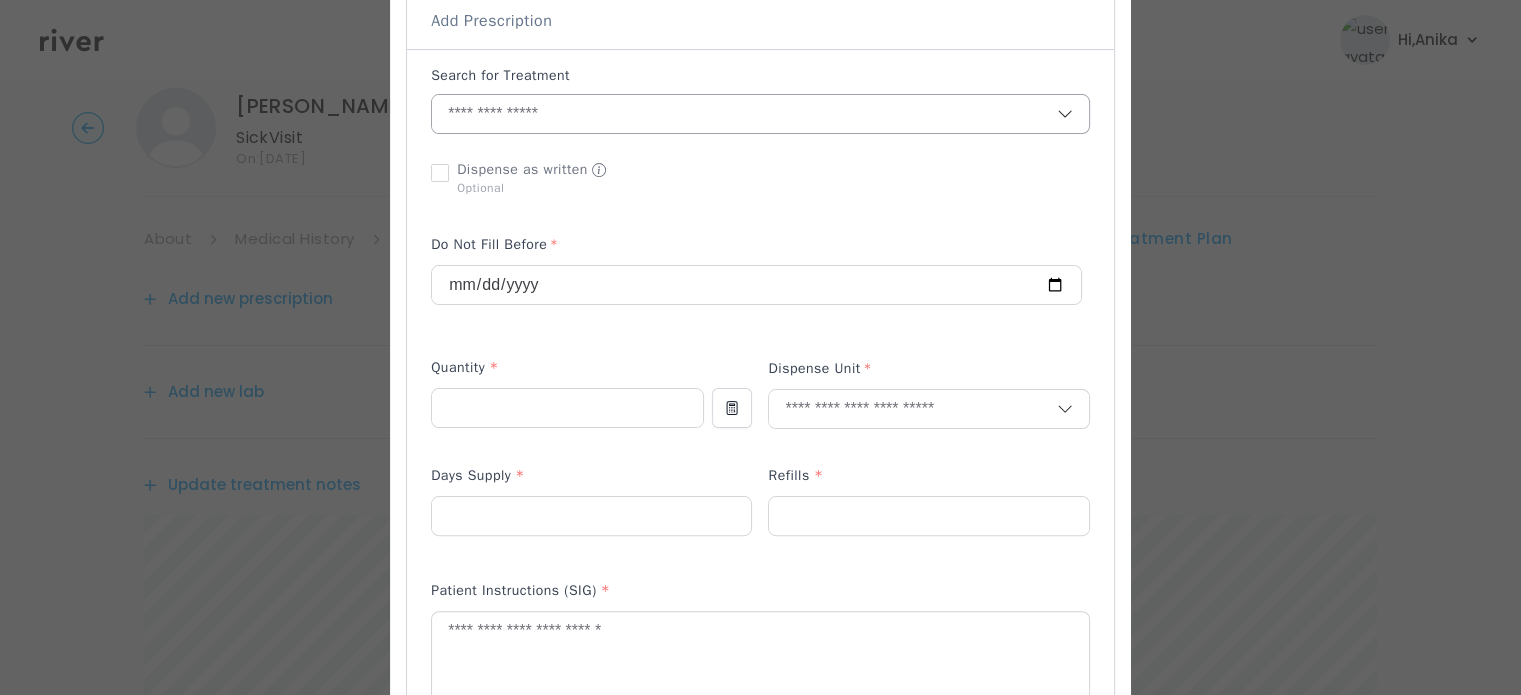 click at bounding box center (744, 114) 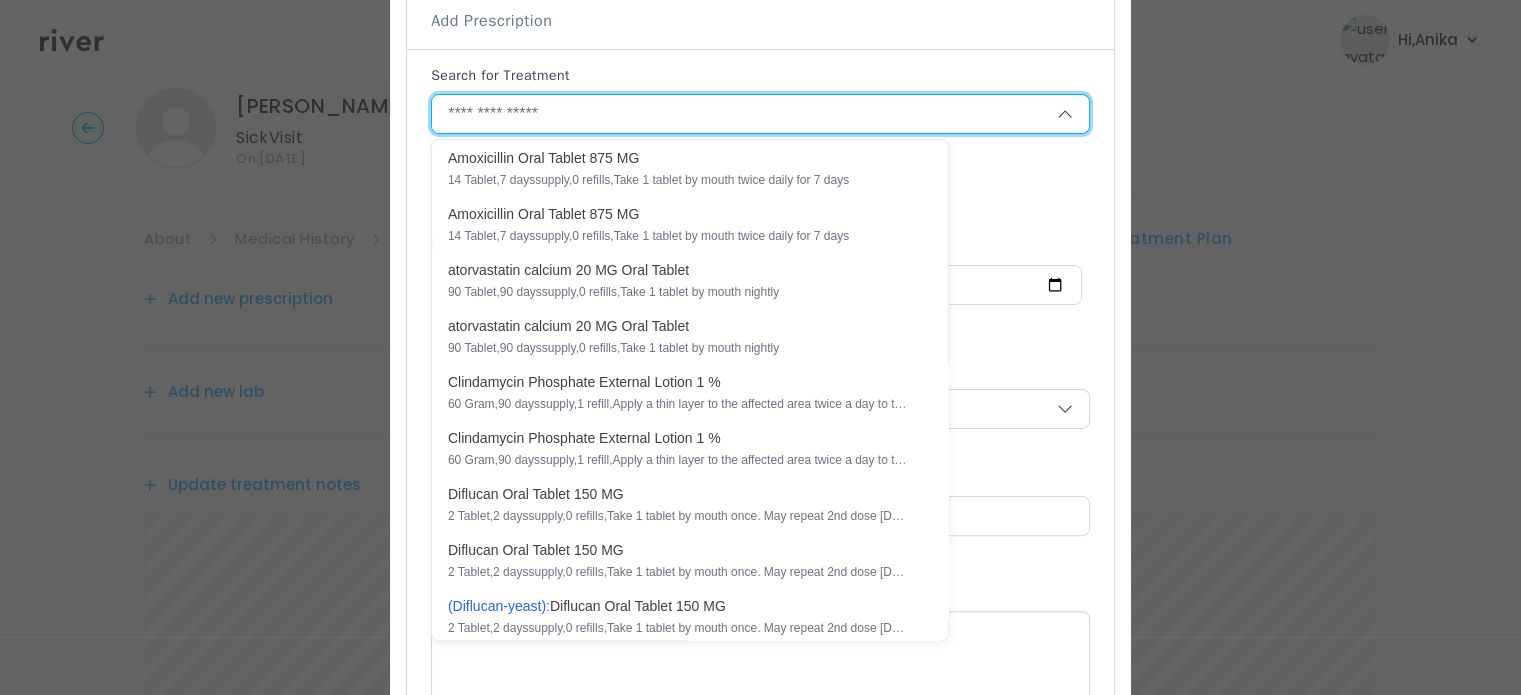scroll, scrollTop: 0, scrollLeft: 0, axis: both 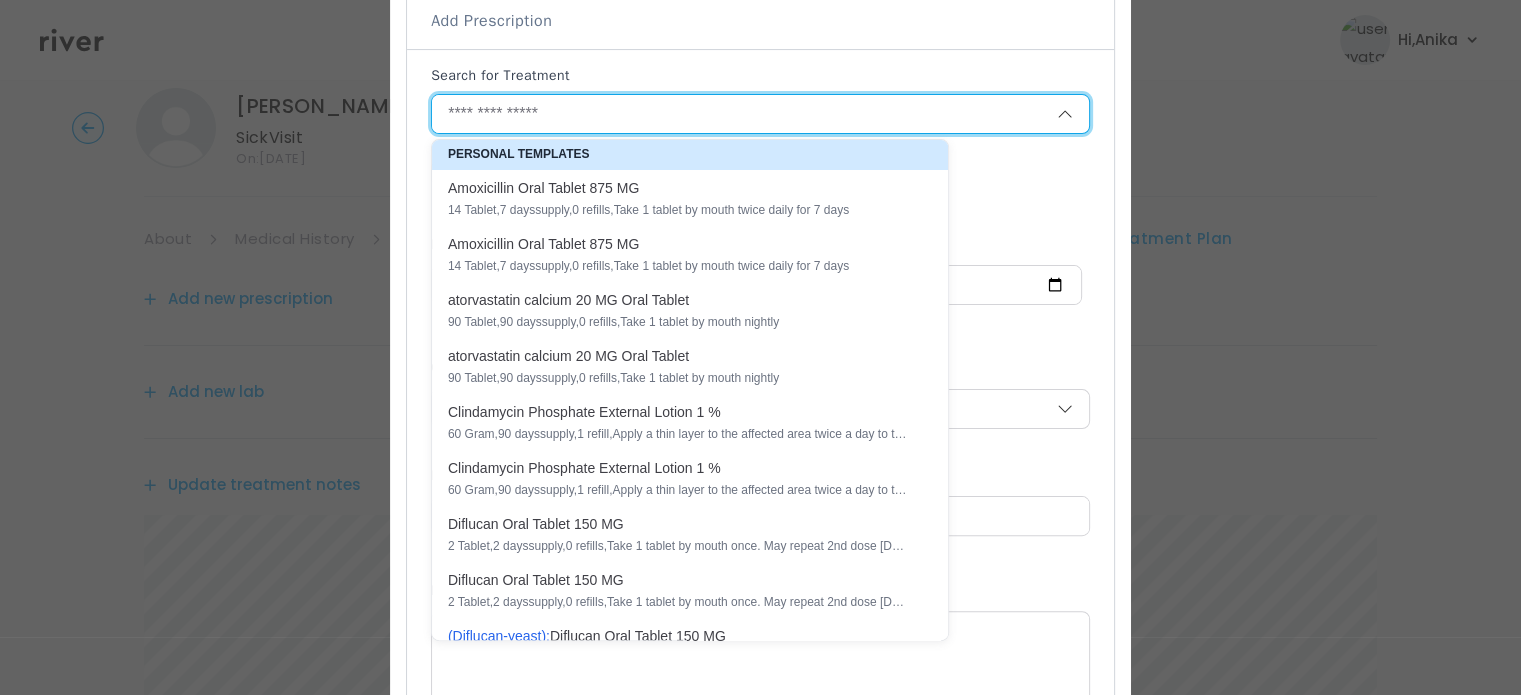 type on "*" 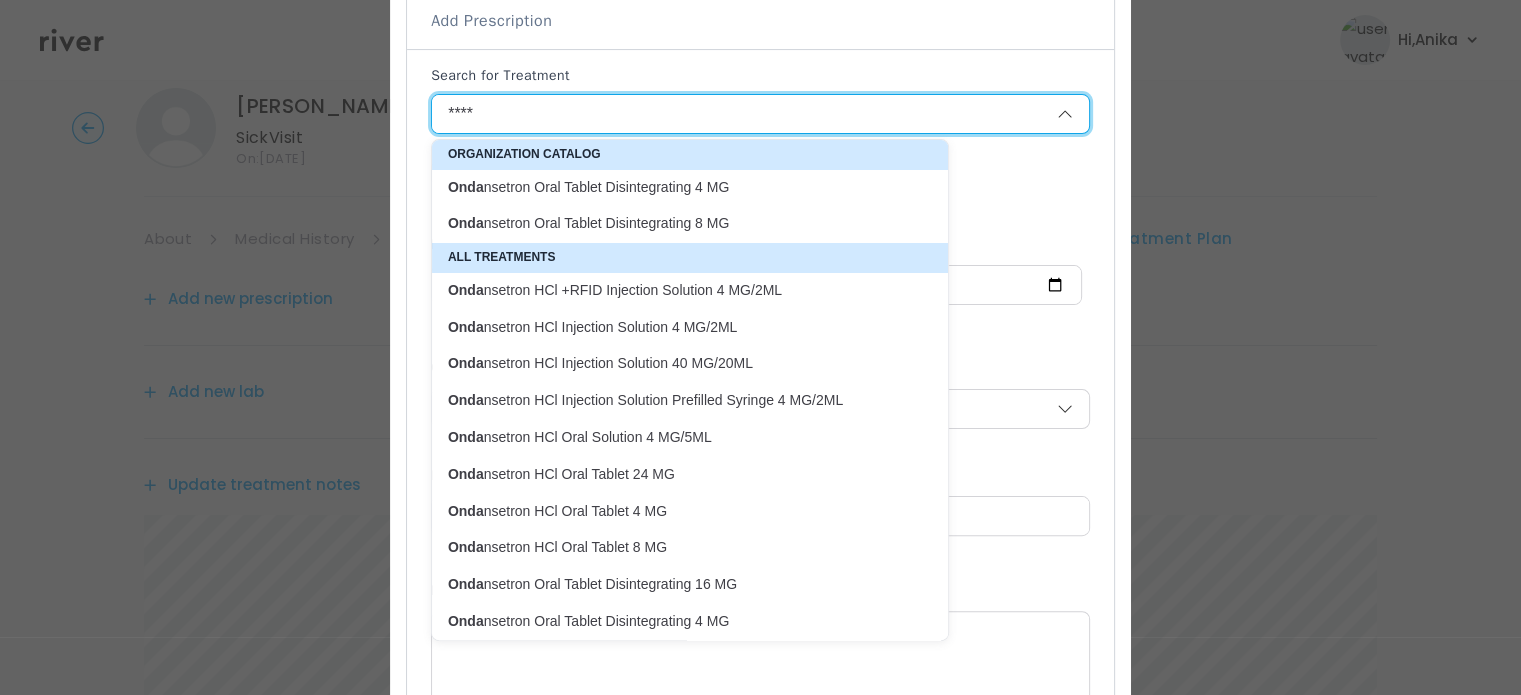 click on "Onda nsetron HCl Oral Tablet 4 MG" at bounding box center [678, 511] 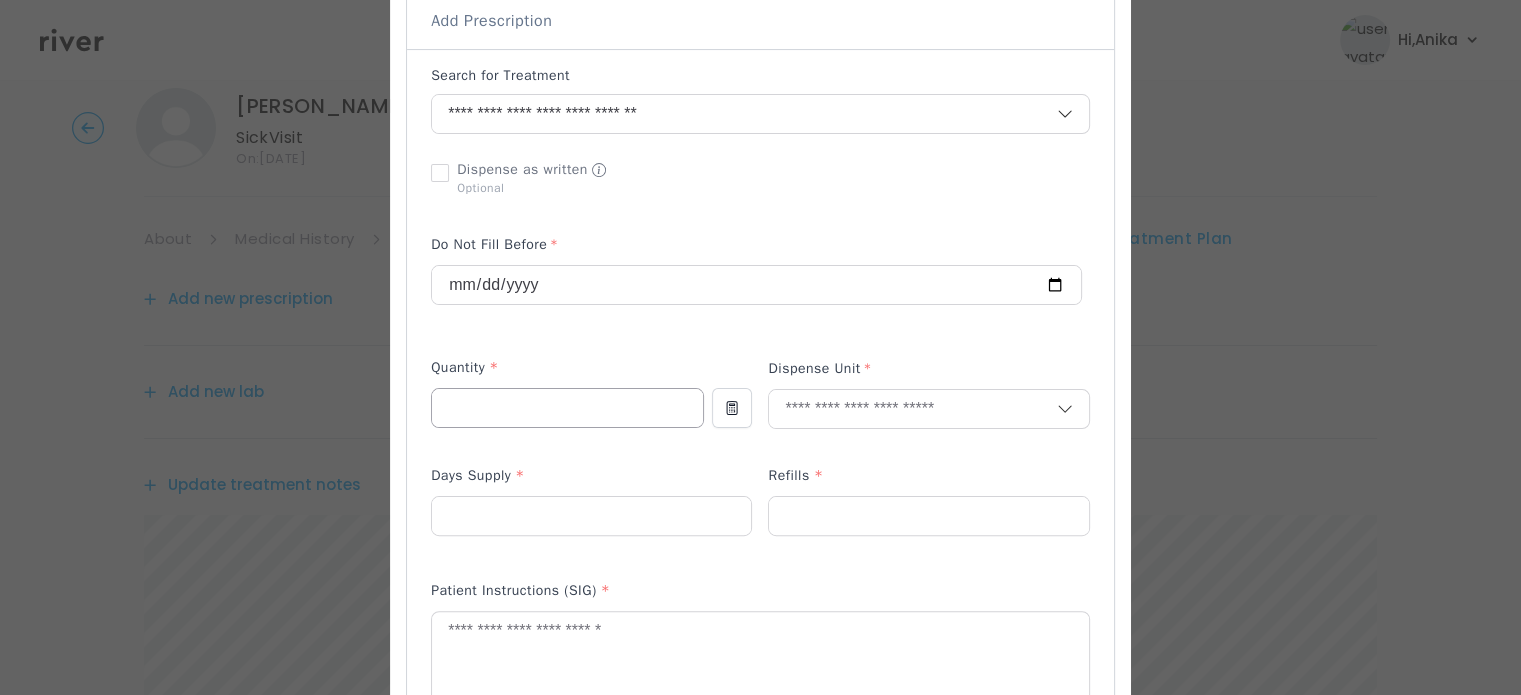 click at bounding box center [567, 408] 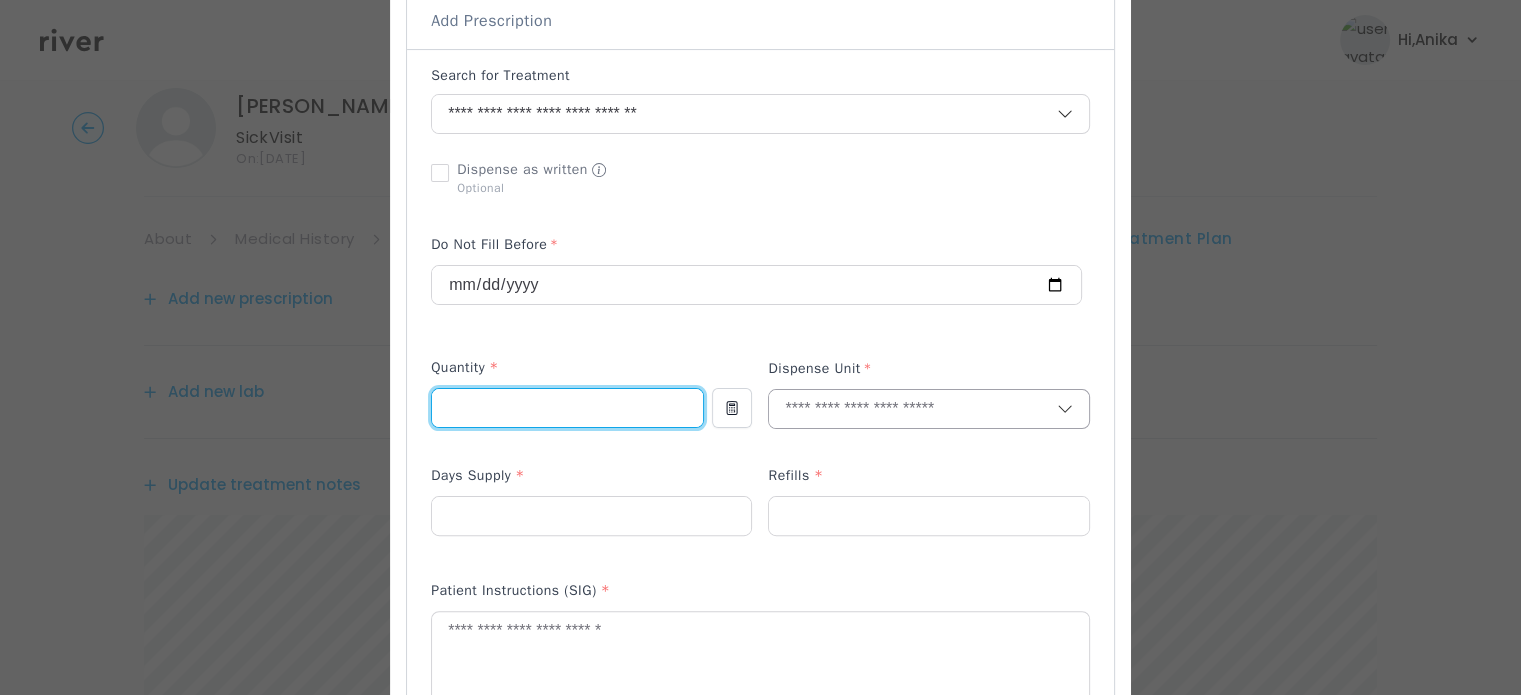 type on "**" 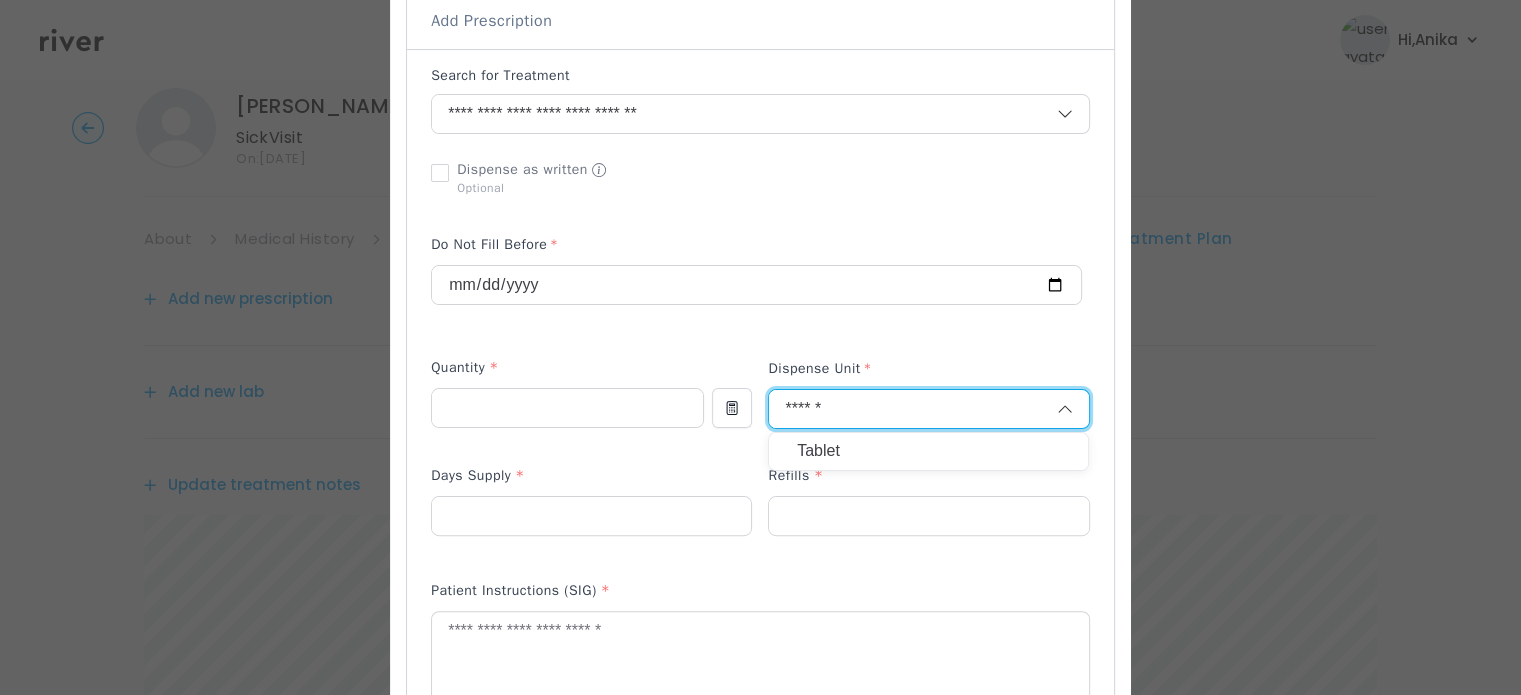 type on "******" 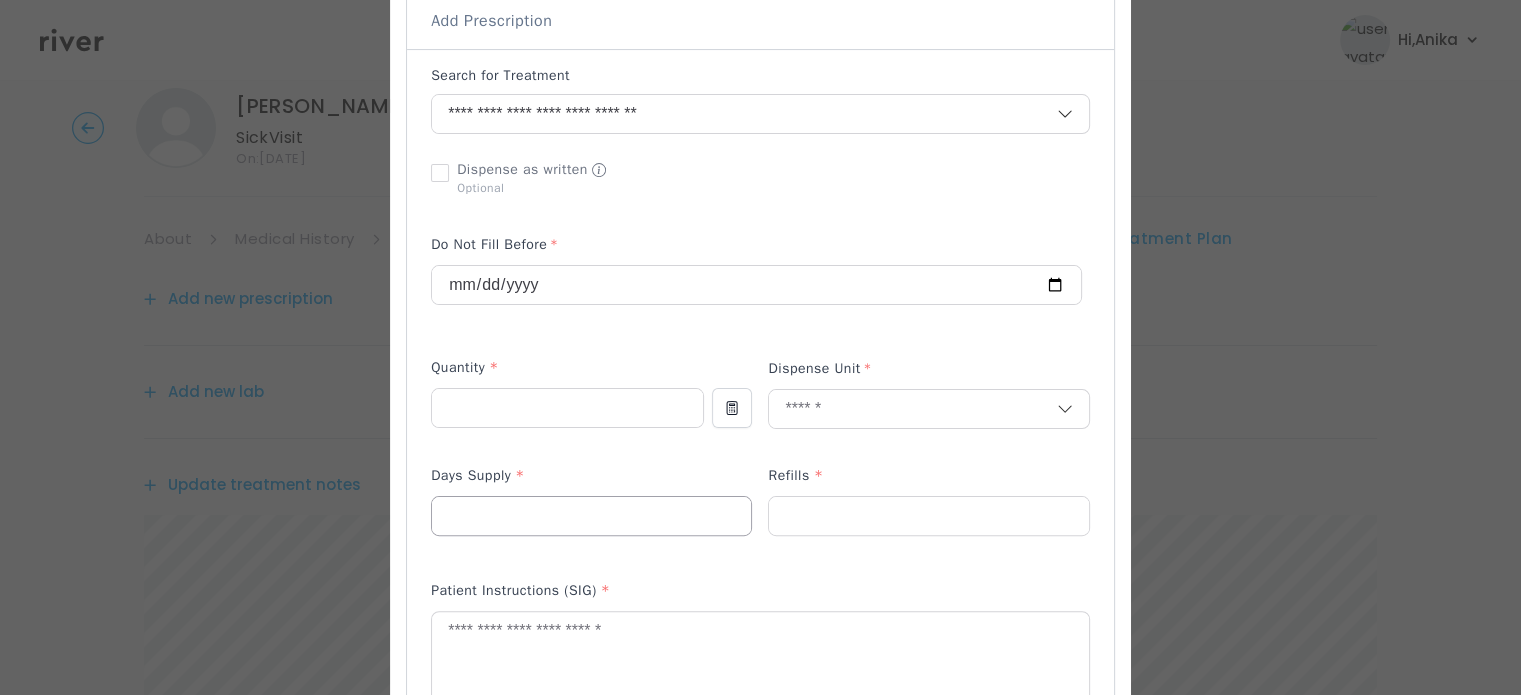 click at bounding box center (591, 516) 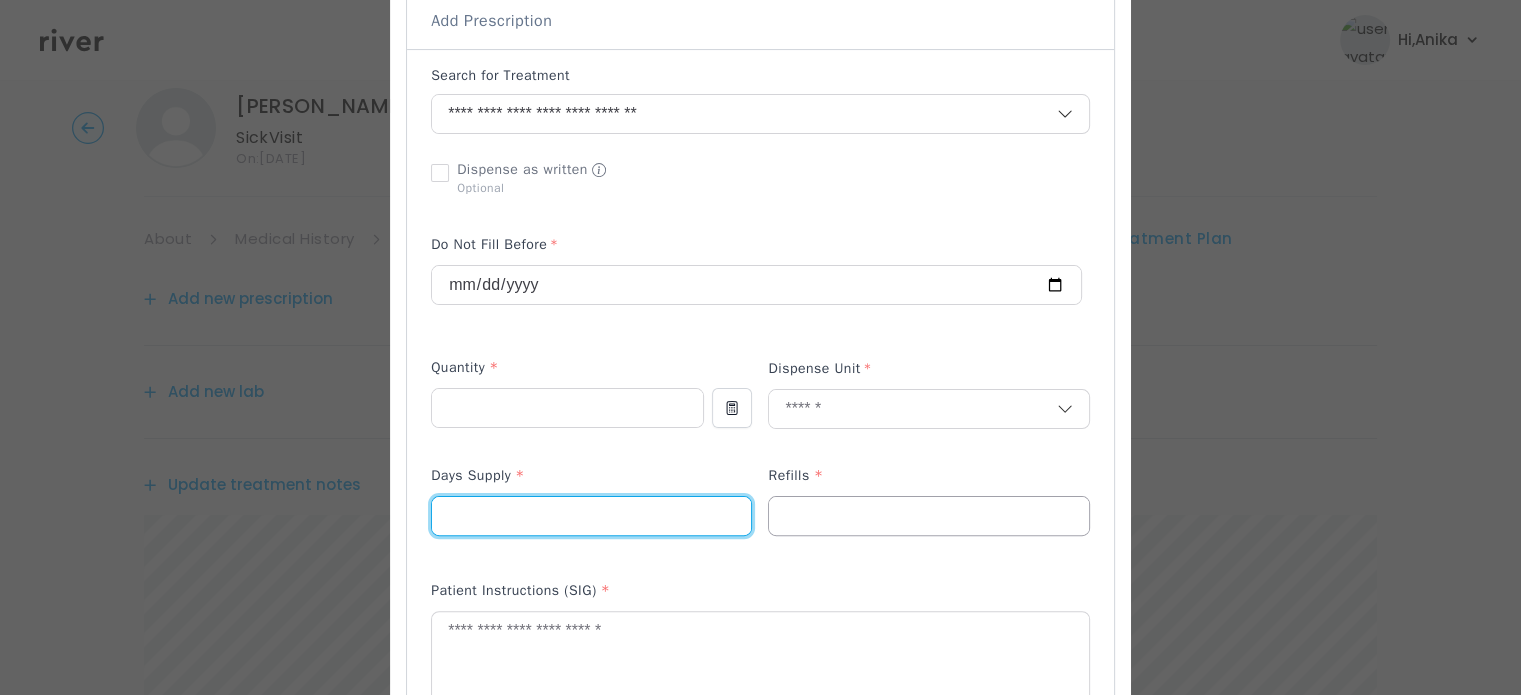 type on "**" 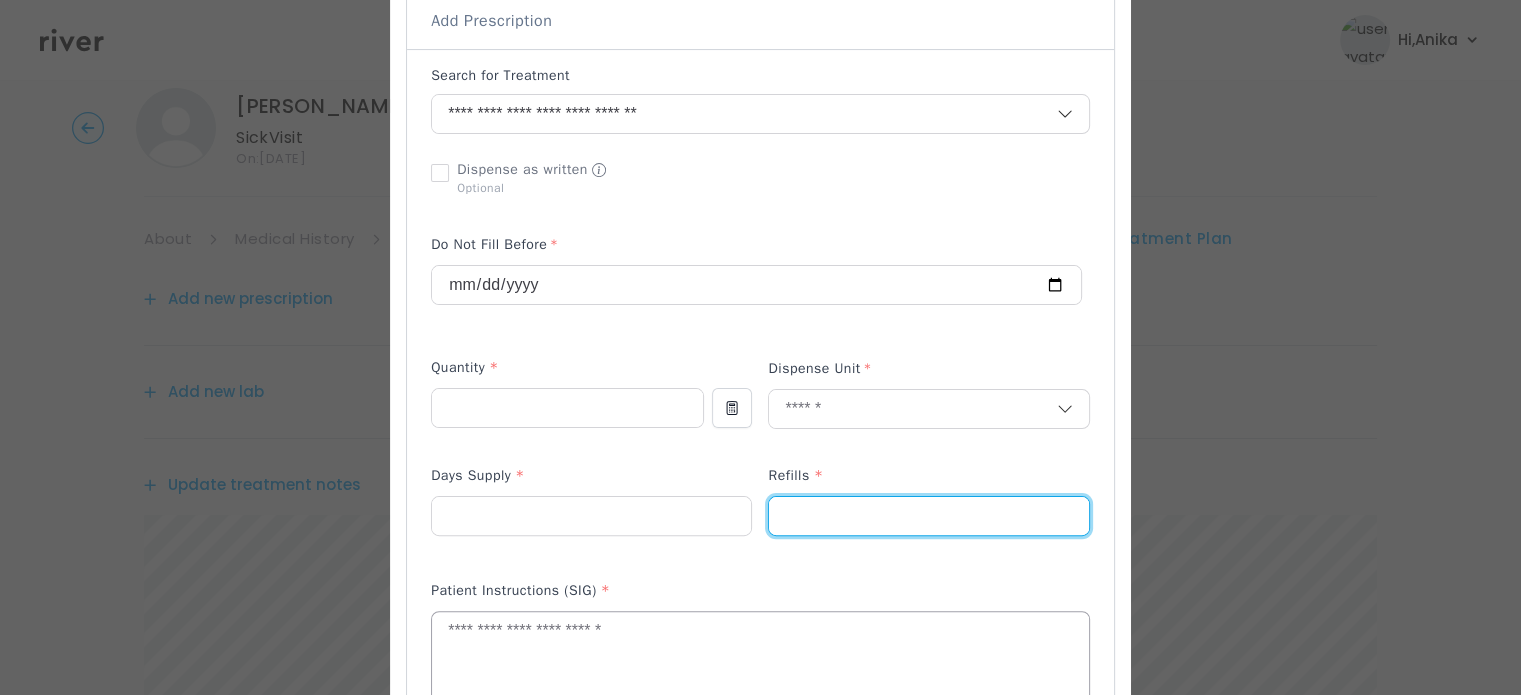 type on "*" 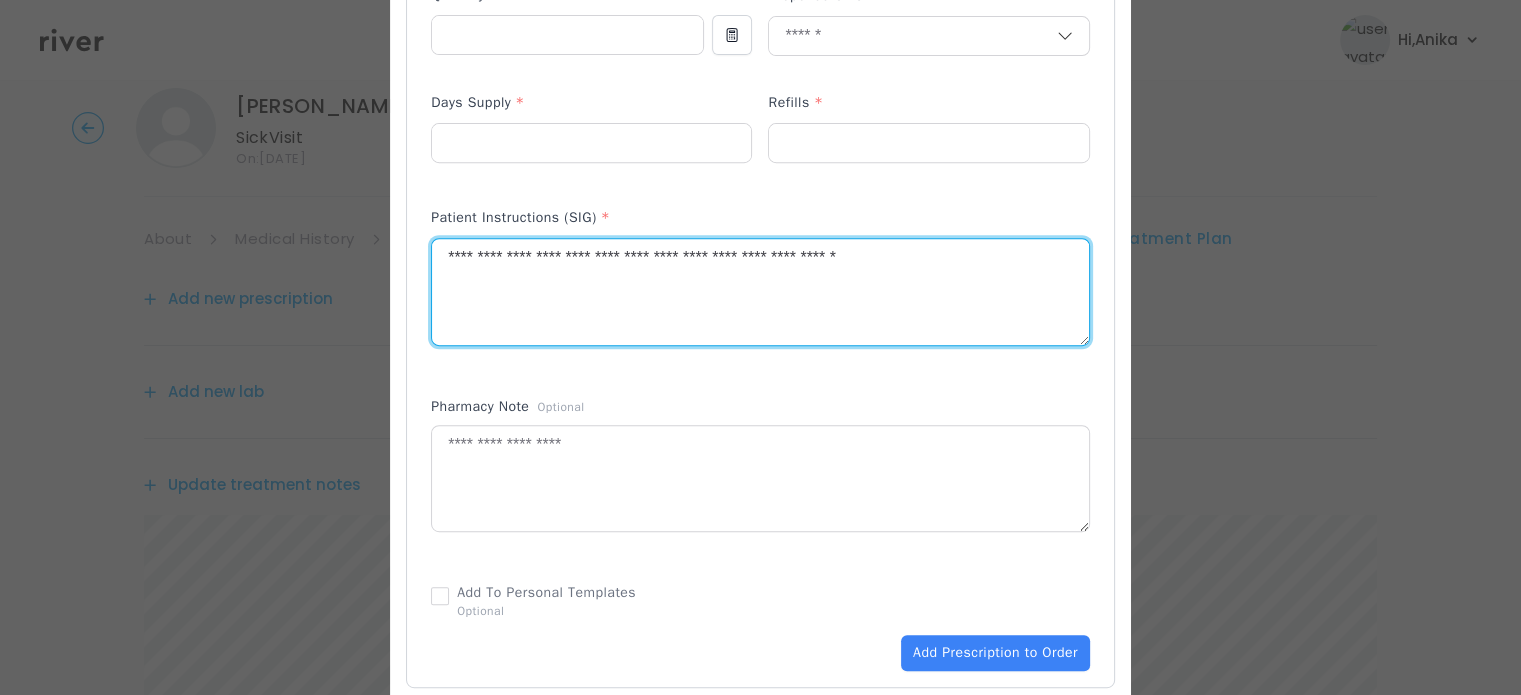 scroll, scrollTop: 864, scrollLeft: 0, axis: vertical 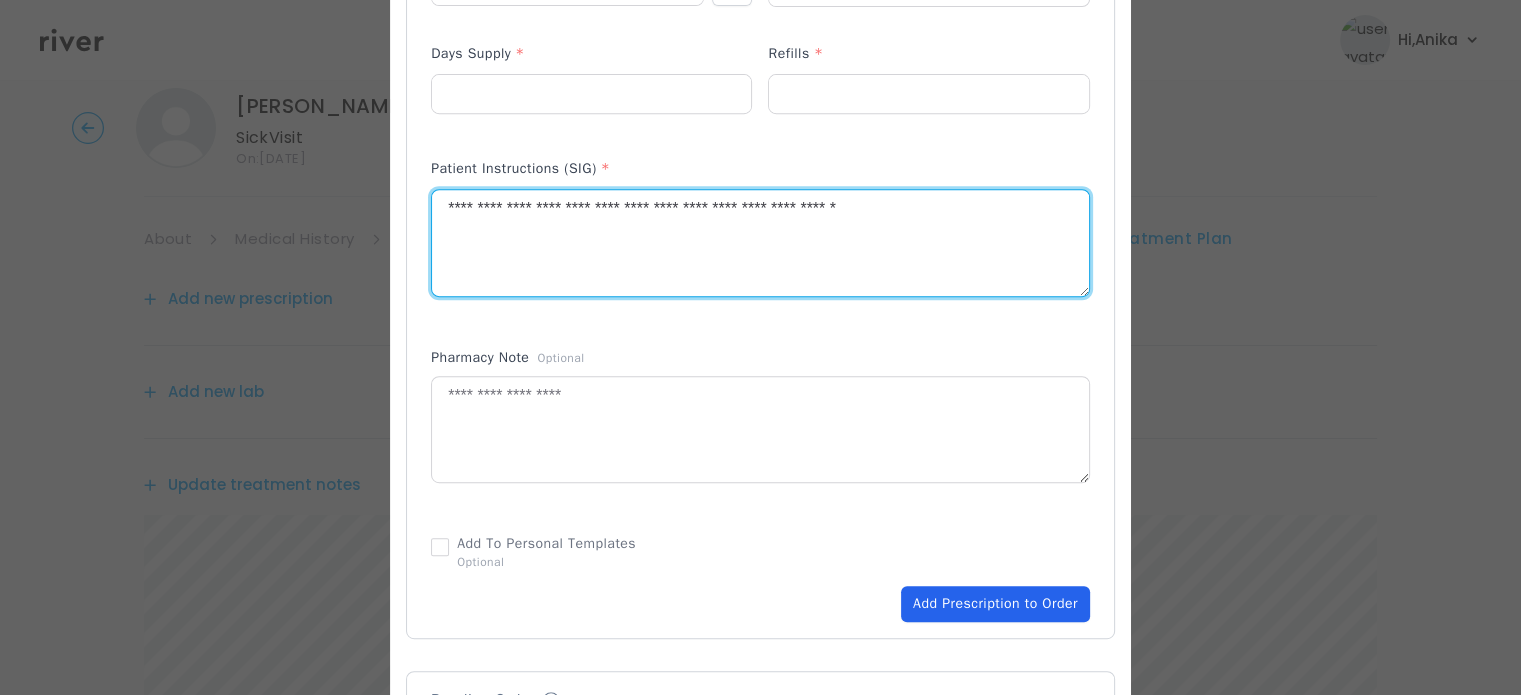 type on "**********" 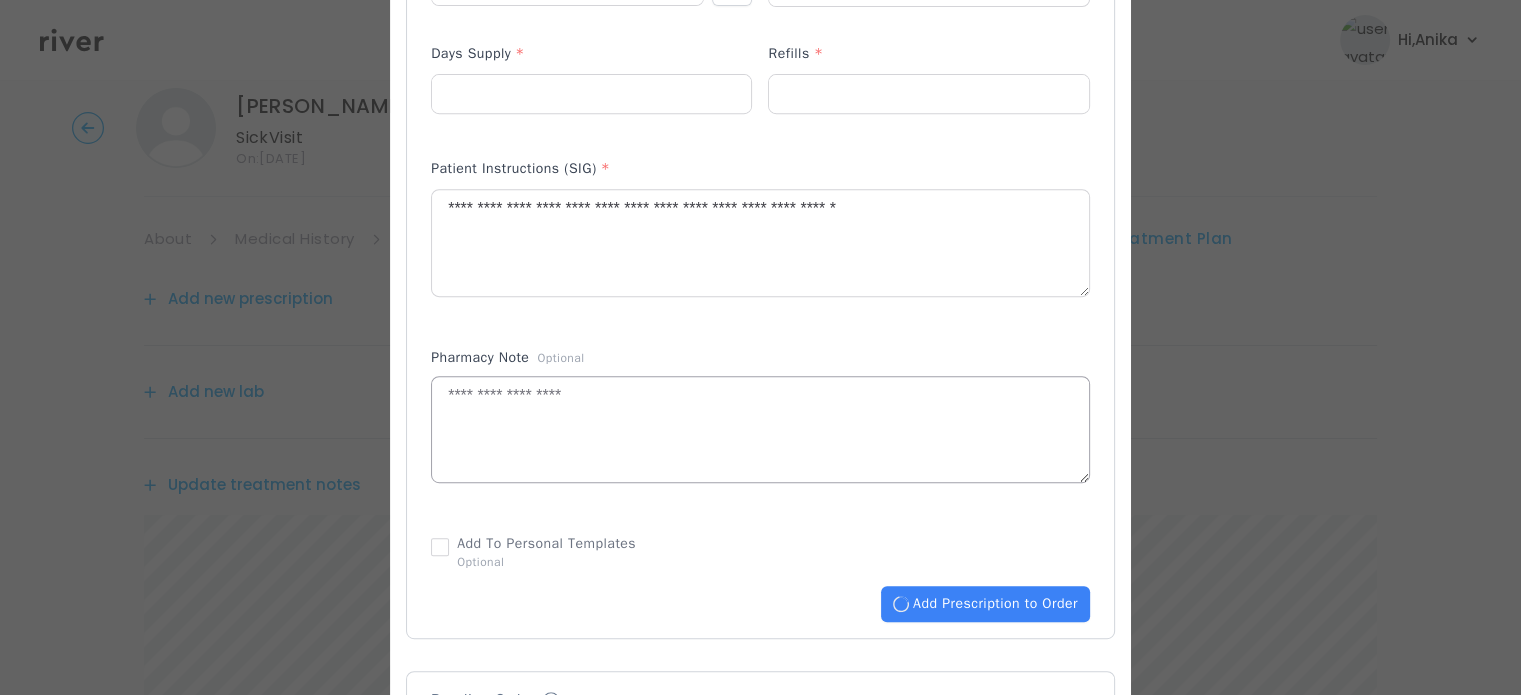 type 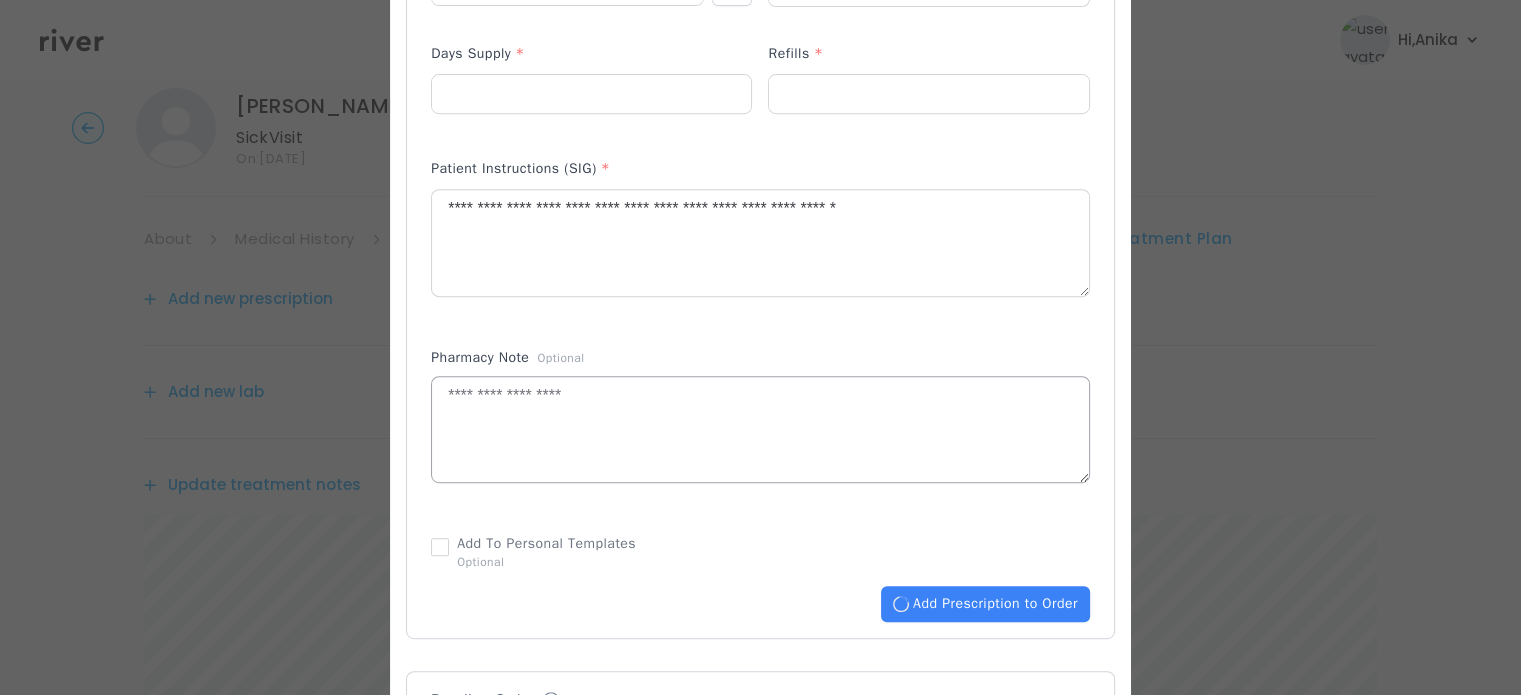type 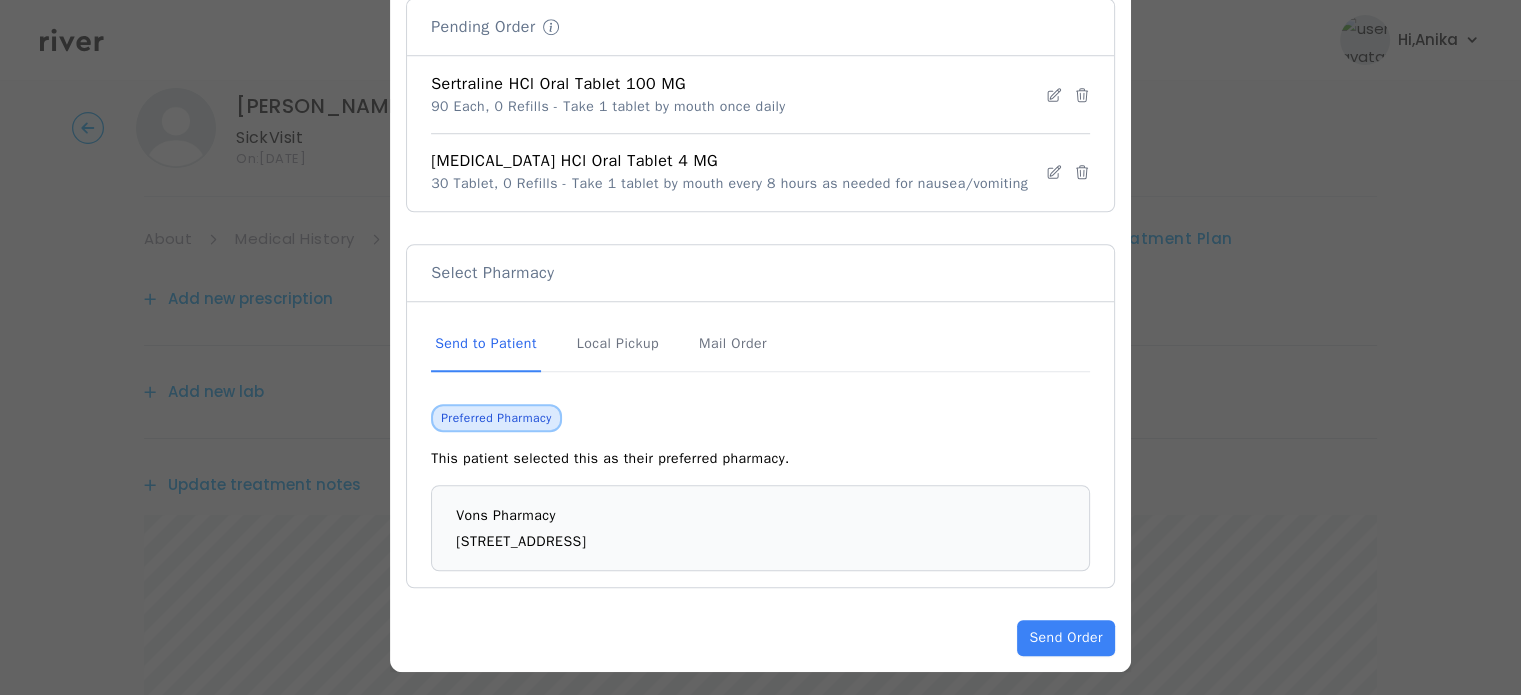 scroll, scrollTop: 1542, scrollLeft: 0, axis: vertical 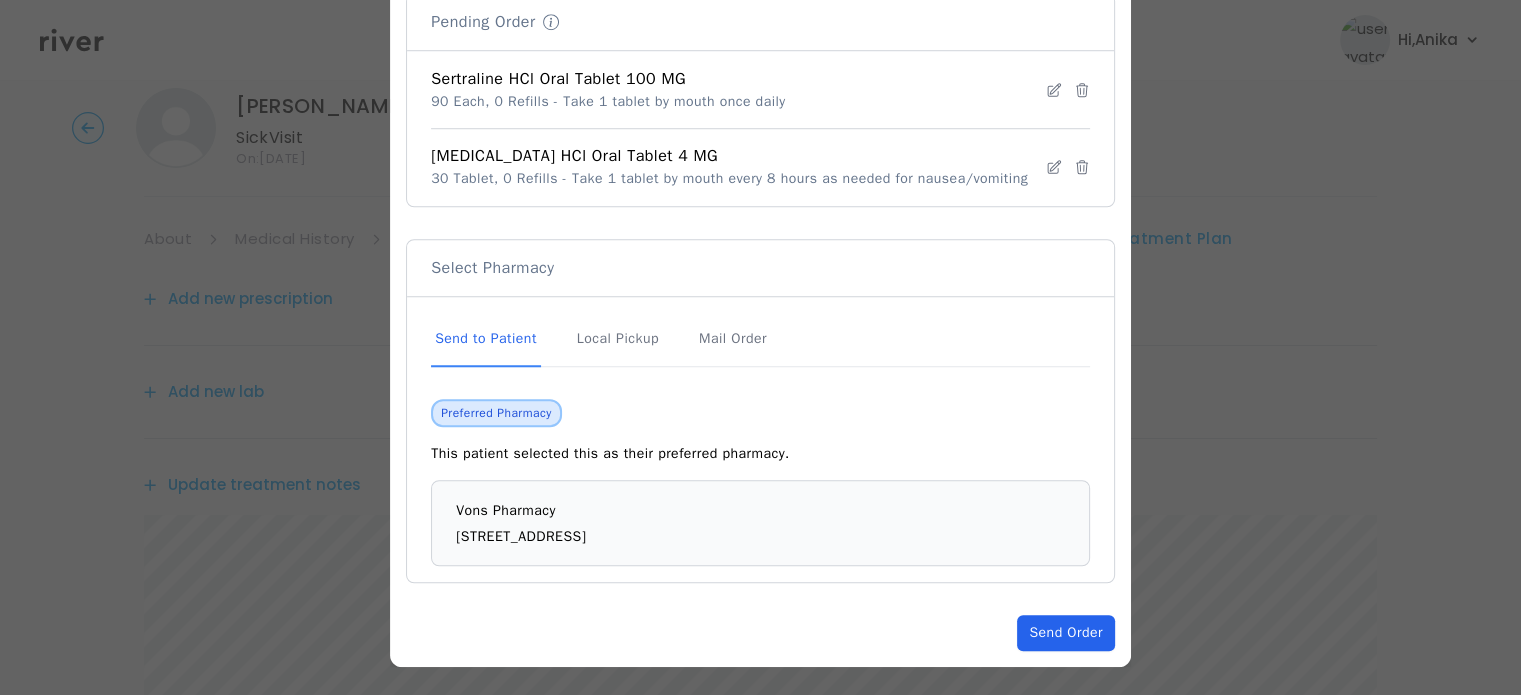 click on "Send Order" 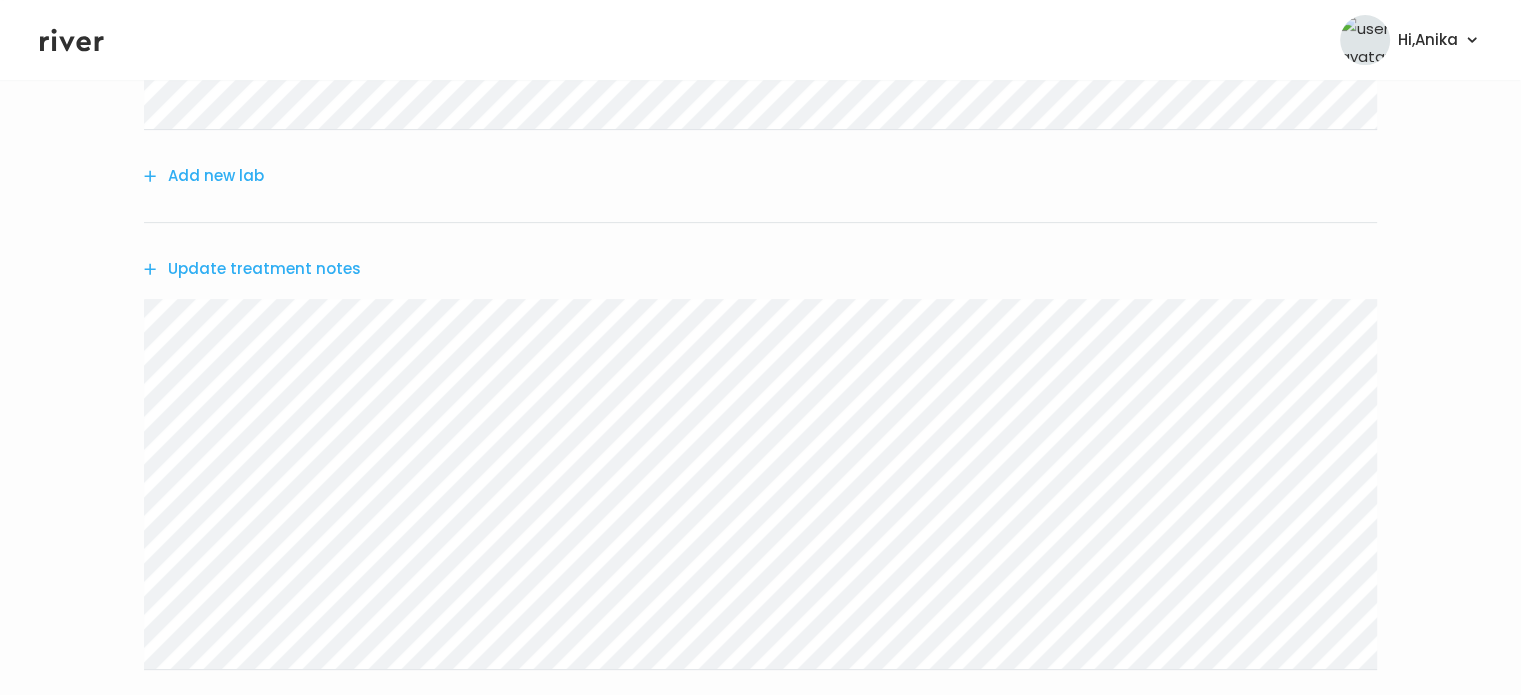 scroll, scrollTop: 714, scrollLeft: 0, axis: vertical 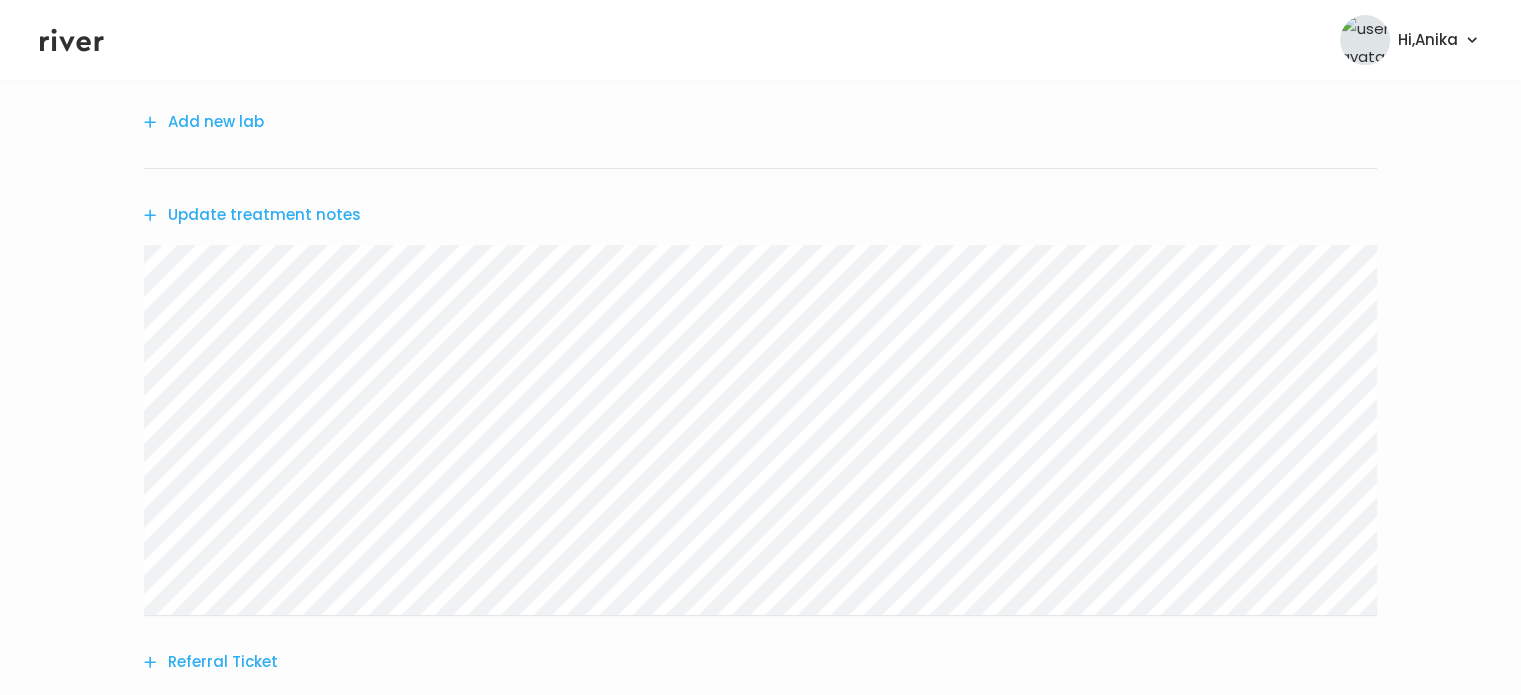 click on "Update treatment notes" at bounding box center (252, 215) 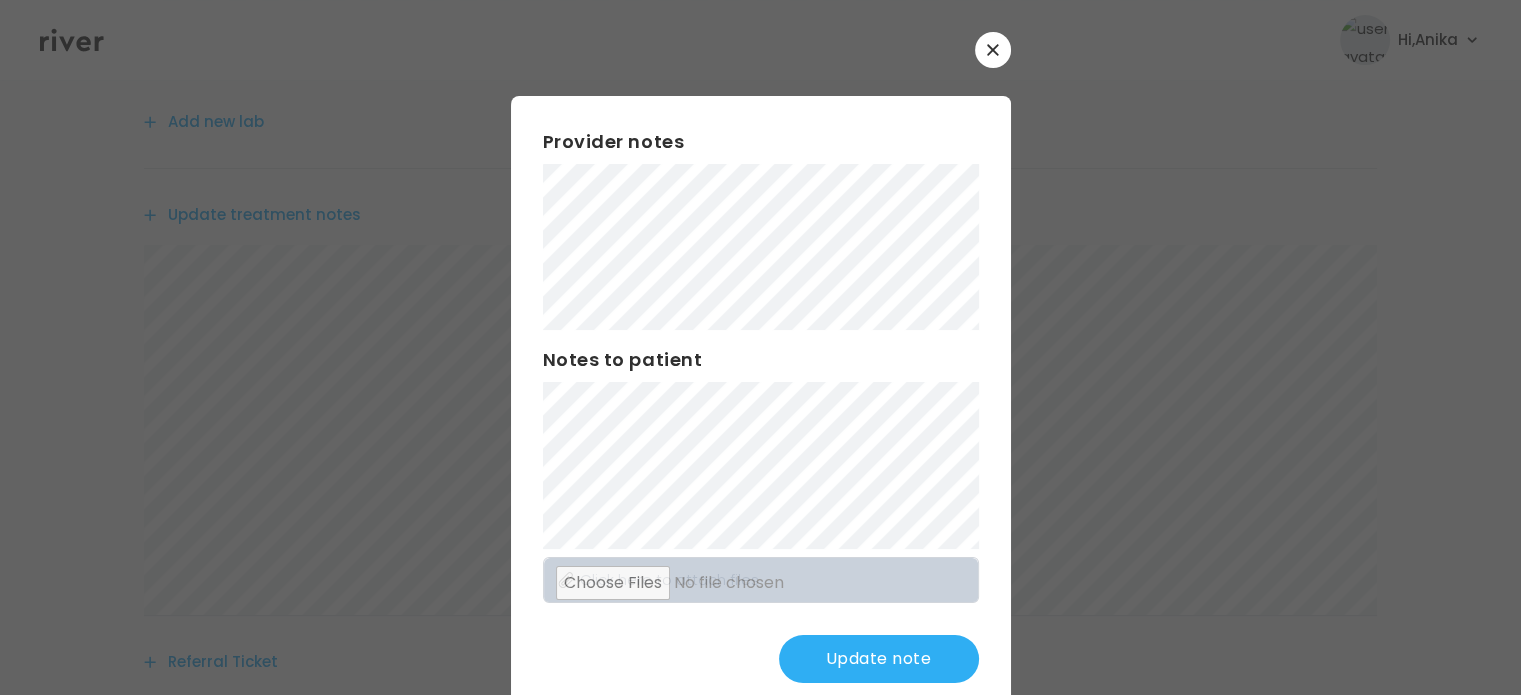 click on "Update note" at bounding box center (879, 659) 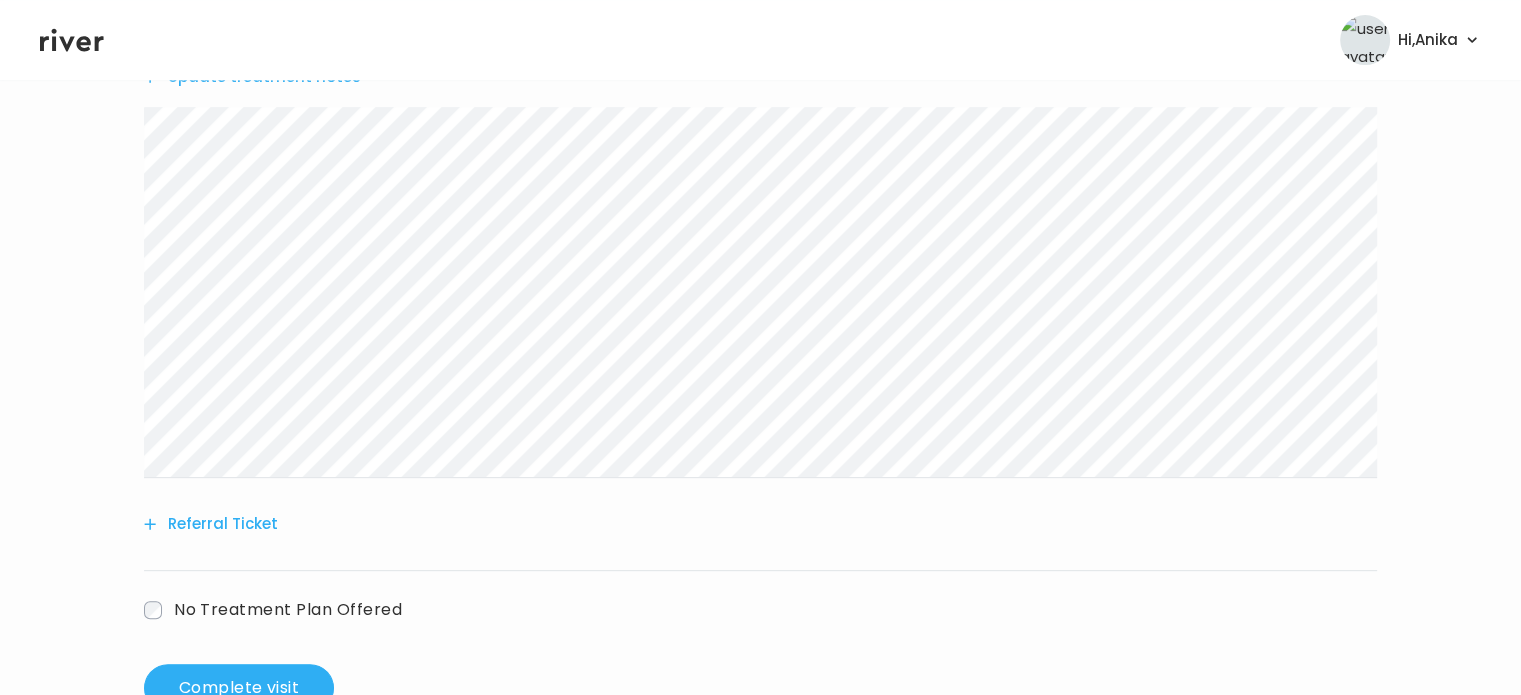 scroll, scrollTop: 884, scrollLeft: 0, axis: vertical 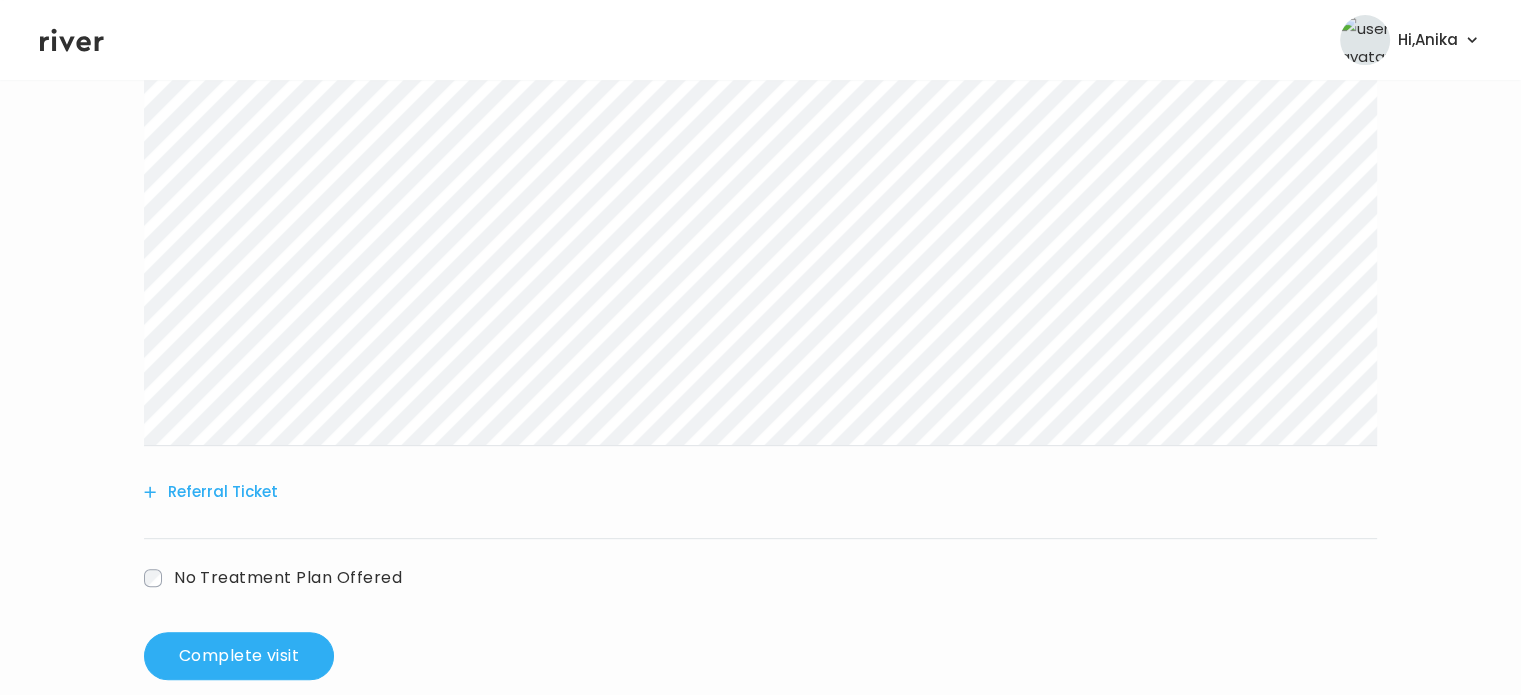 click on "Referral Ticket" at bounding box center (211, 492) 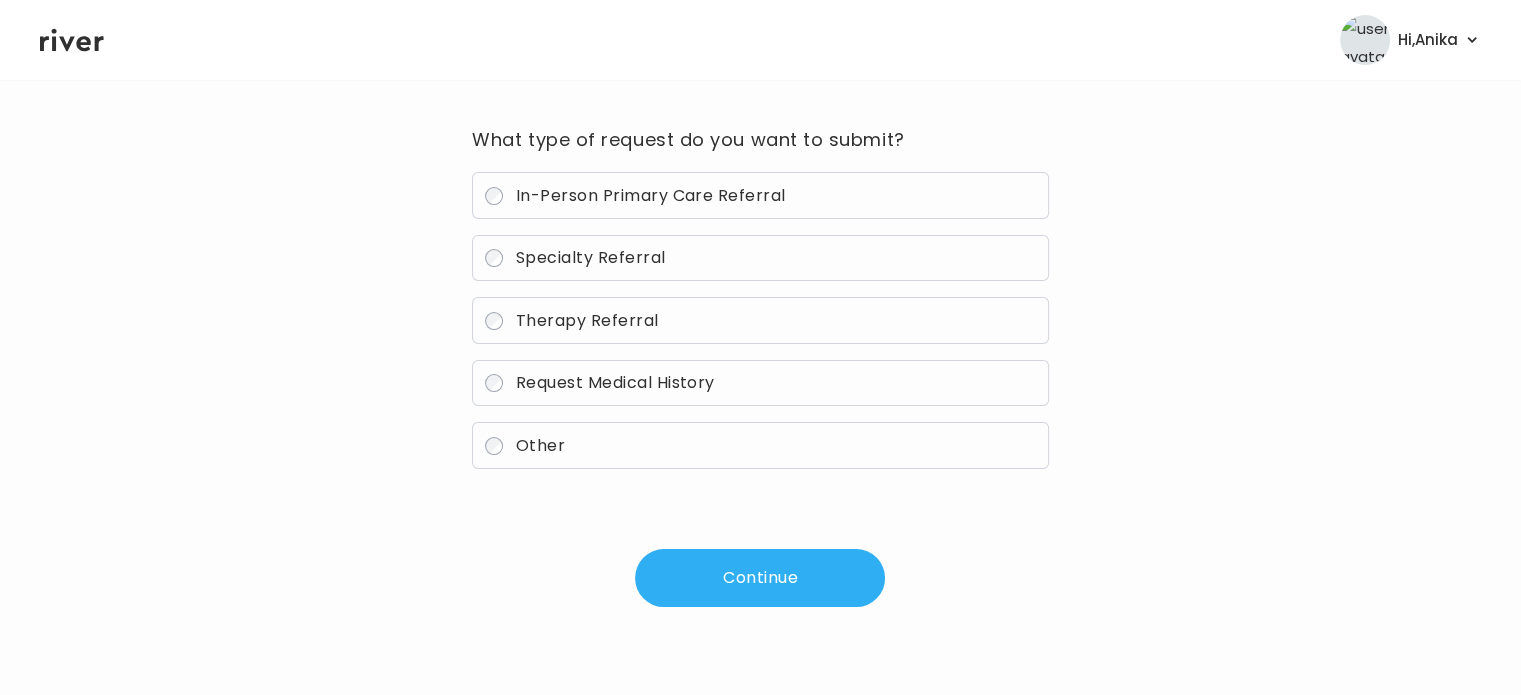 scroll, scrollTop: 143, scrollLeft: 0, axis: vertical 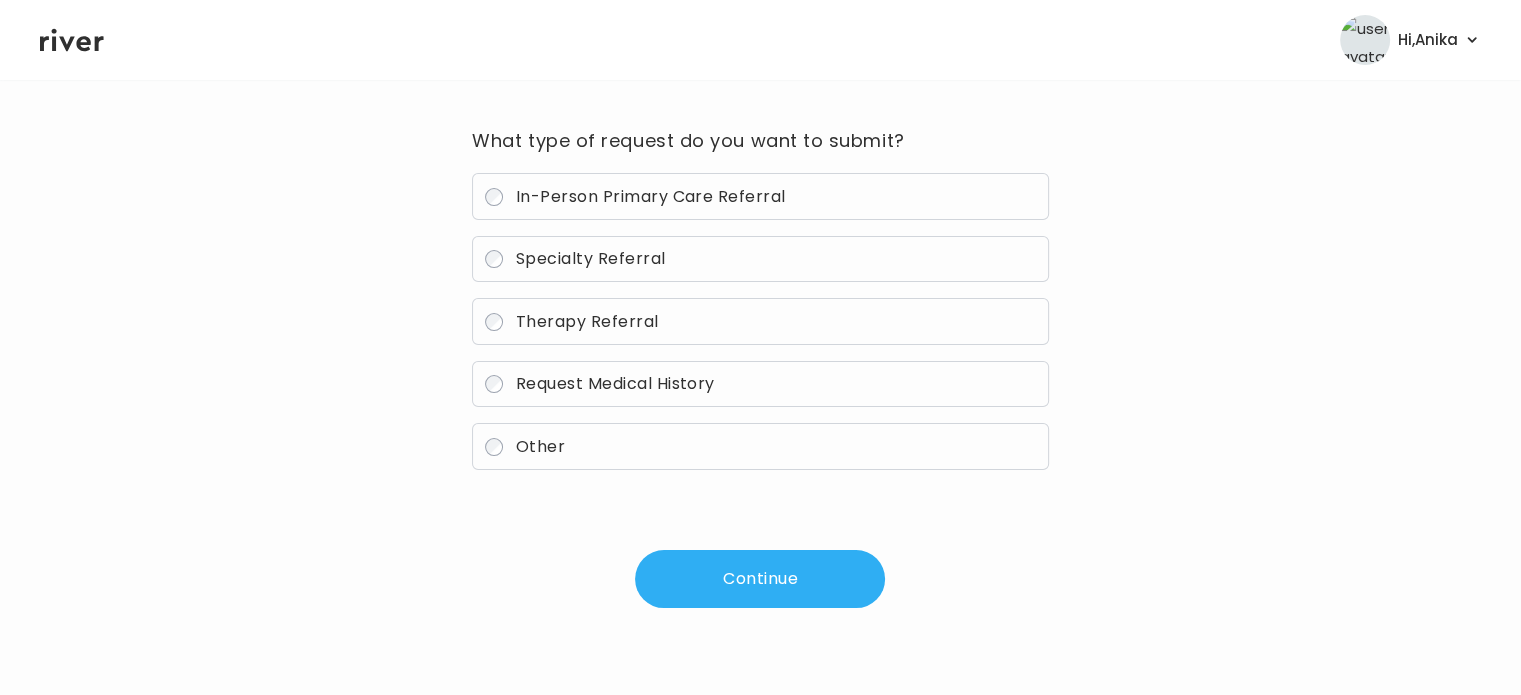 click on "In-Person Primary Care Referral" at bounding box center [651, 196] 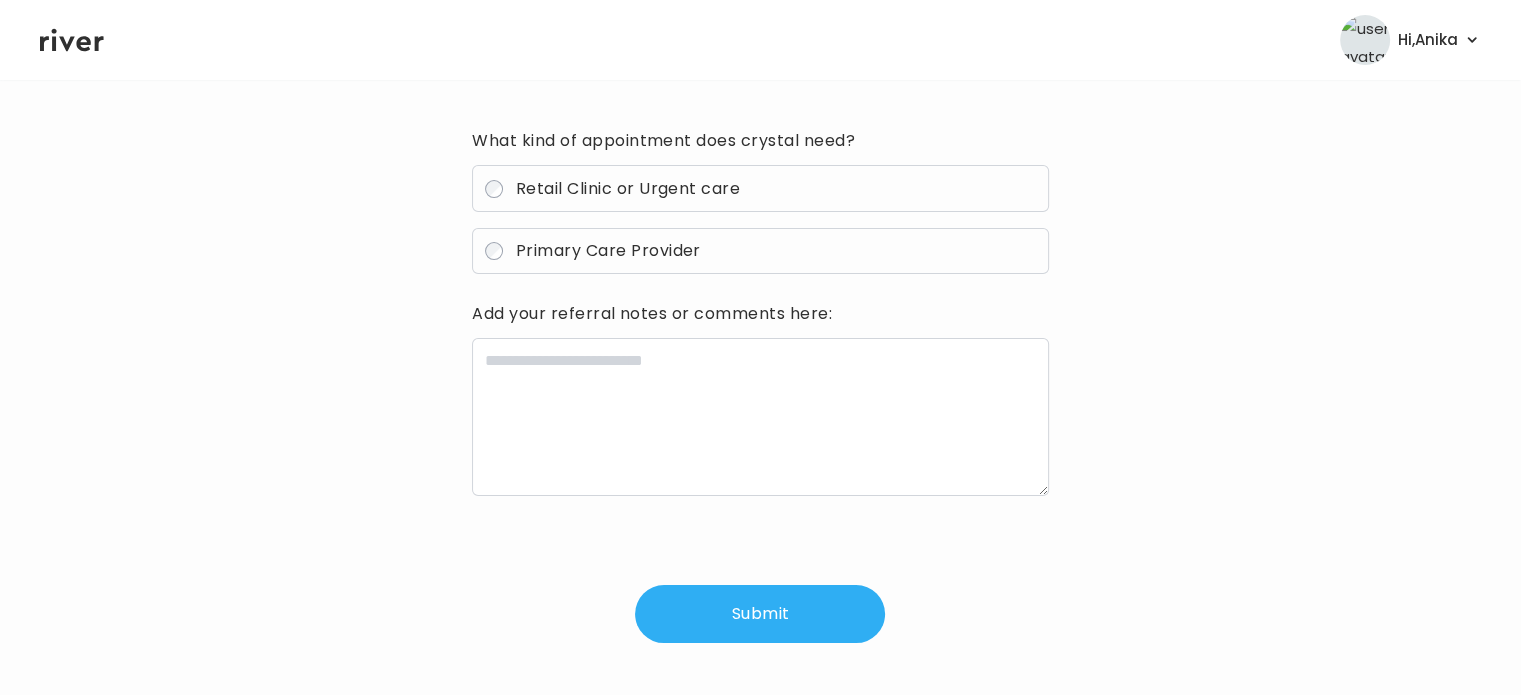 click on "Primary Care Provider" at bounding box center [608, 250] 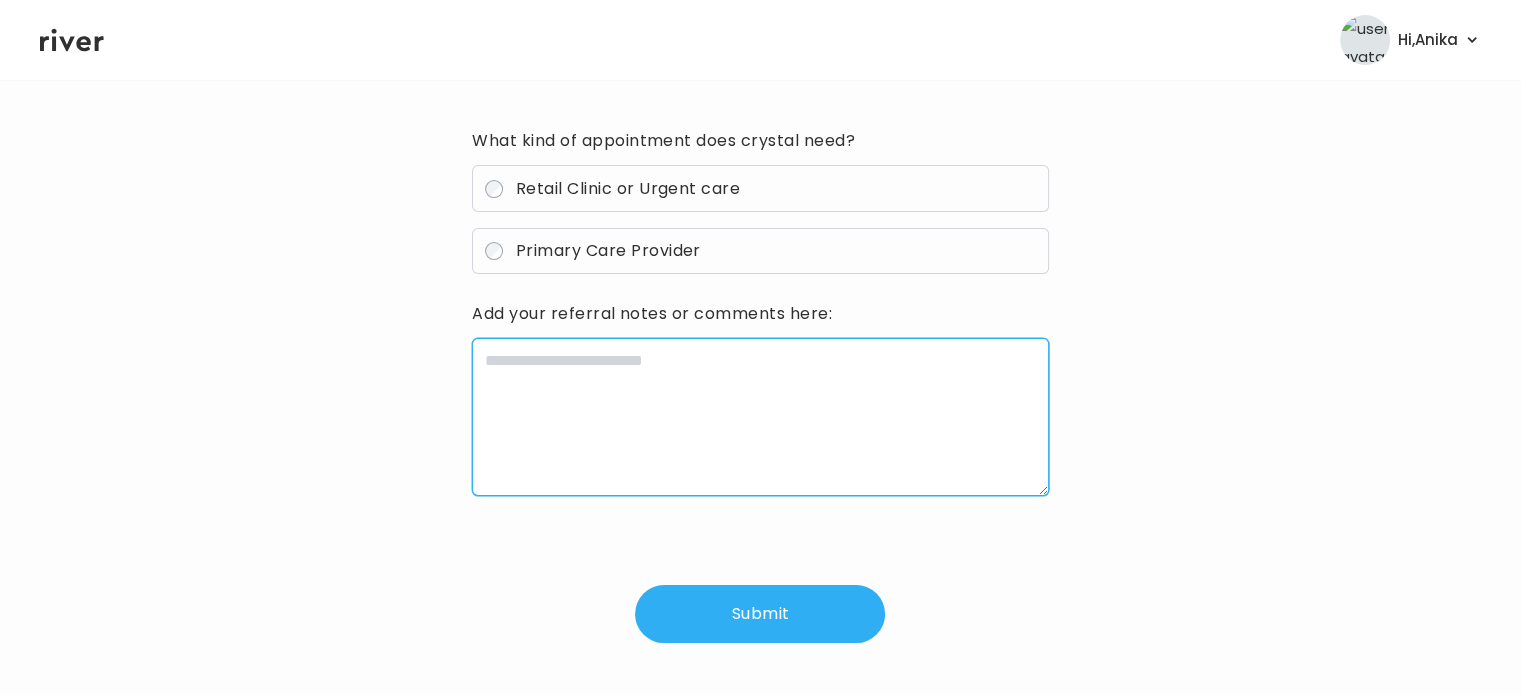click at bounding box center [760, 417] 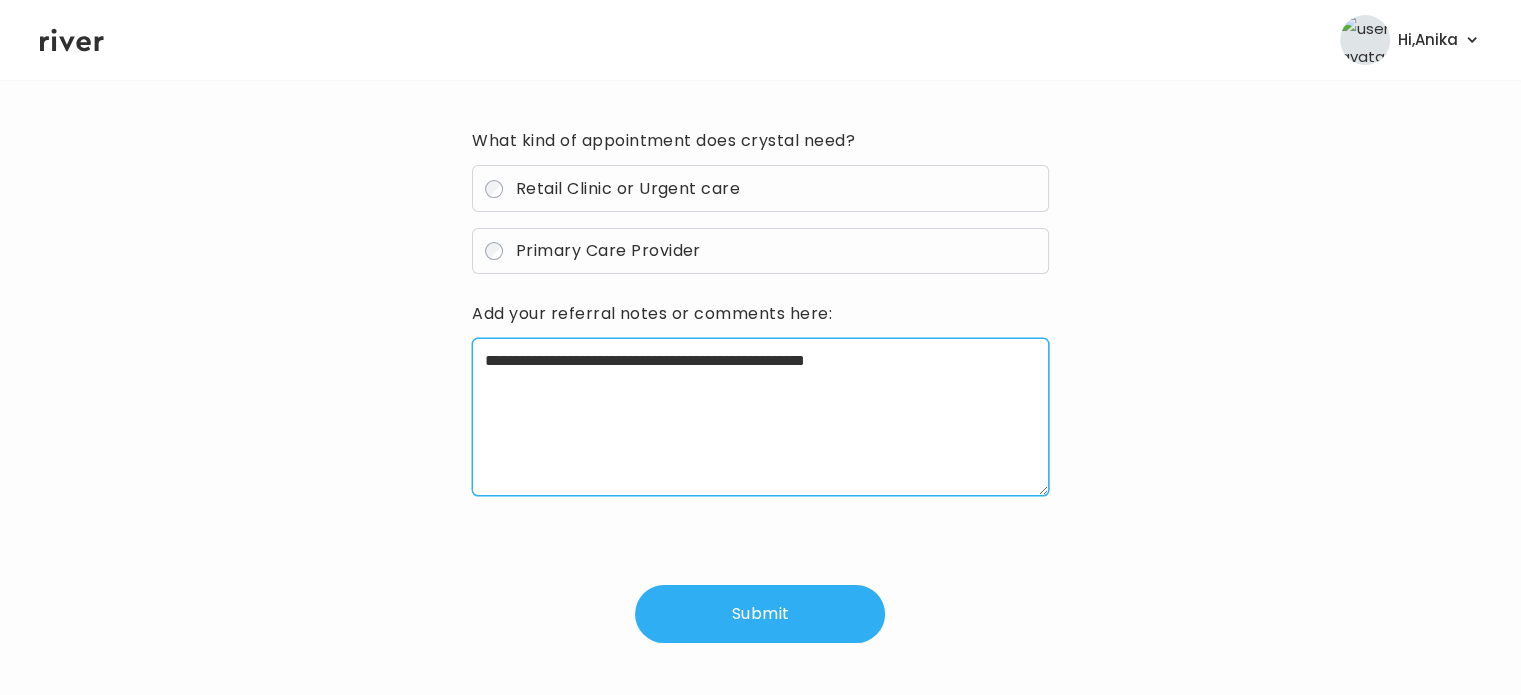 type on "**********" 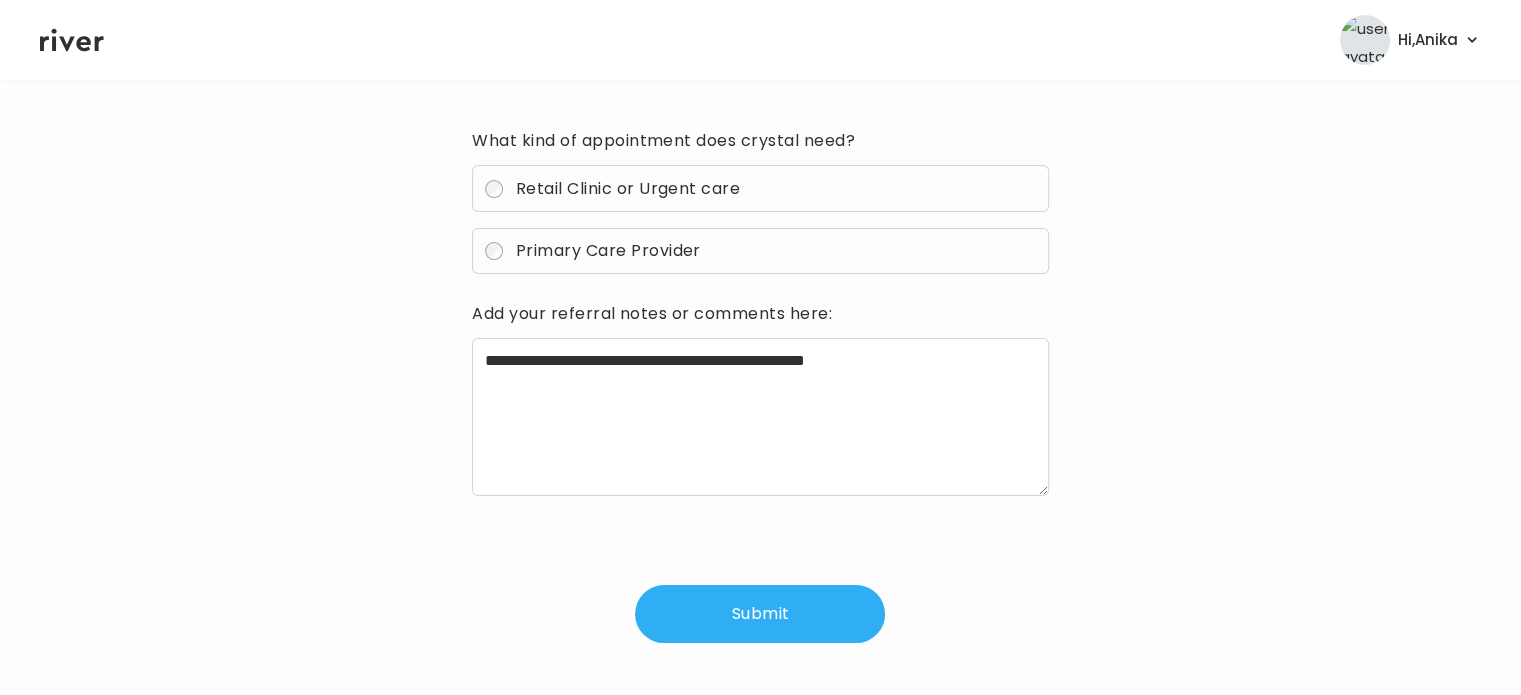 click on "Submit" at bounding box center [760, 614] 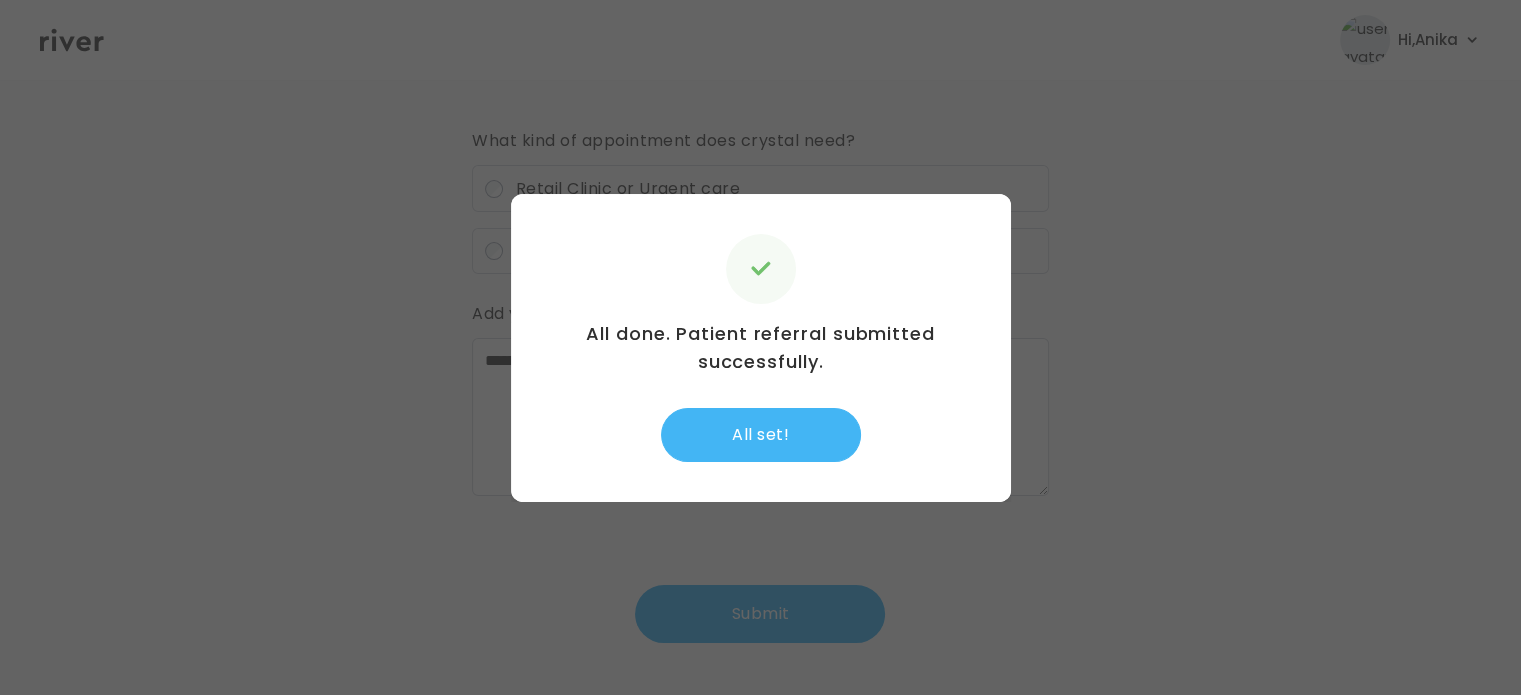 click on "All set!" at bounding box center [761, 435] 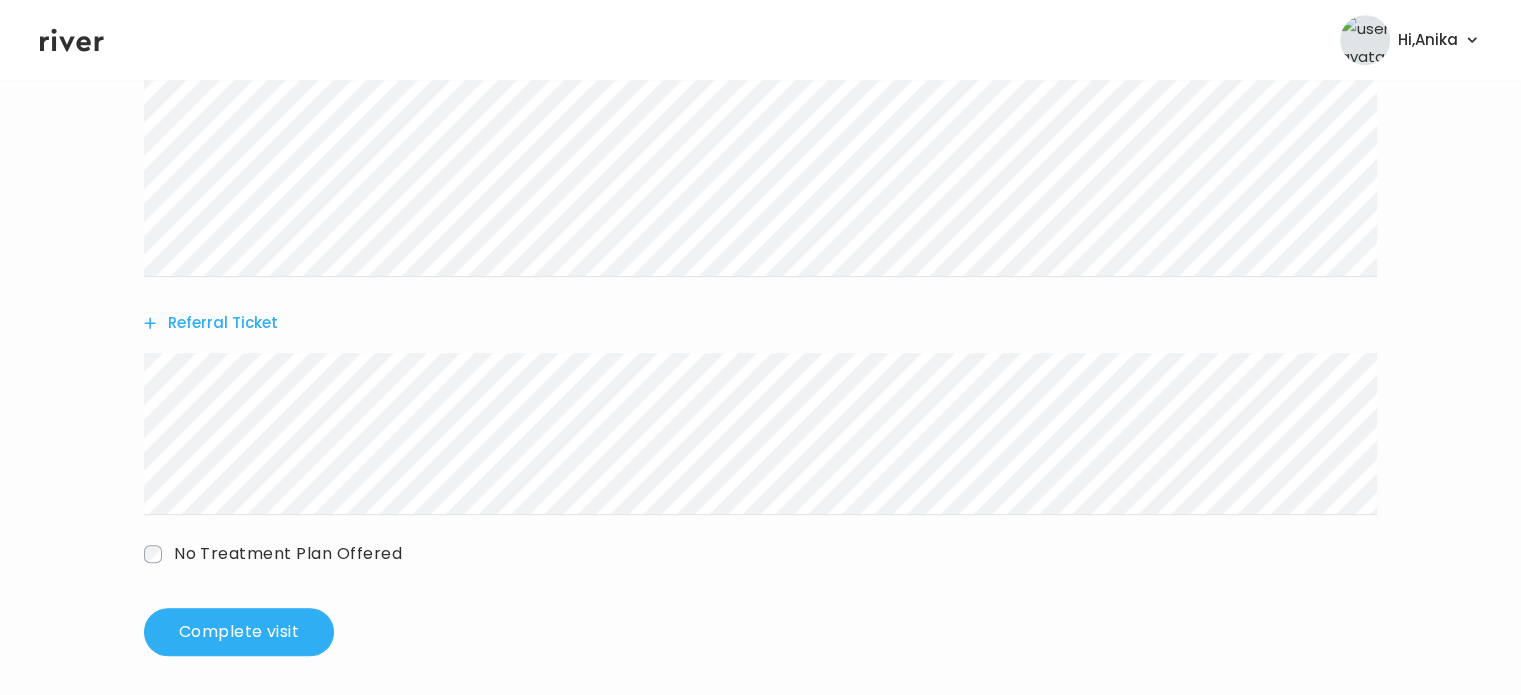 scroll, scrollTop: 1061, scrollLeft: 0, axis: vertical 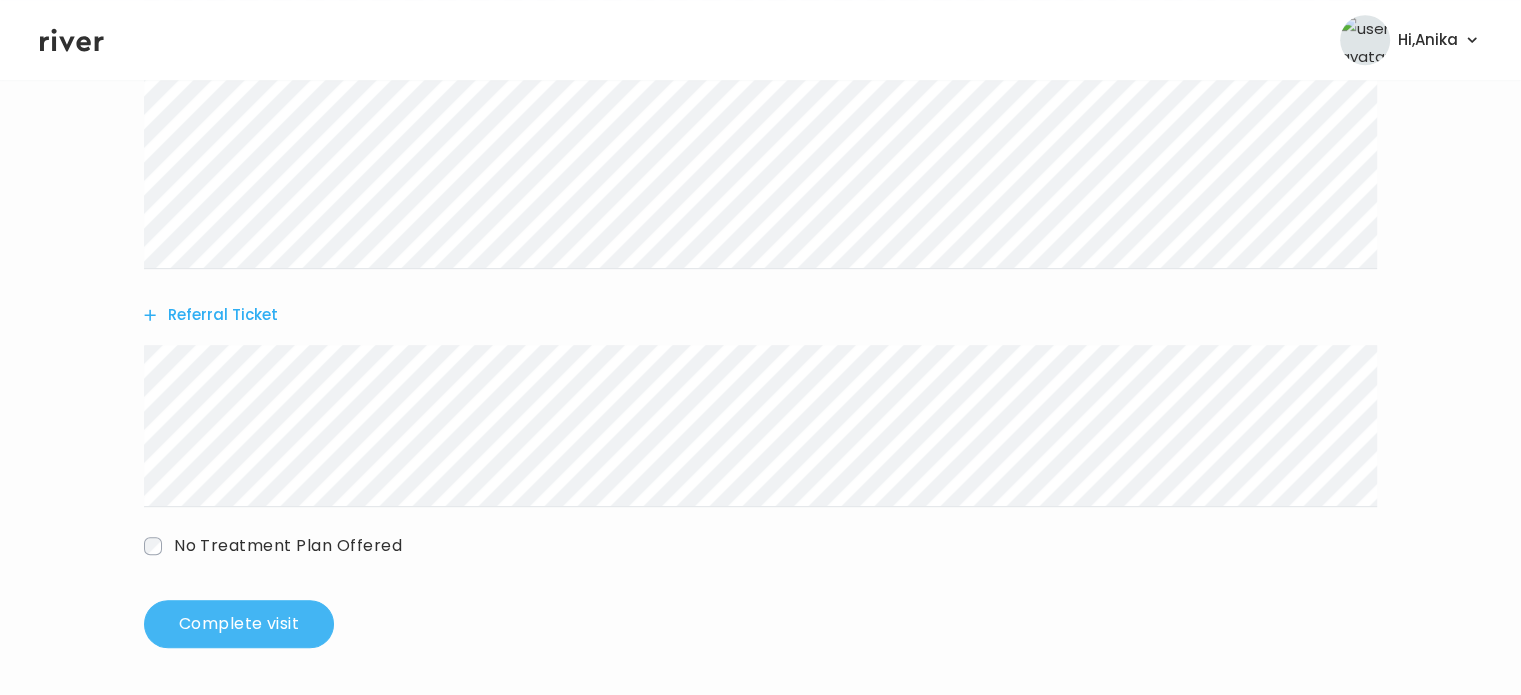 click on "Complete visit" at bounding box center [239, 624] 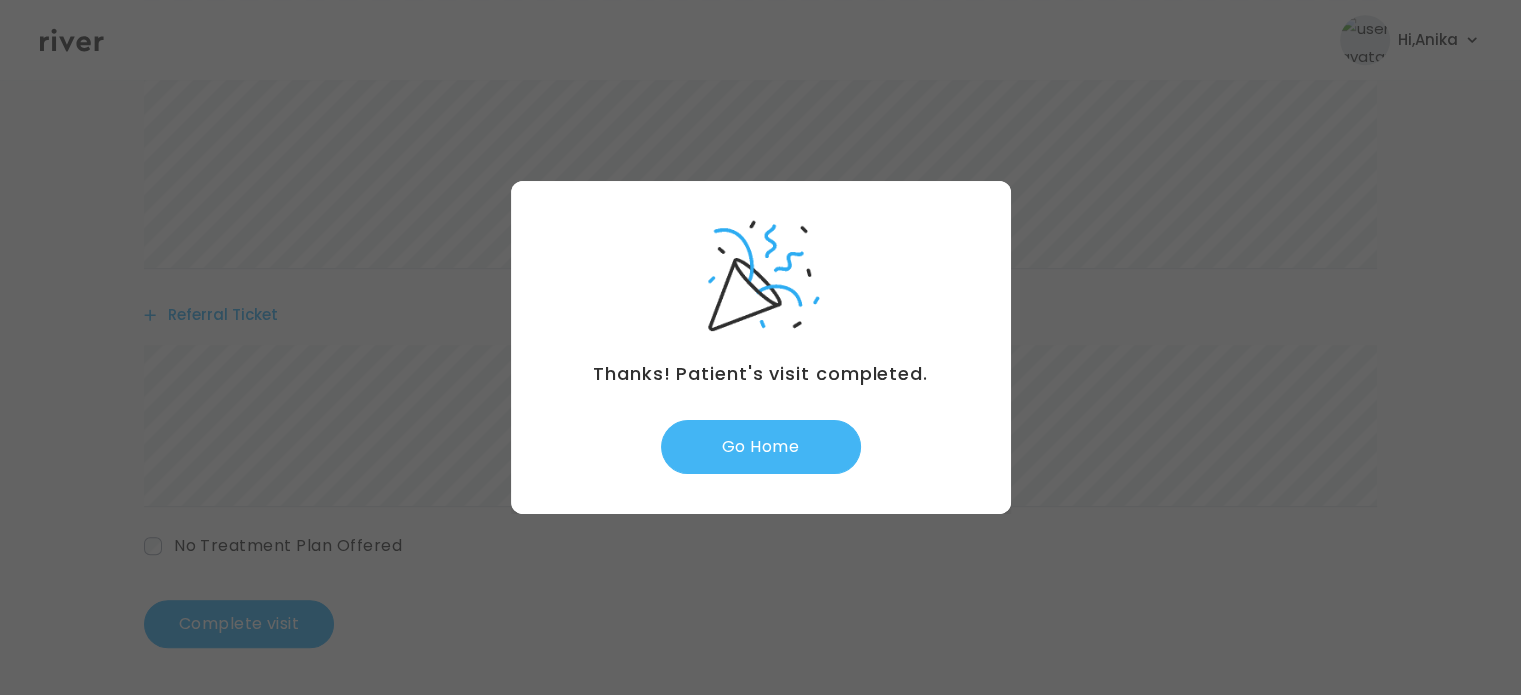 click on "Go Home" at bounding box center [761, 447] 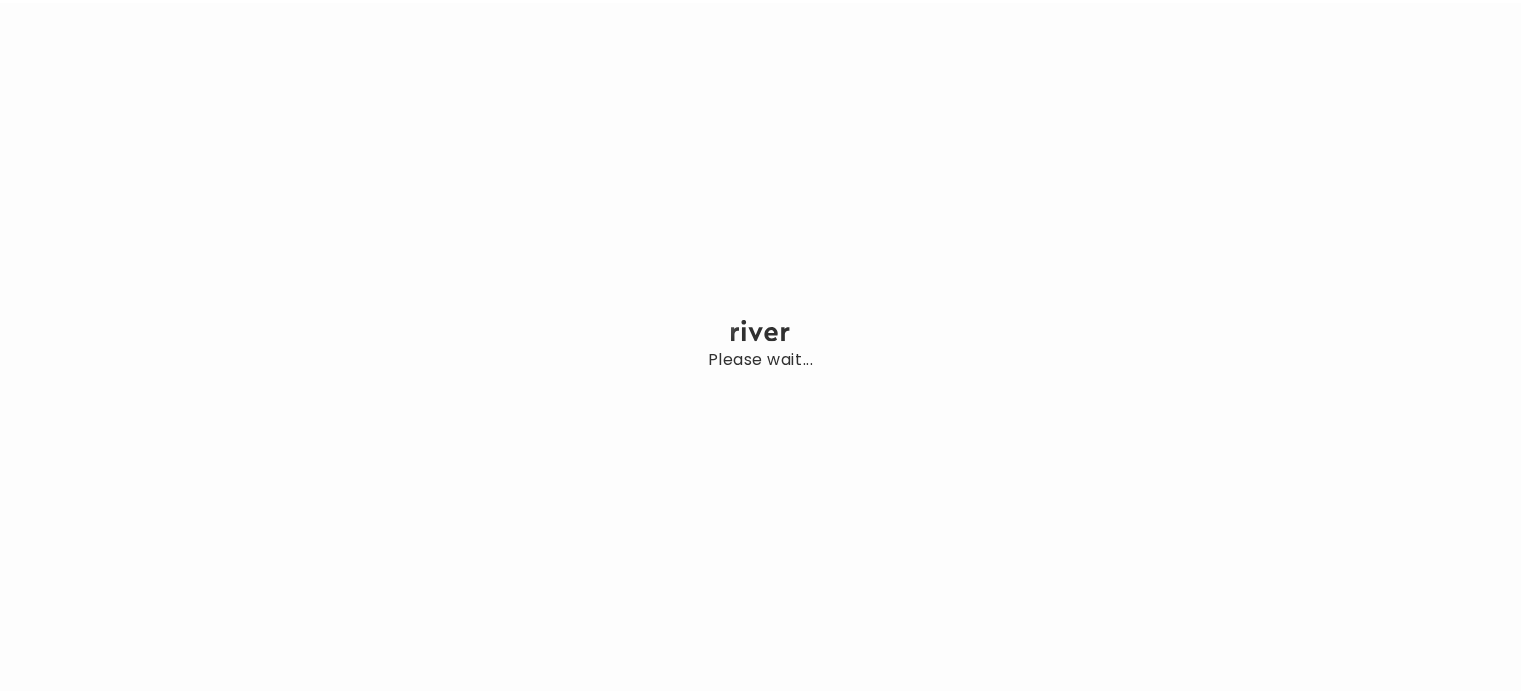 scroll, scrollTop: 0, scrollLeft: 0, axis: both 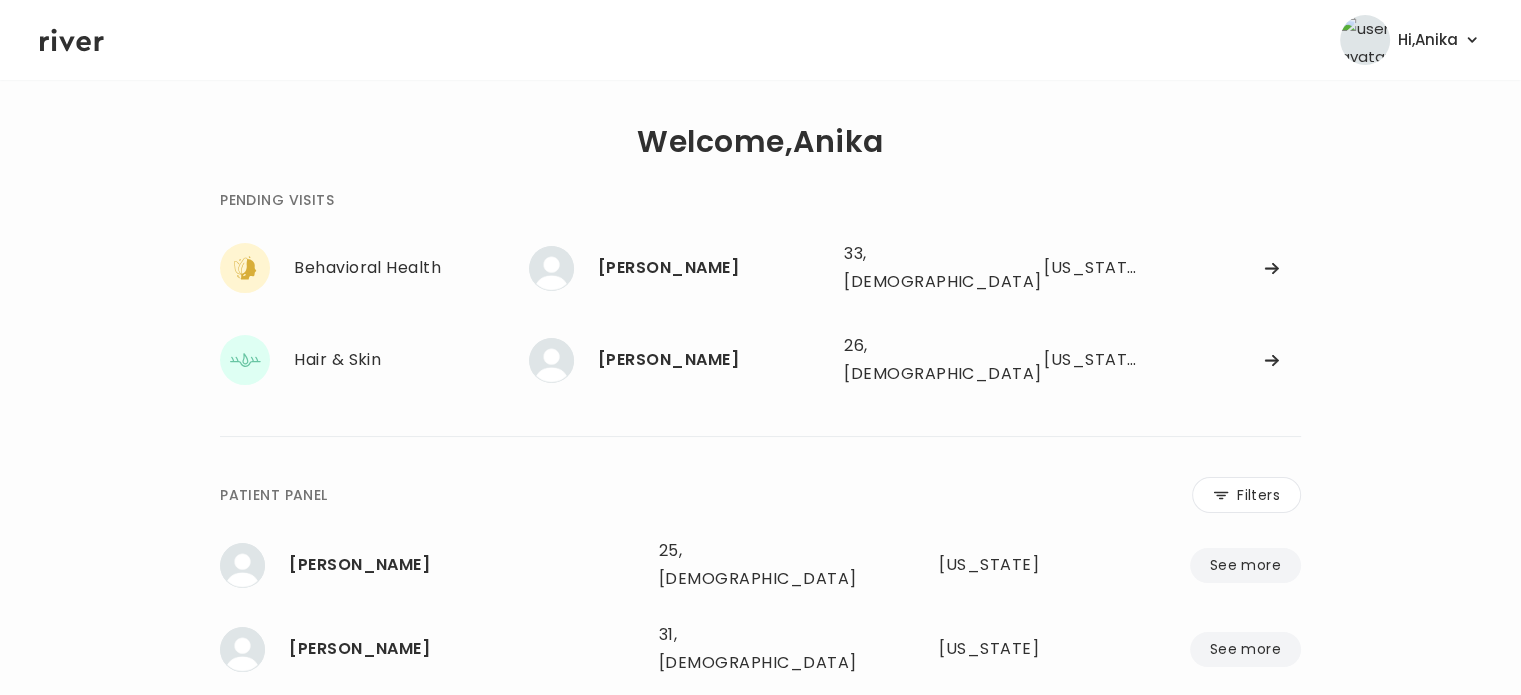 click 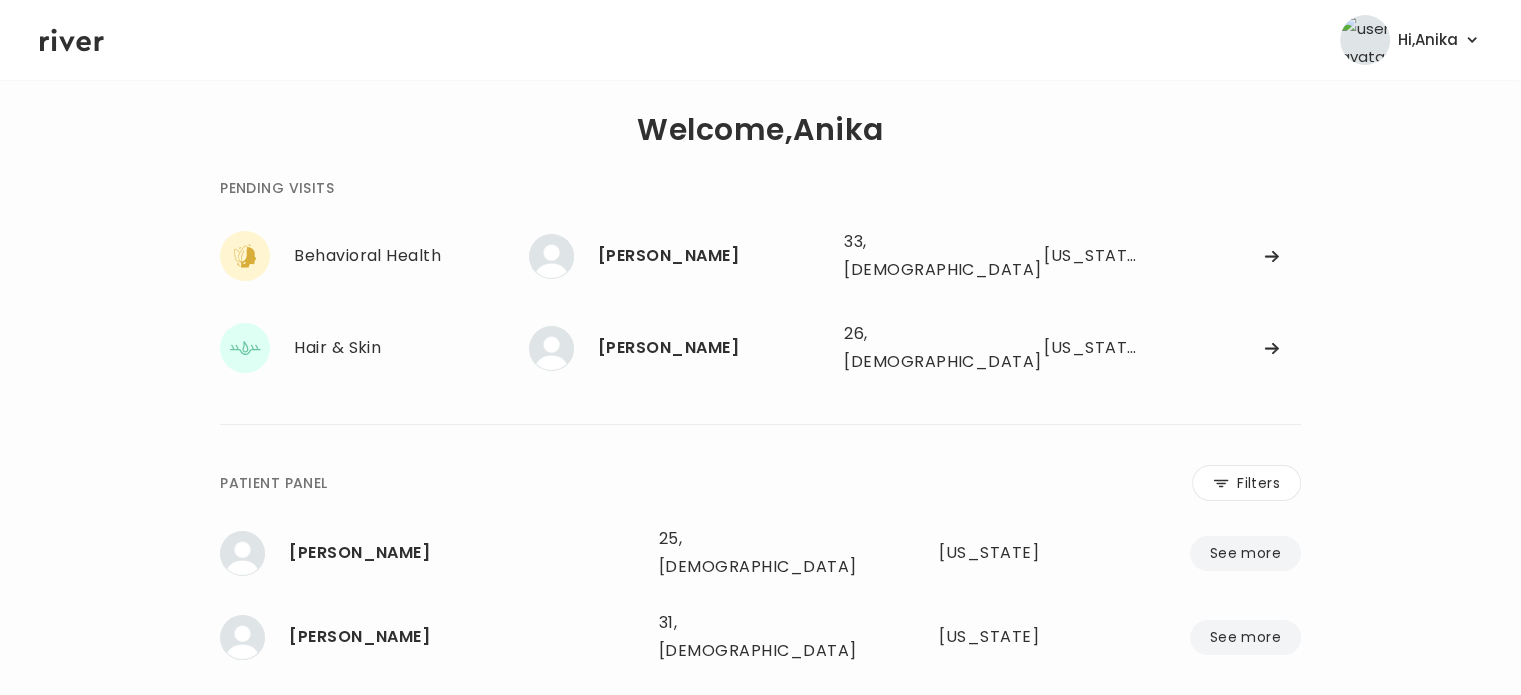scroll, scrollTop: 0, scrollLeft: 0, axis: both 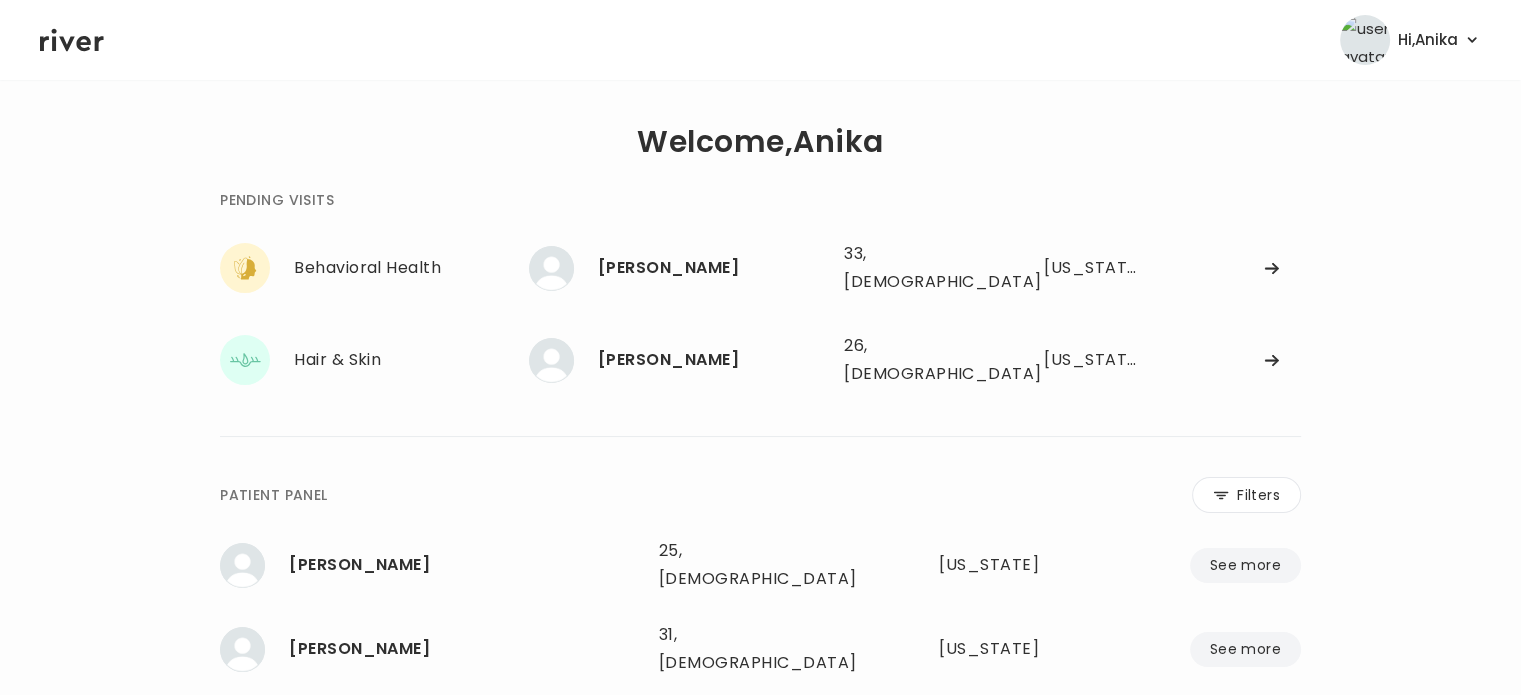 click 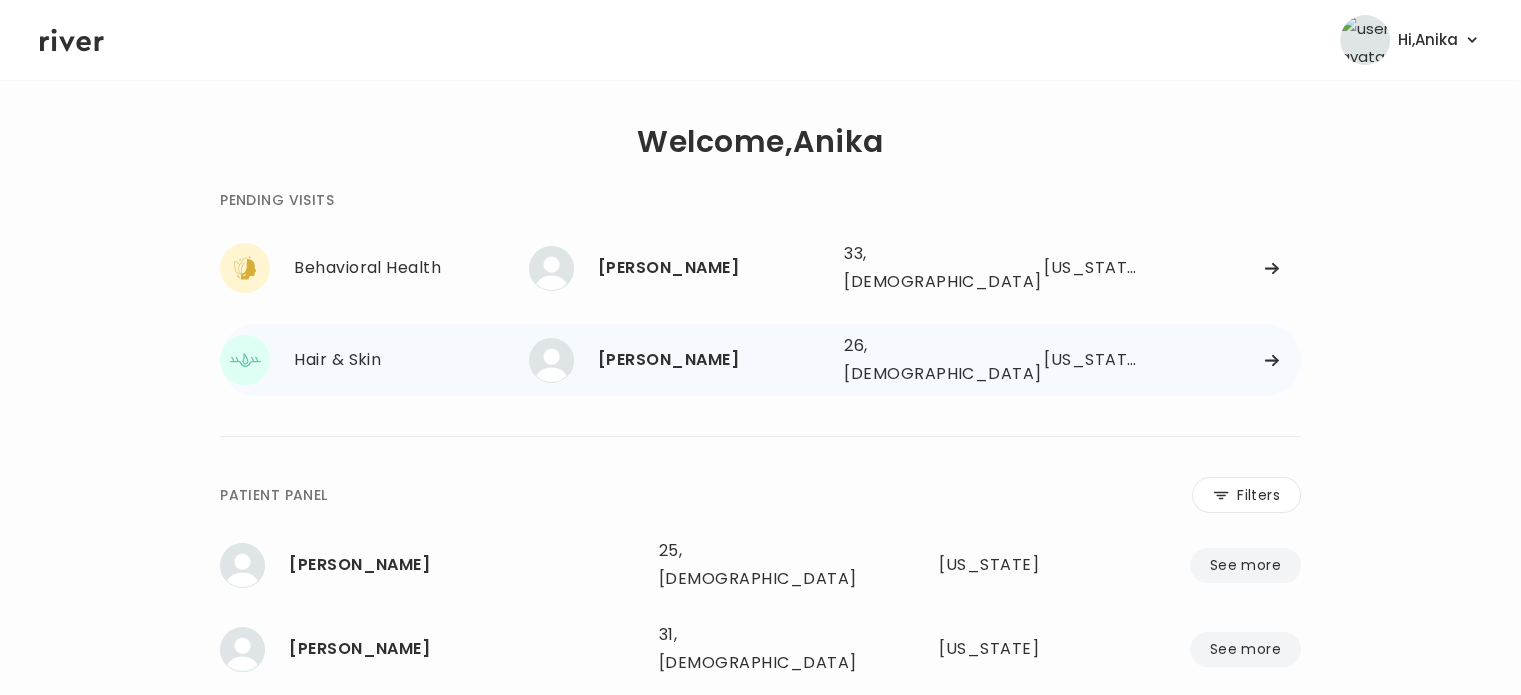 click on "26, [DEMOGRAPHIC_DATA]" at bounding box center (915, 360) 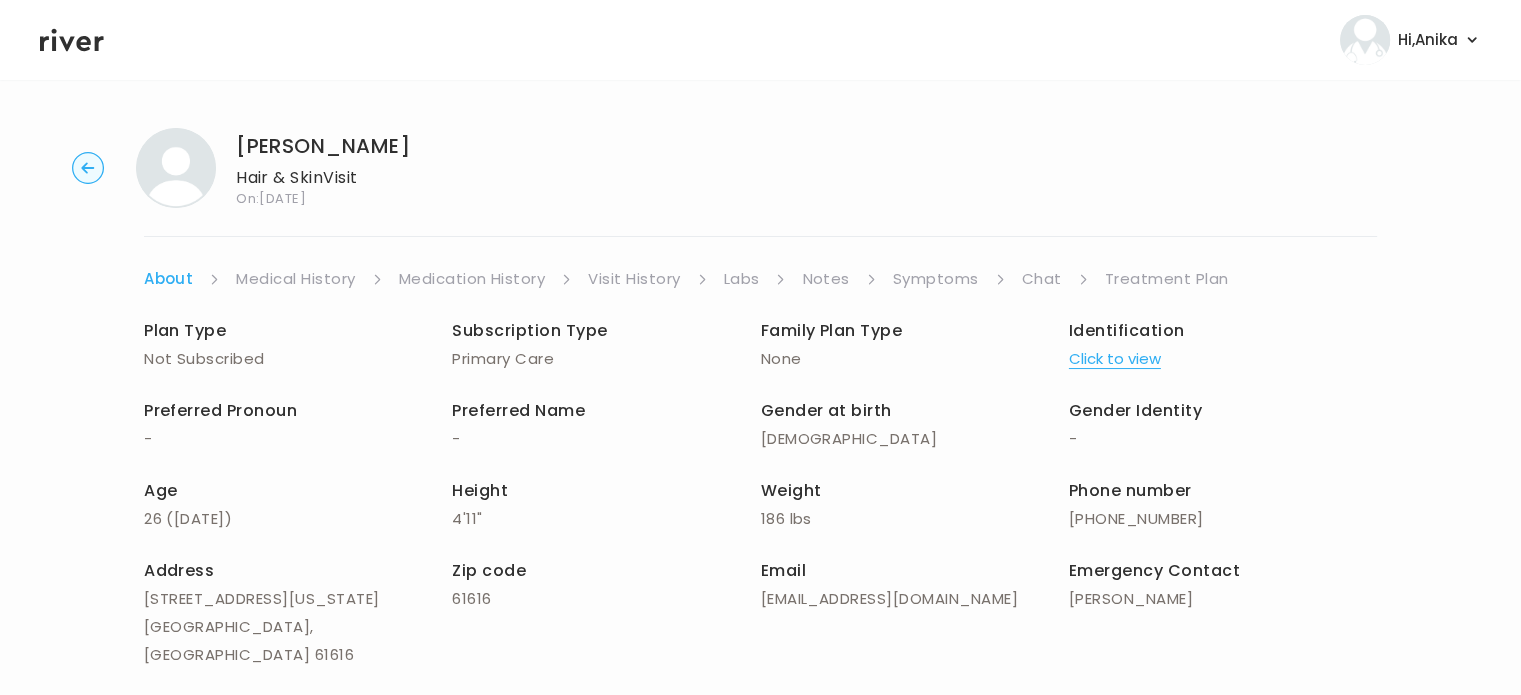 click on "Treatment Plan" at bounding box center [1167, 279] 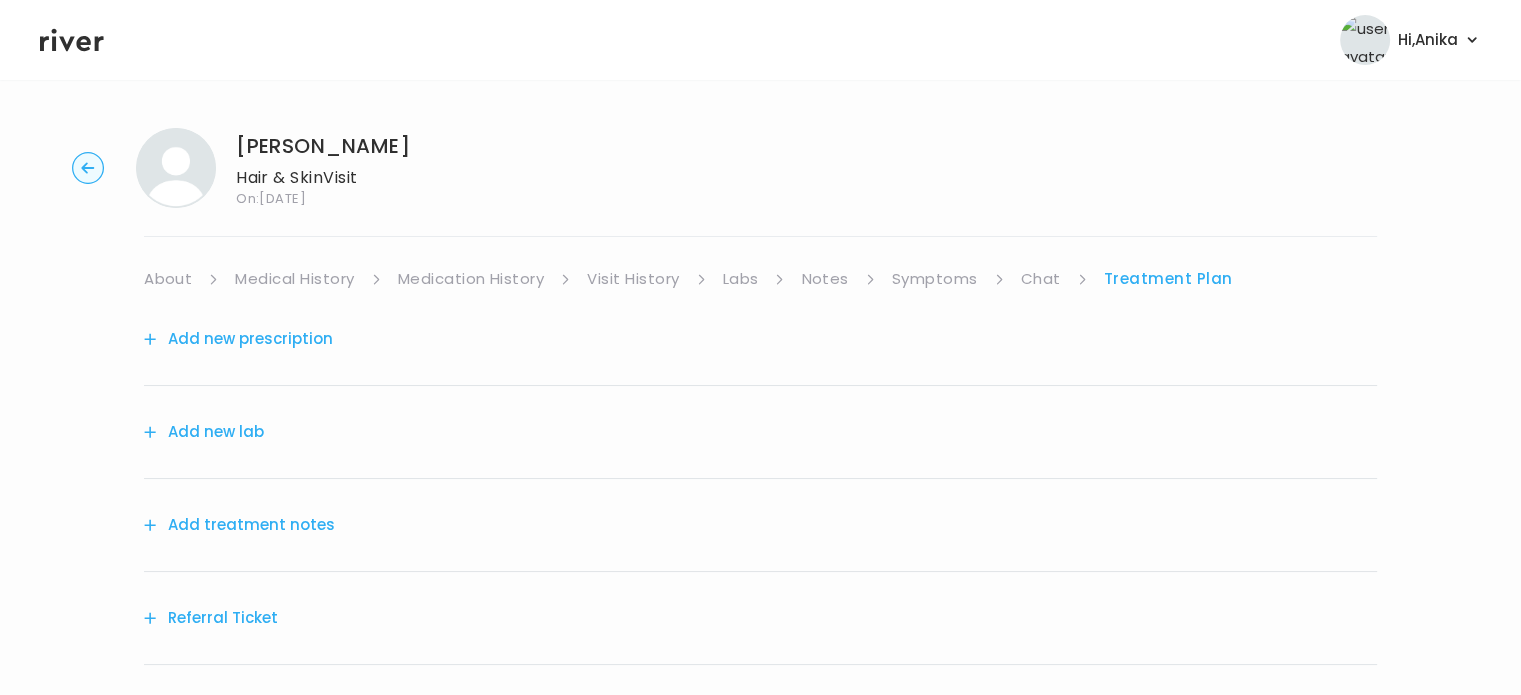 click on "Add treatment notes" at bounding box center (239, 525) 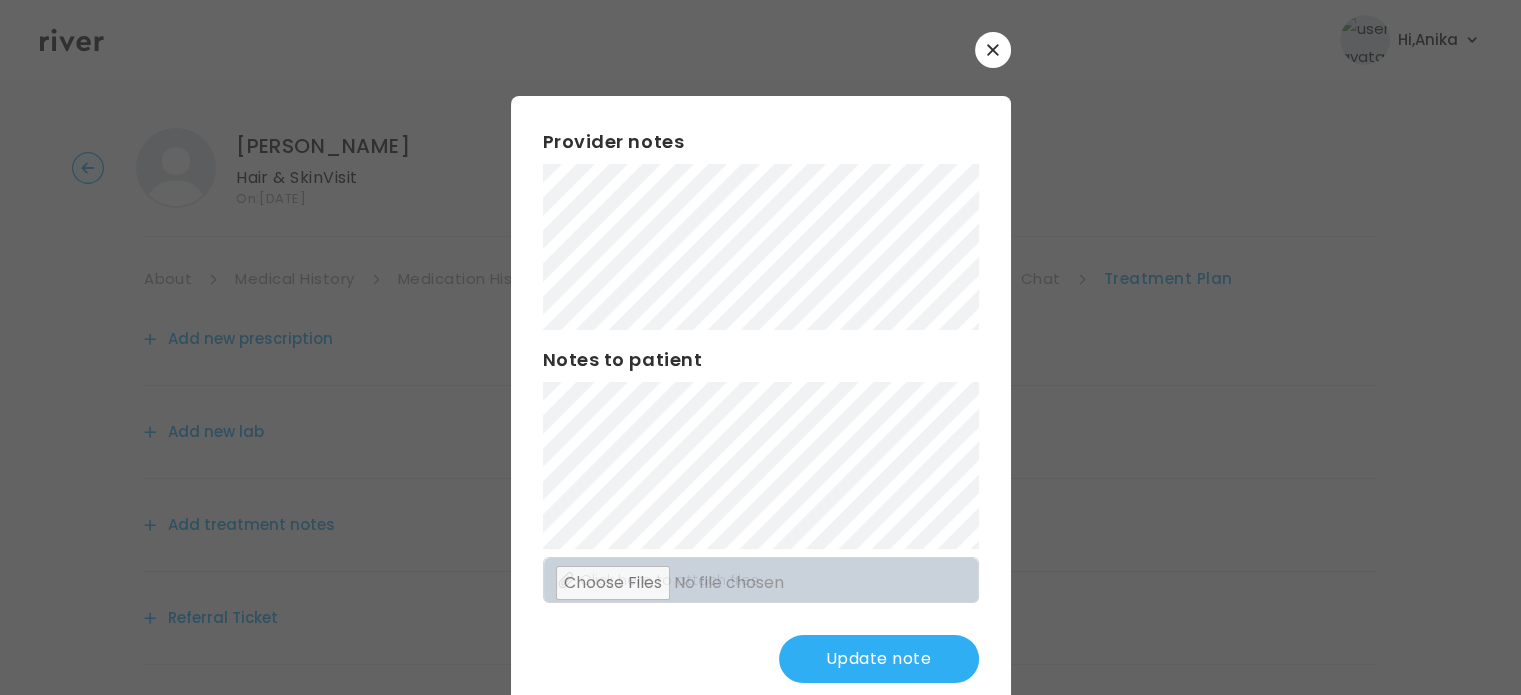 click on "Update note" at bounding box center (879, 659) 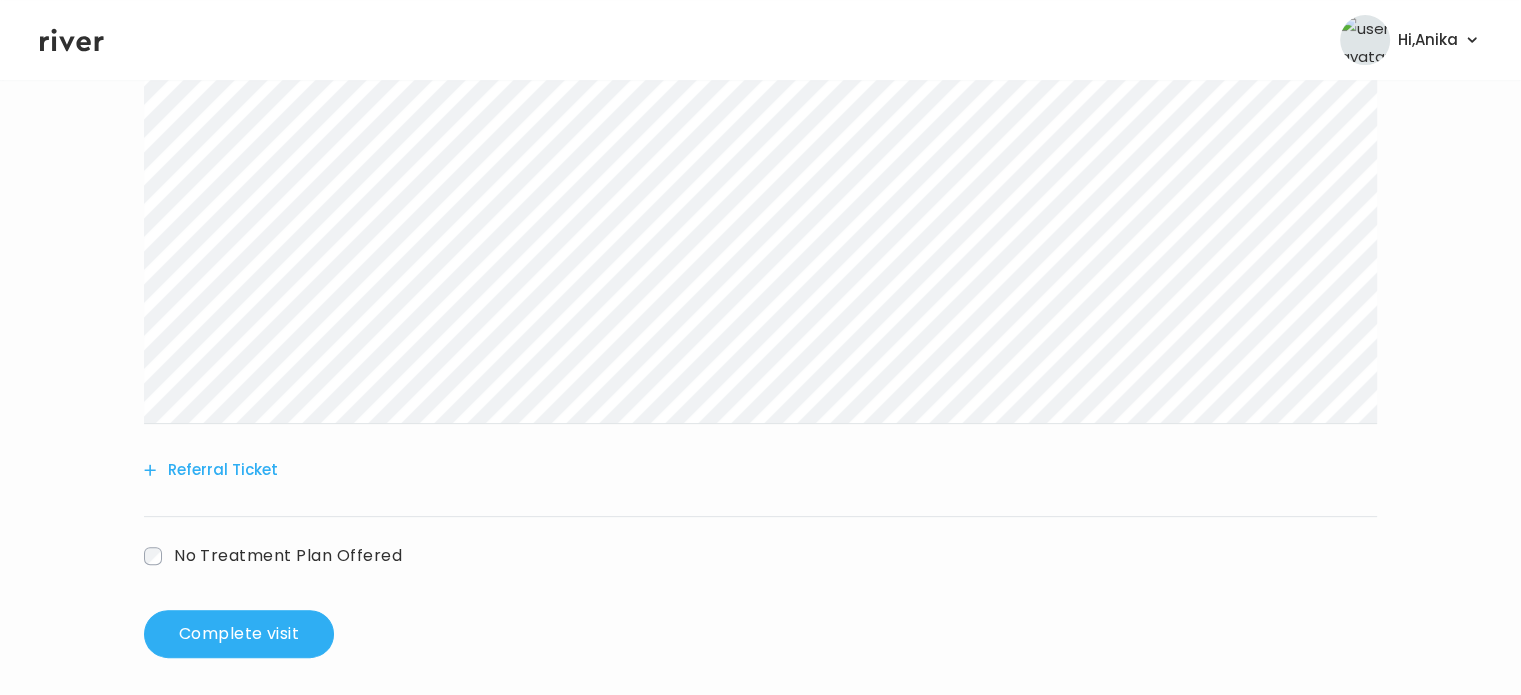scroll, scrollTop: 512, scrollLeft: 0, axis: vertical 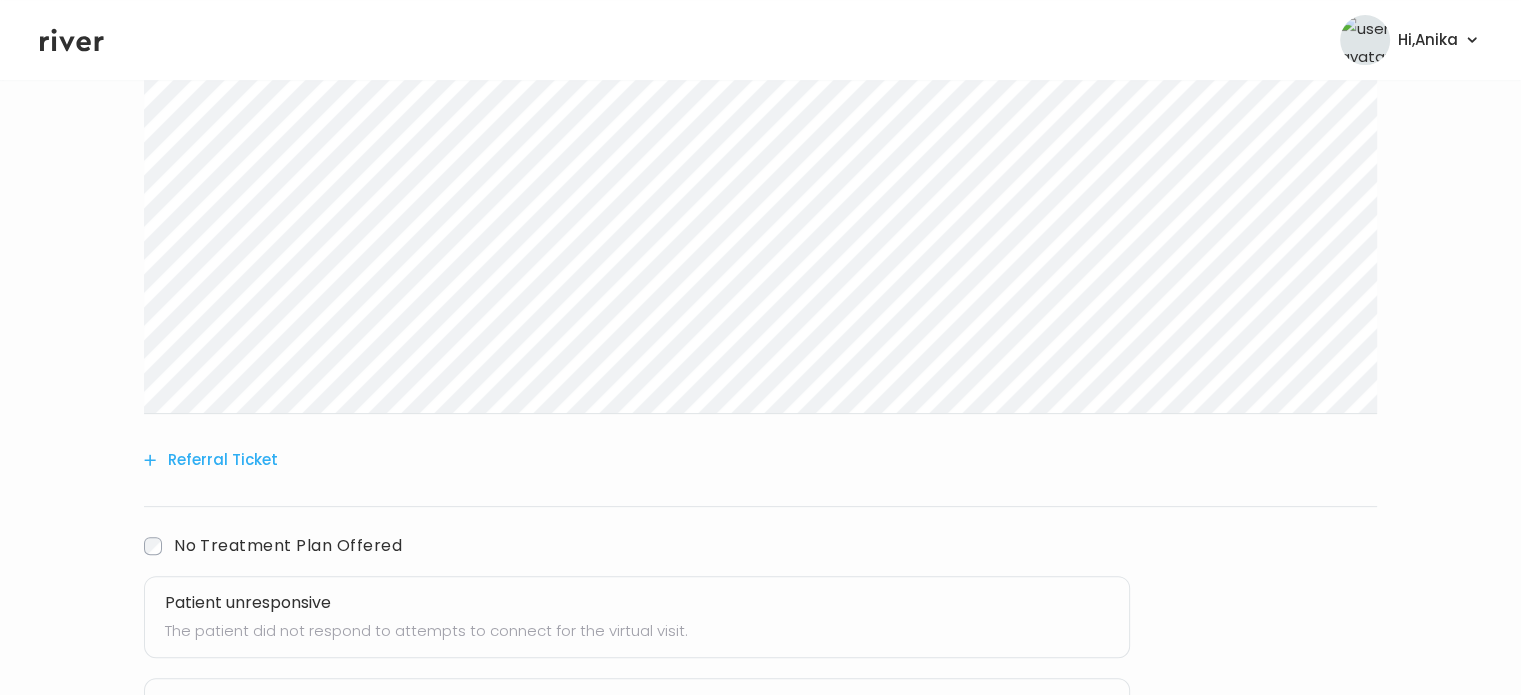 click on "The patient did not respond to attempts to connect for the virtual visit." at bounding box center (637, 631) 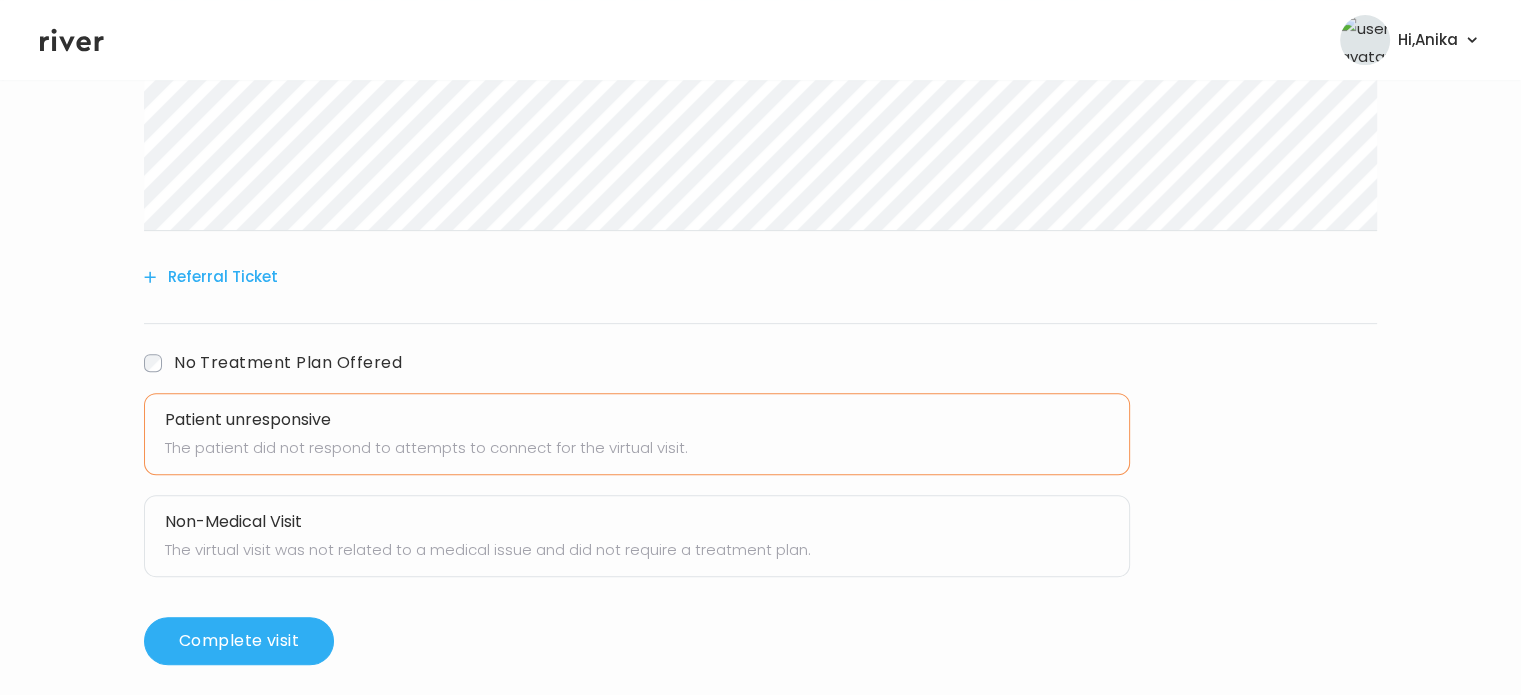 scroll, scrollTop: 711, scrollLeft: 0, axis: vertical 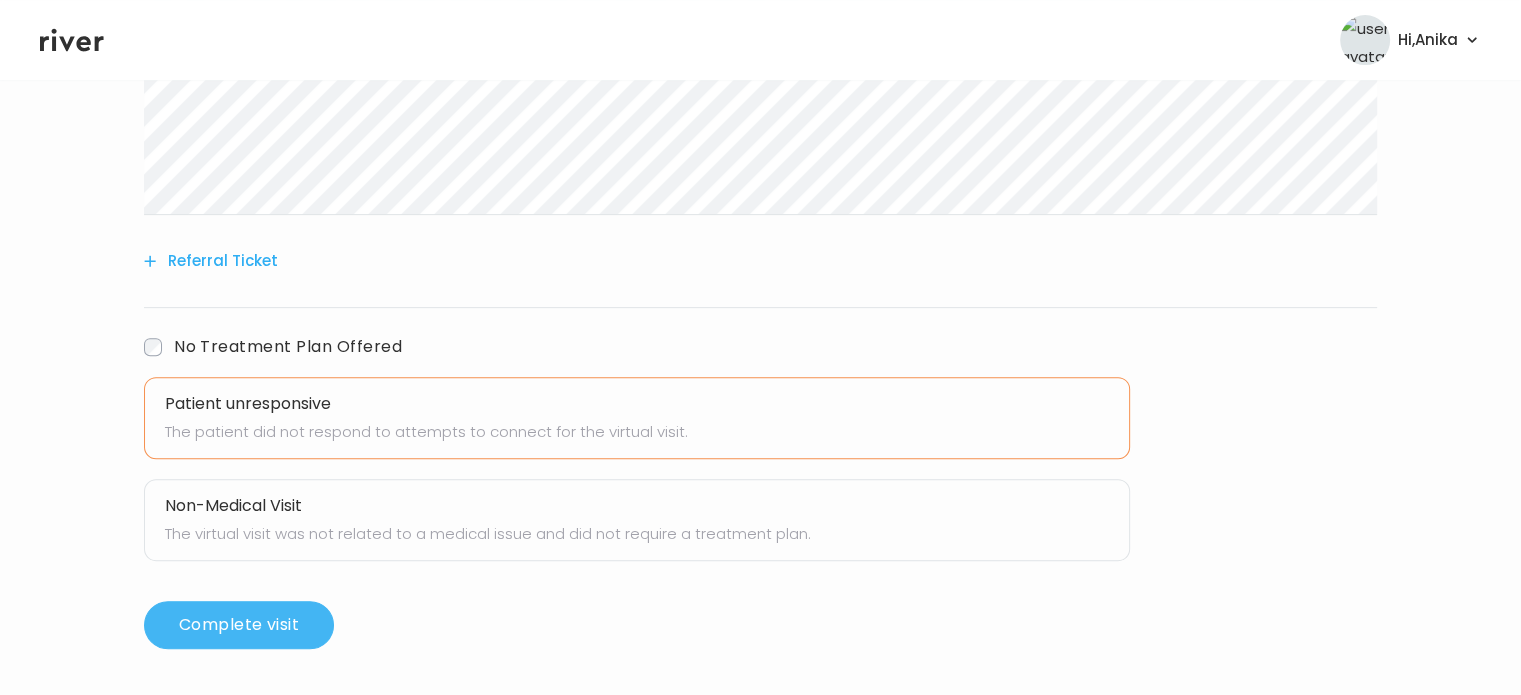 click on "Complete visit" at bounding box center (239, 625) 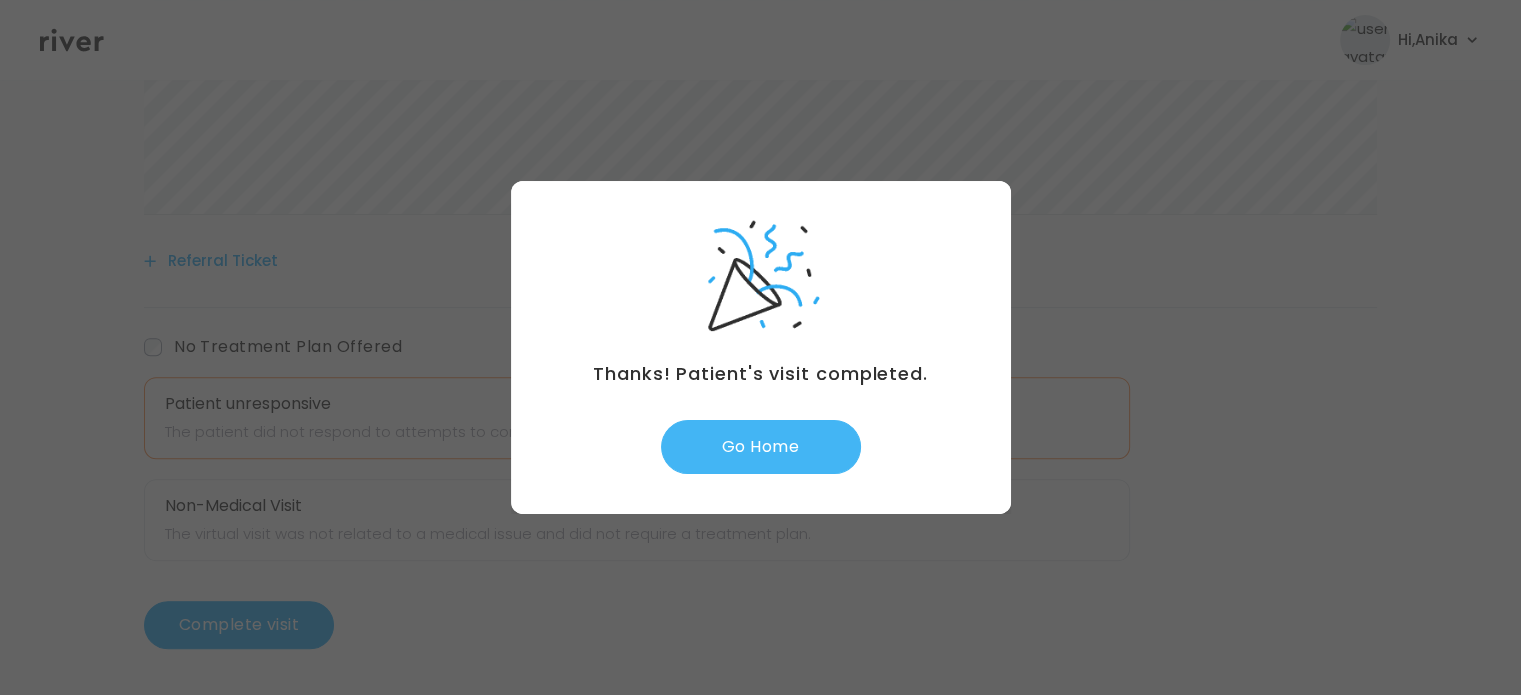 click on "Go Home" at bounding box center [761, 447] 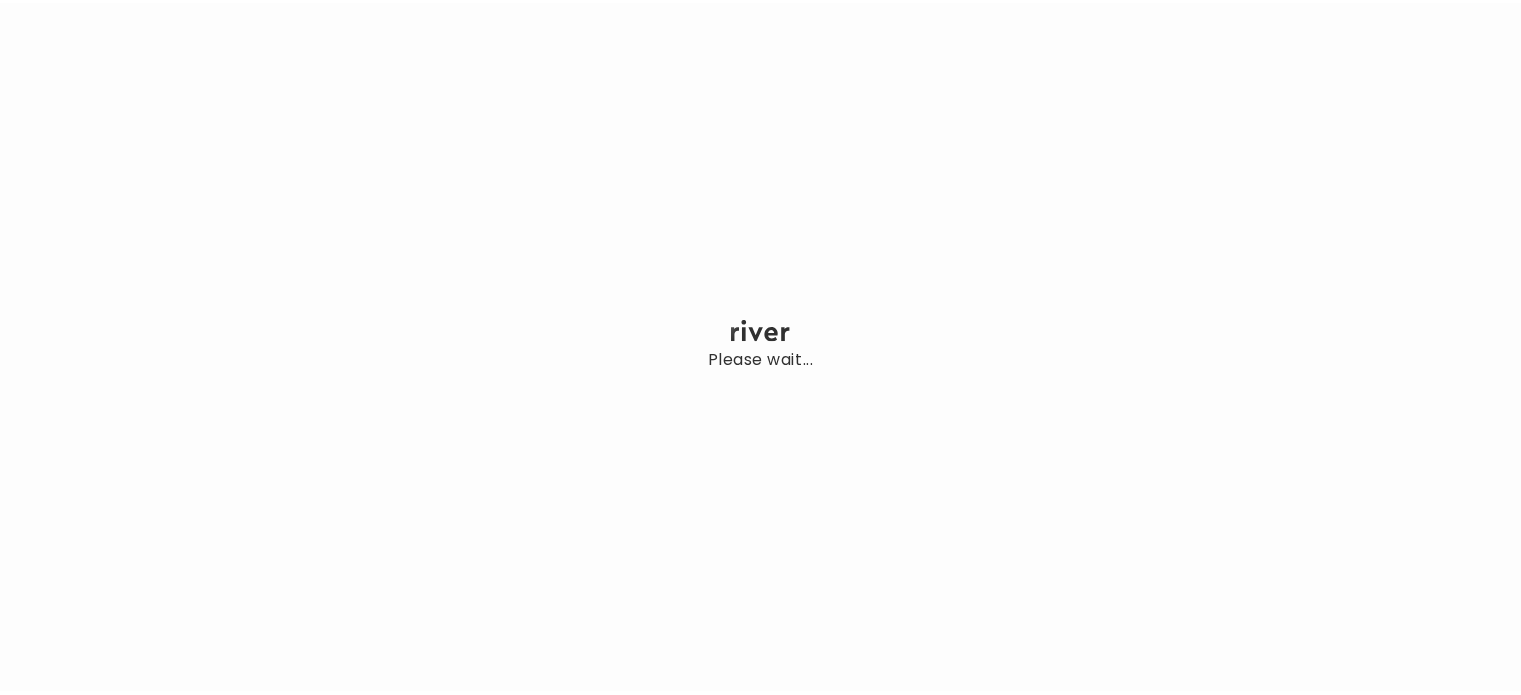 scroll, scrollTop: 0, scrollLeft: 0, axis: both 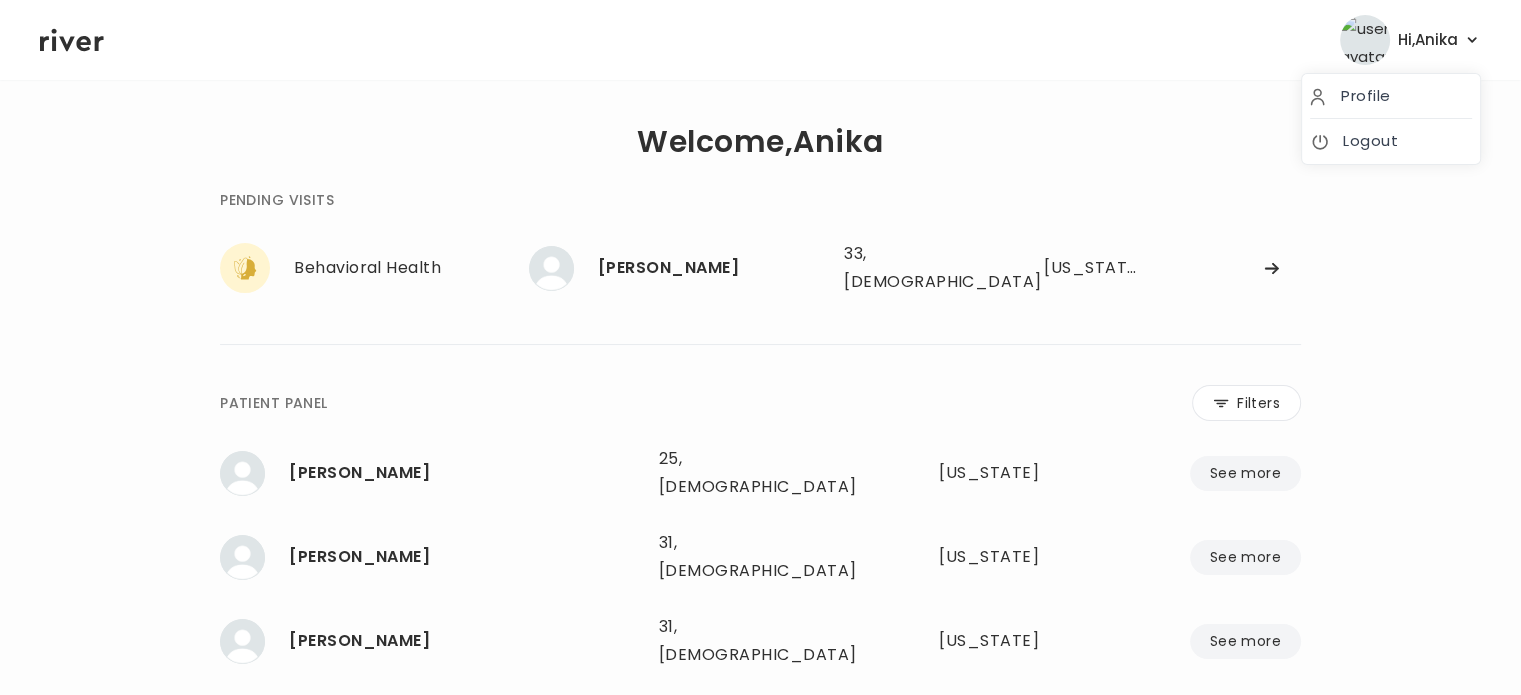 click on "Hi,  Anika" at bounding box center (1428, 40) 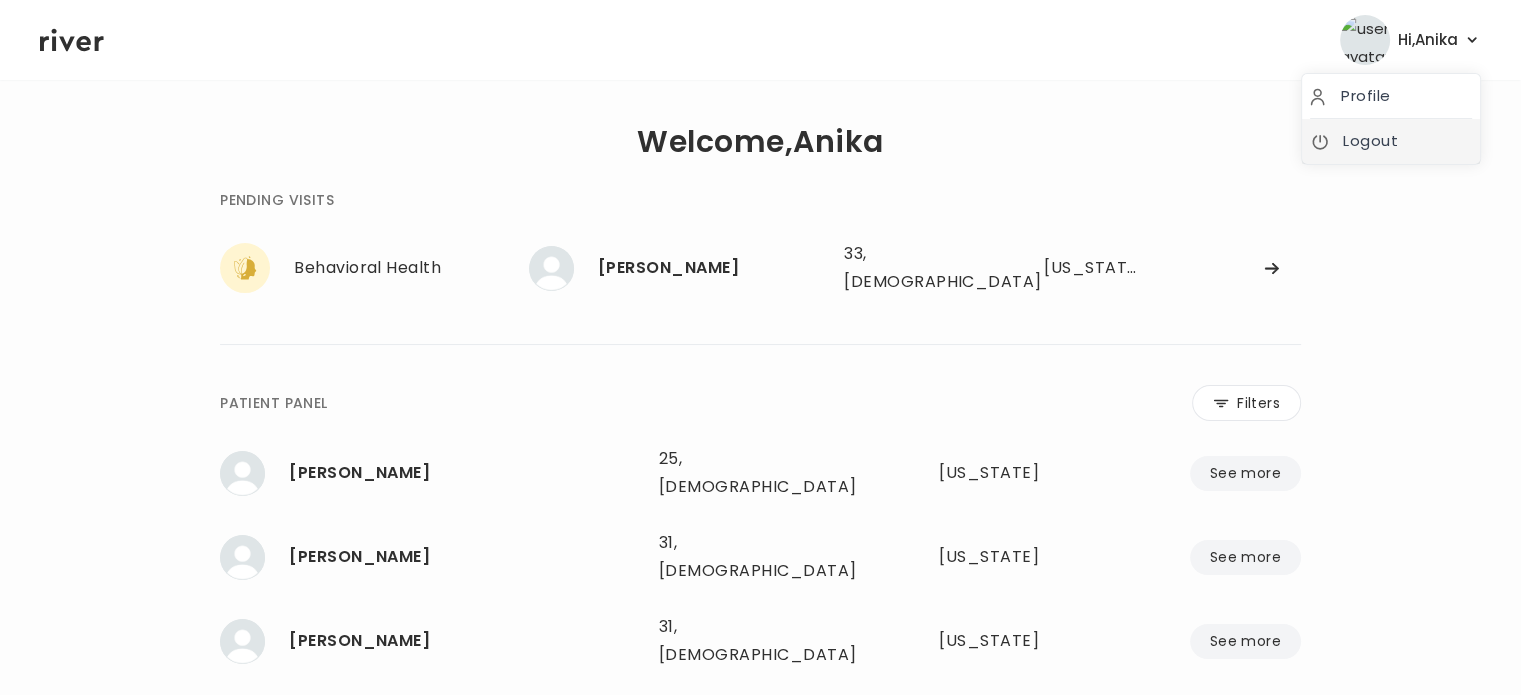 click on "Logout" at bounding box center (1391, 141) 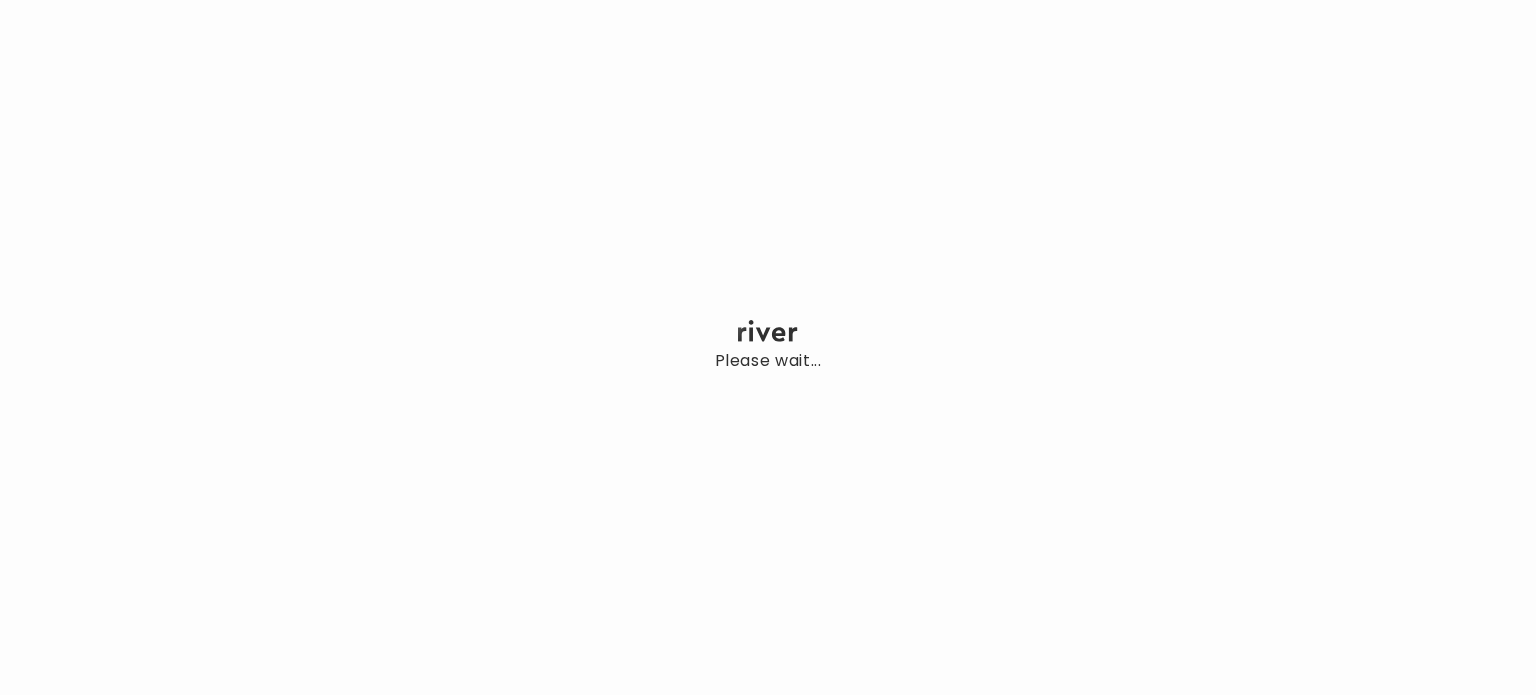 scroll, scrollTop: 0, scrollLeft: 0, axis: both 